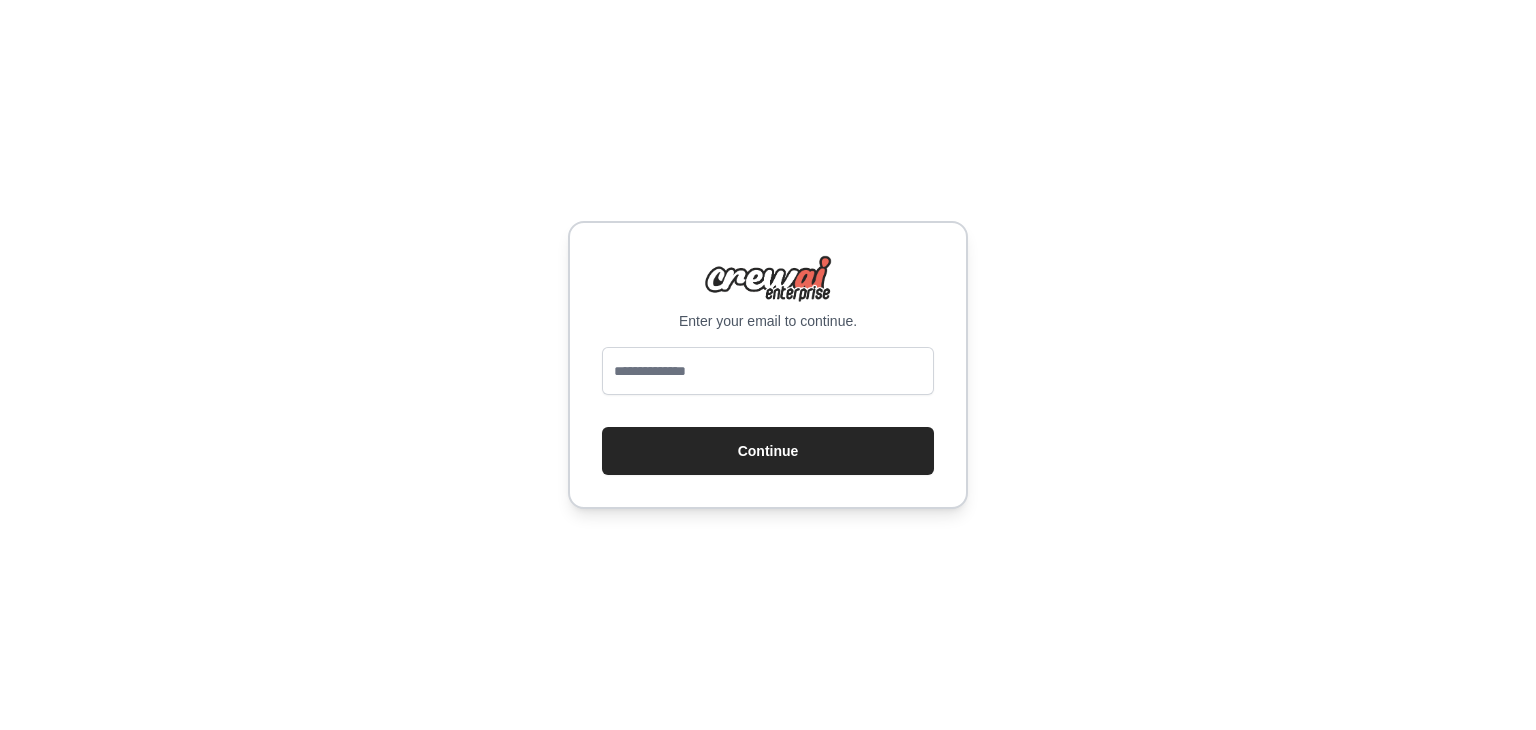 scroll, scrollTop: 0, scrollLeft: 0, axis: both 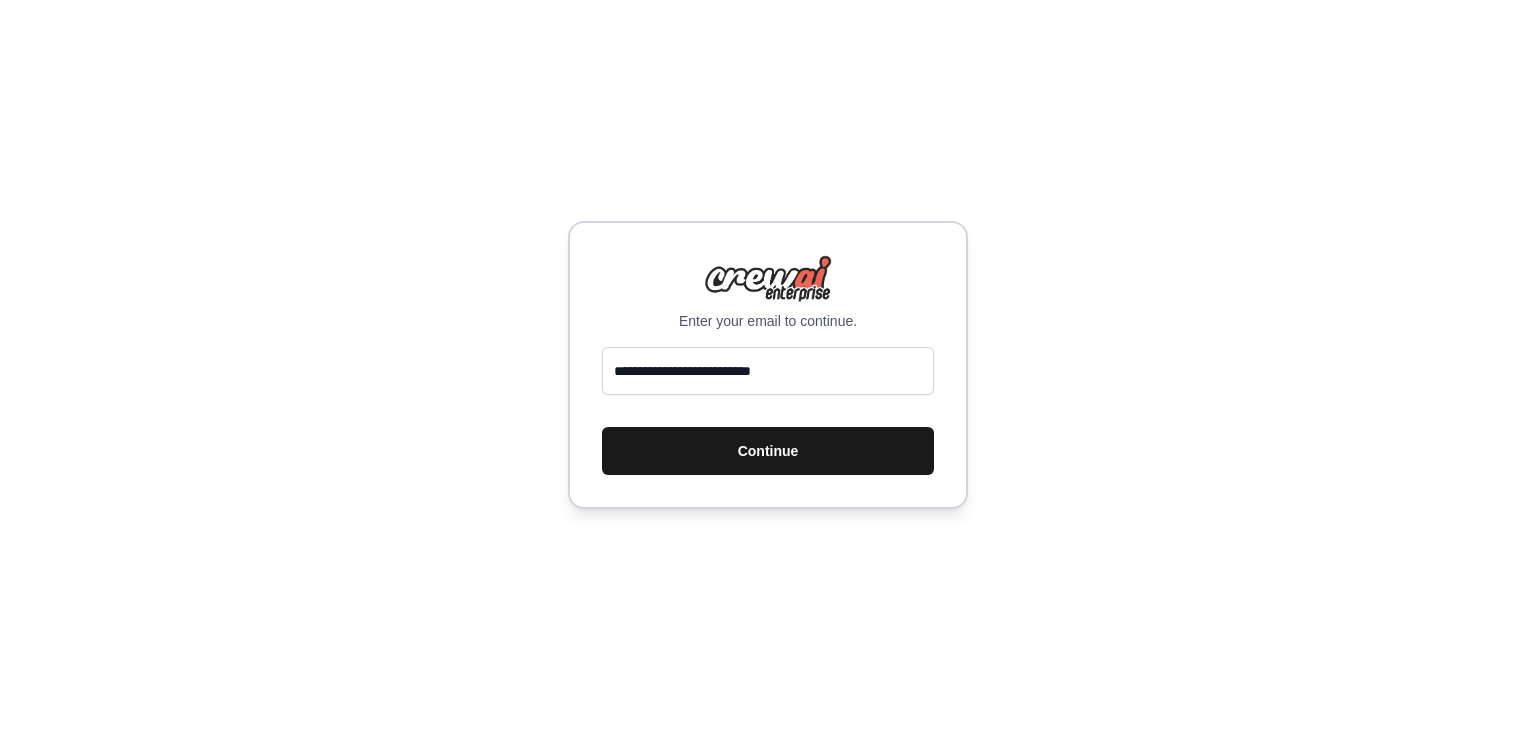click on "Continue" at bounding box center (768, 451) 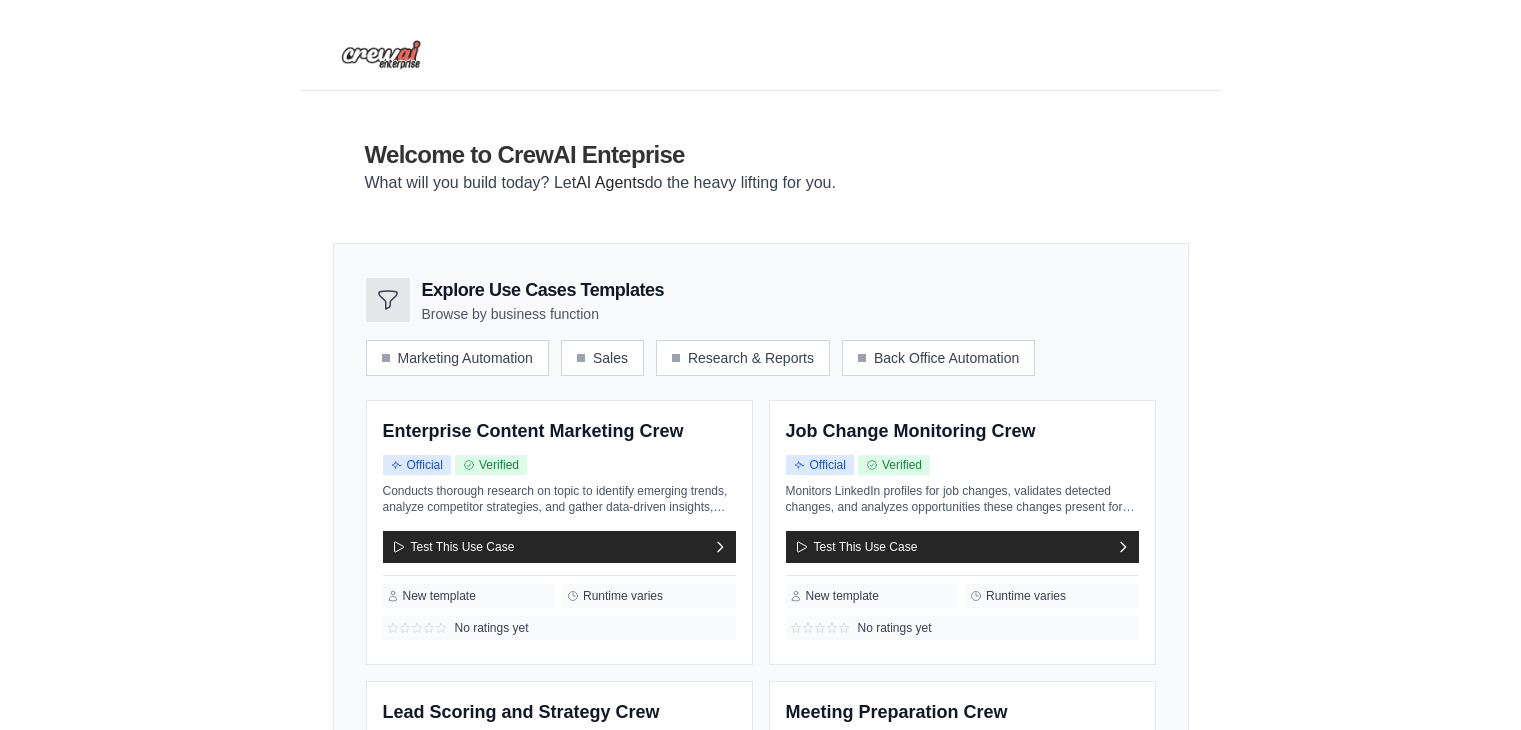 scroll, scrollTop: 0, scrollLeft: 0, axis: both 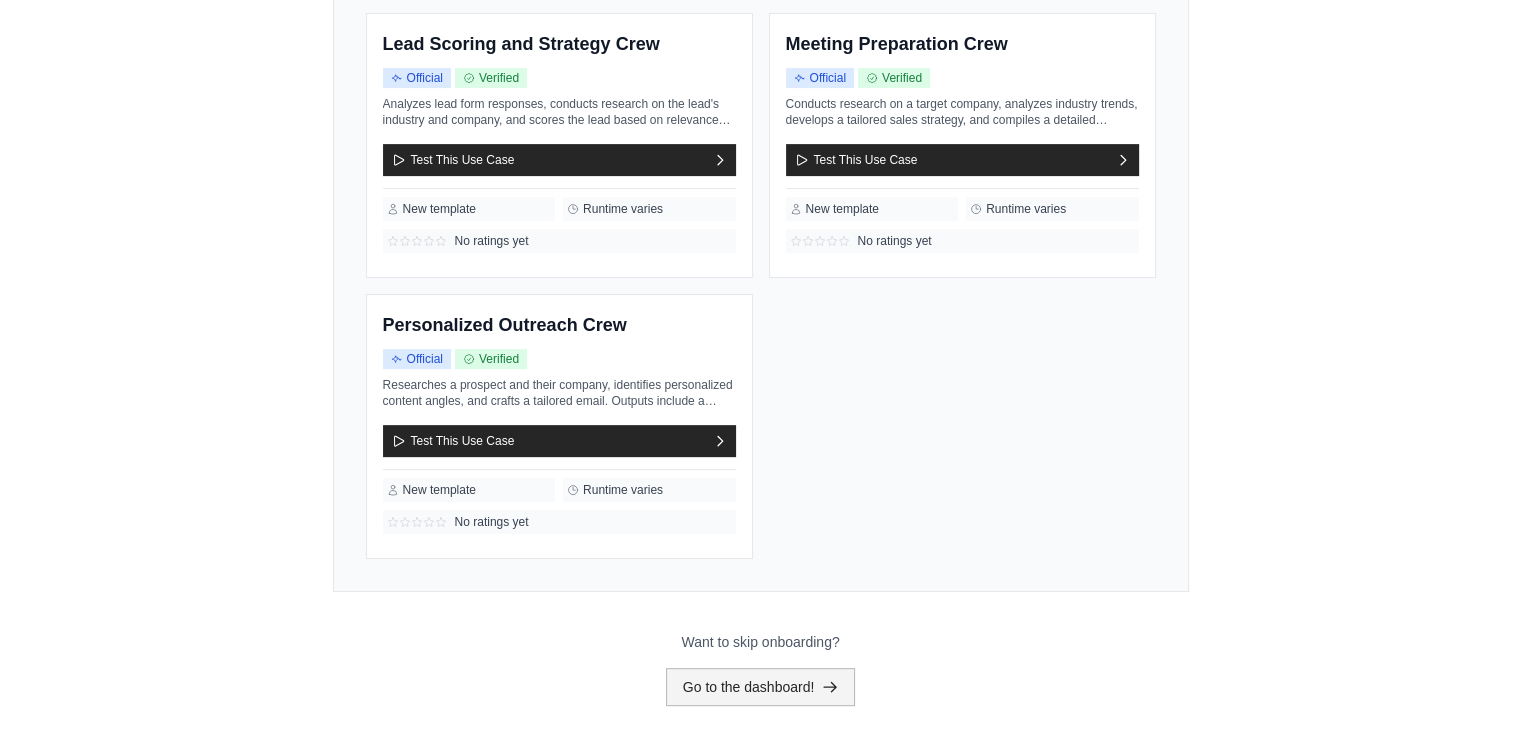 click on "Go to the dashboard!" at bounding box center [761, 687] 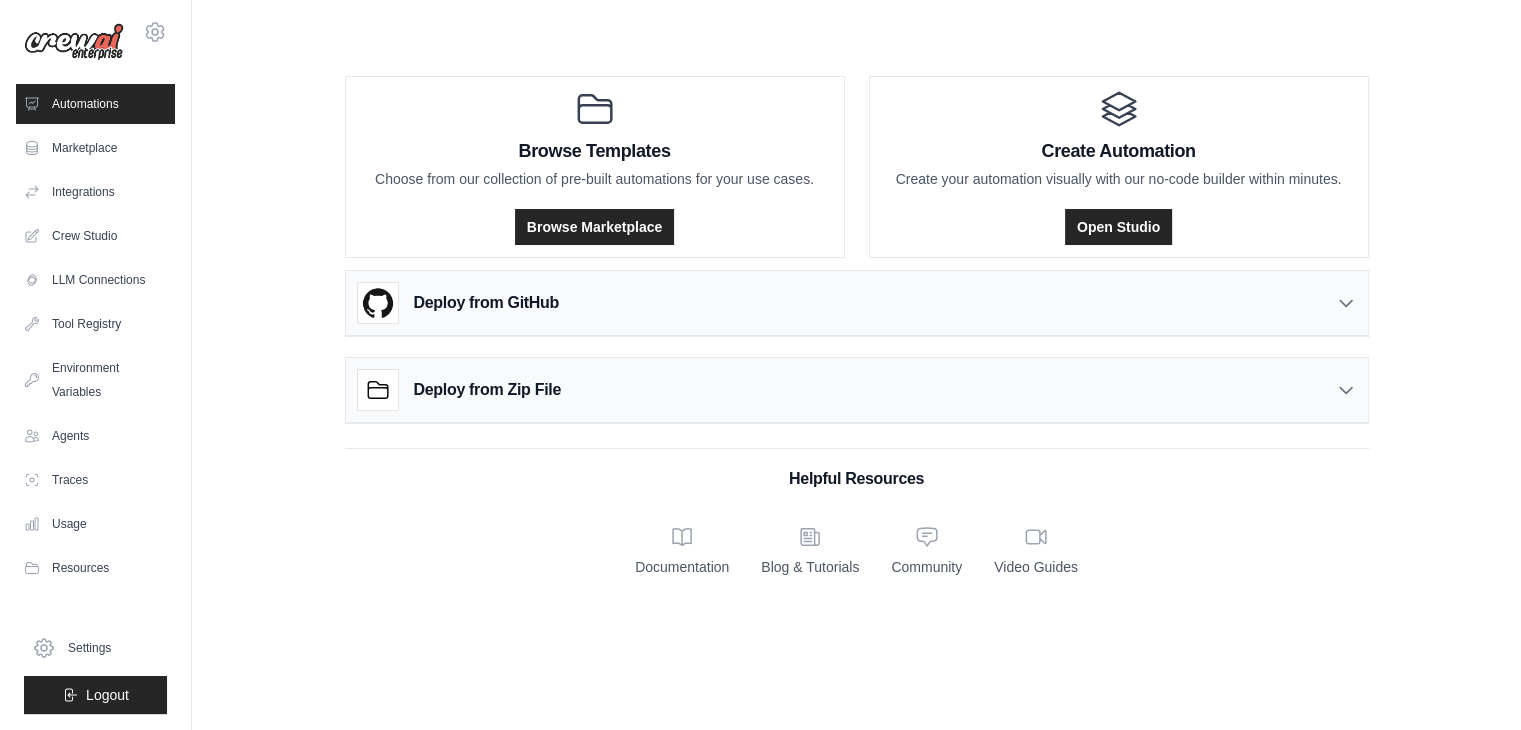 scroll, scrollTop: 0, scrollLeft: 0, axis: both 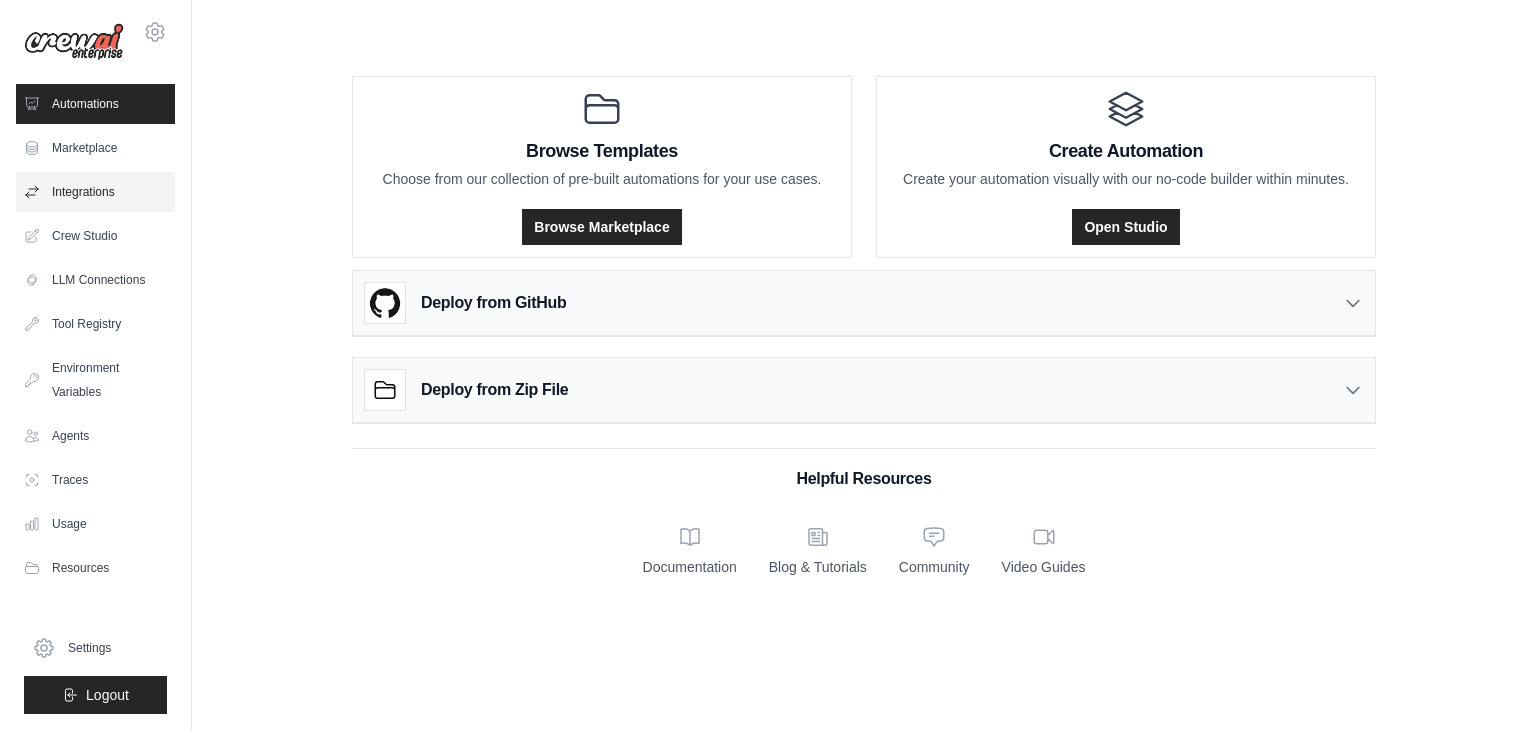 click on "Integrations" at bounding box center (95, 192) 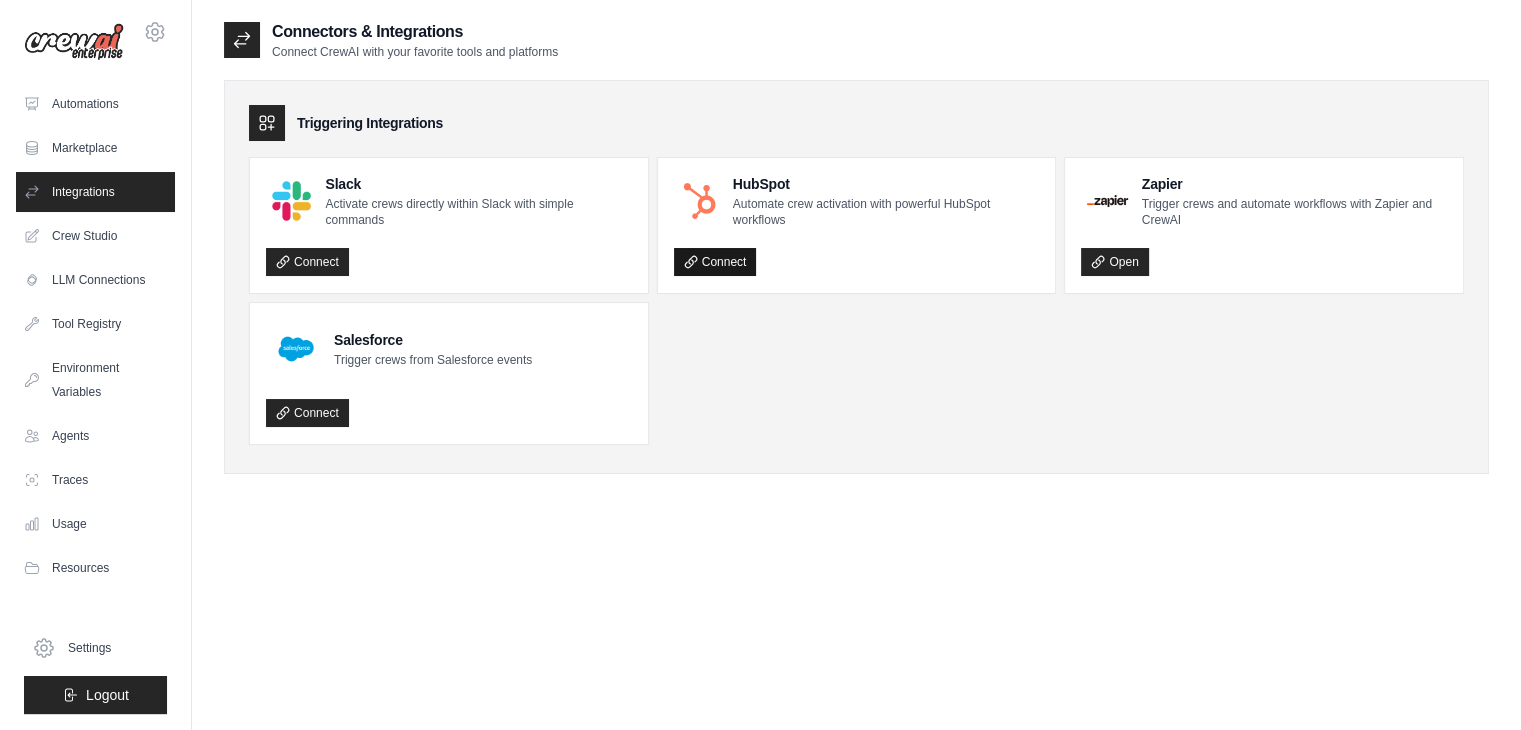 click on "Connect" at bounding box center (715, 262) 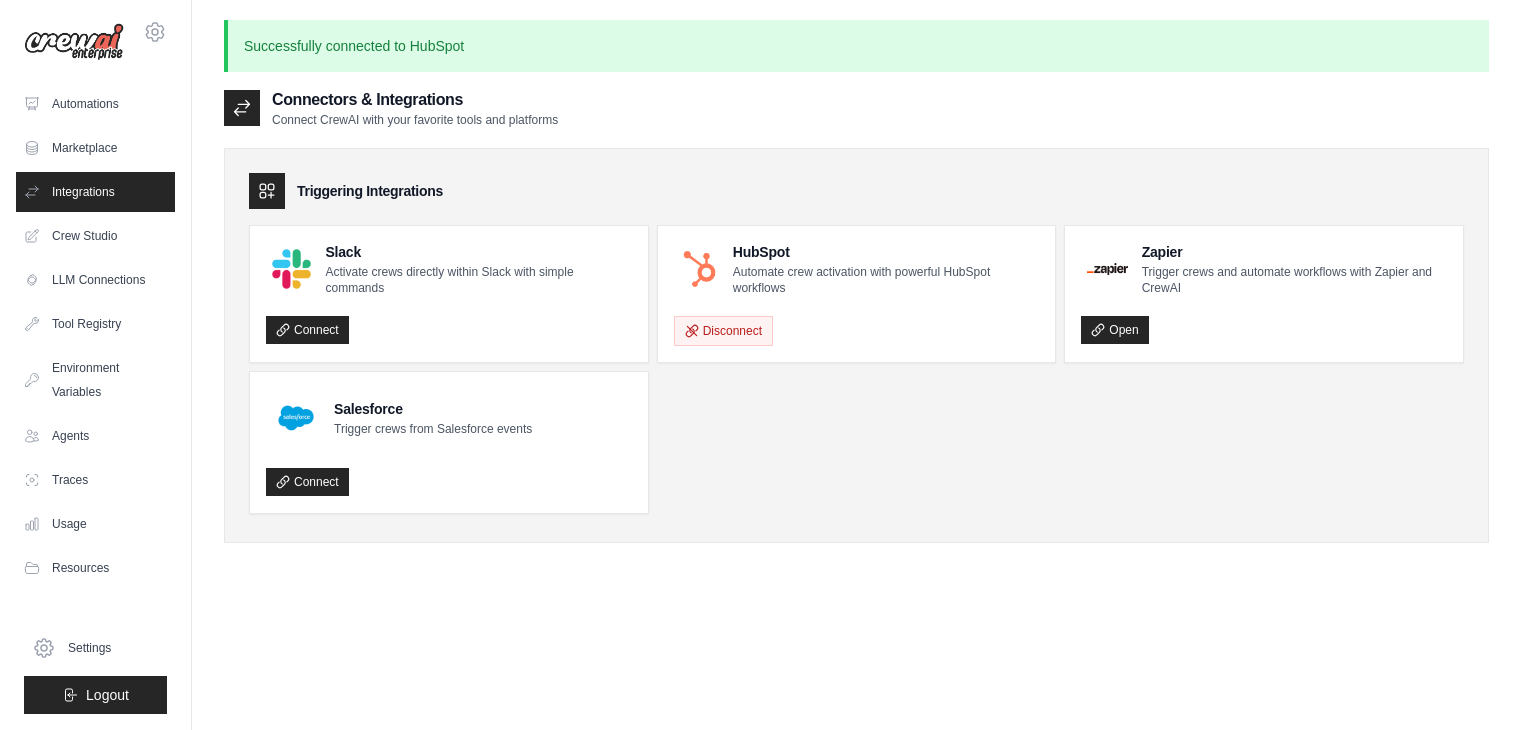 scroll, scrollTop: 0, scrollLeft: 0, axis: both 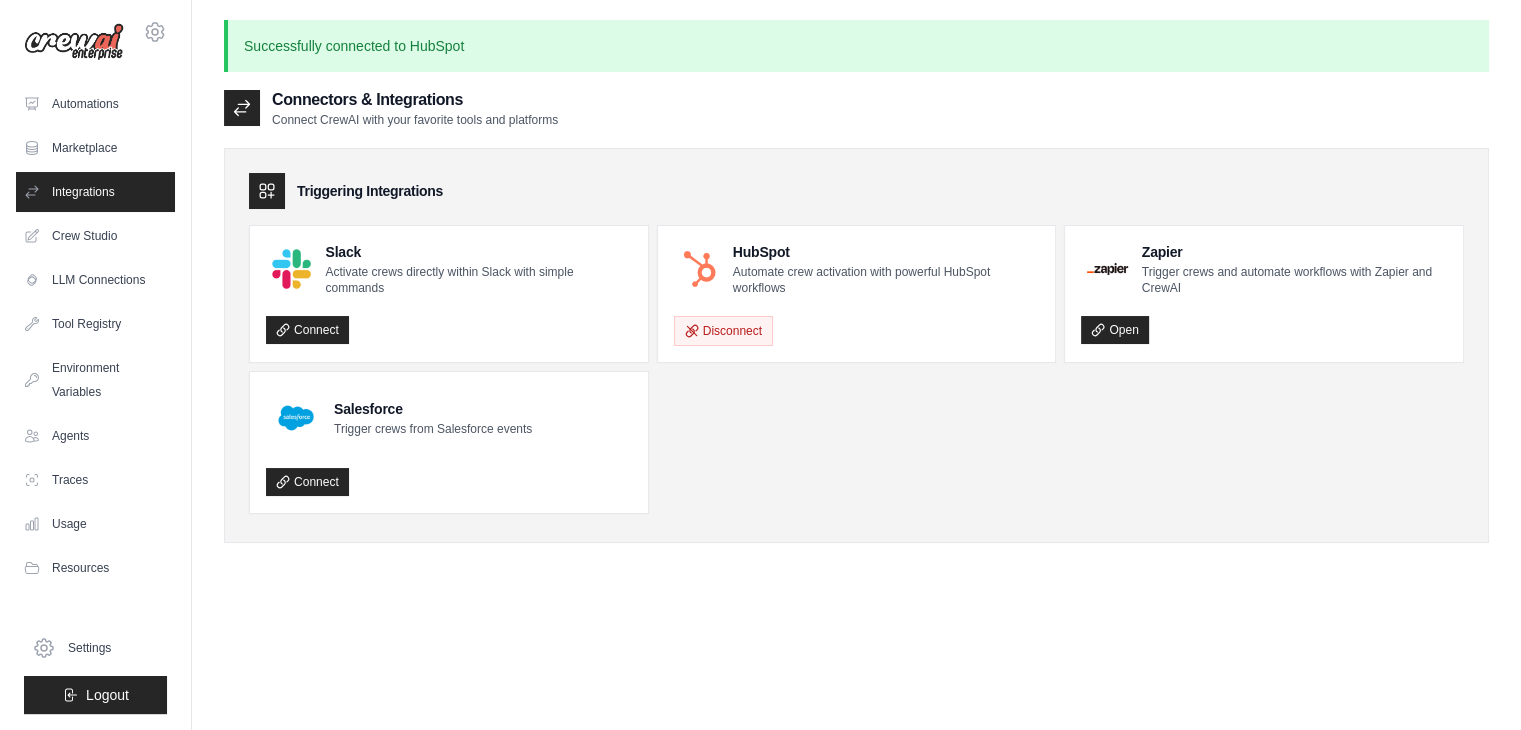 click on "HubSpot" at bounding box center (886, 252) 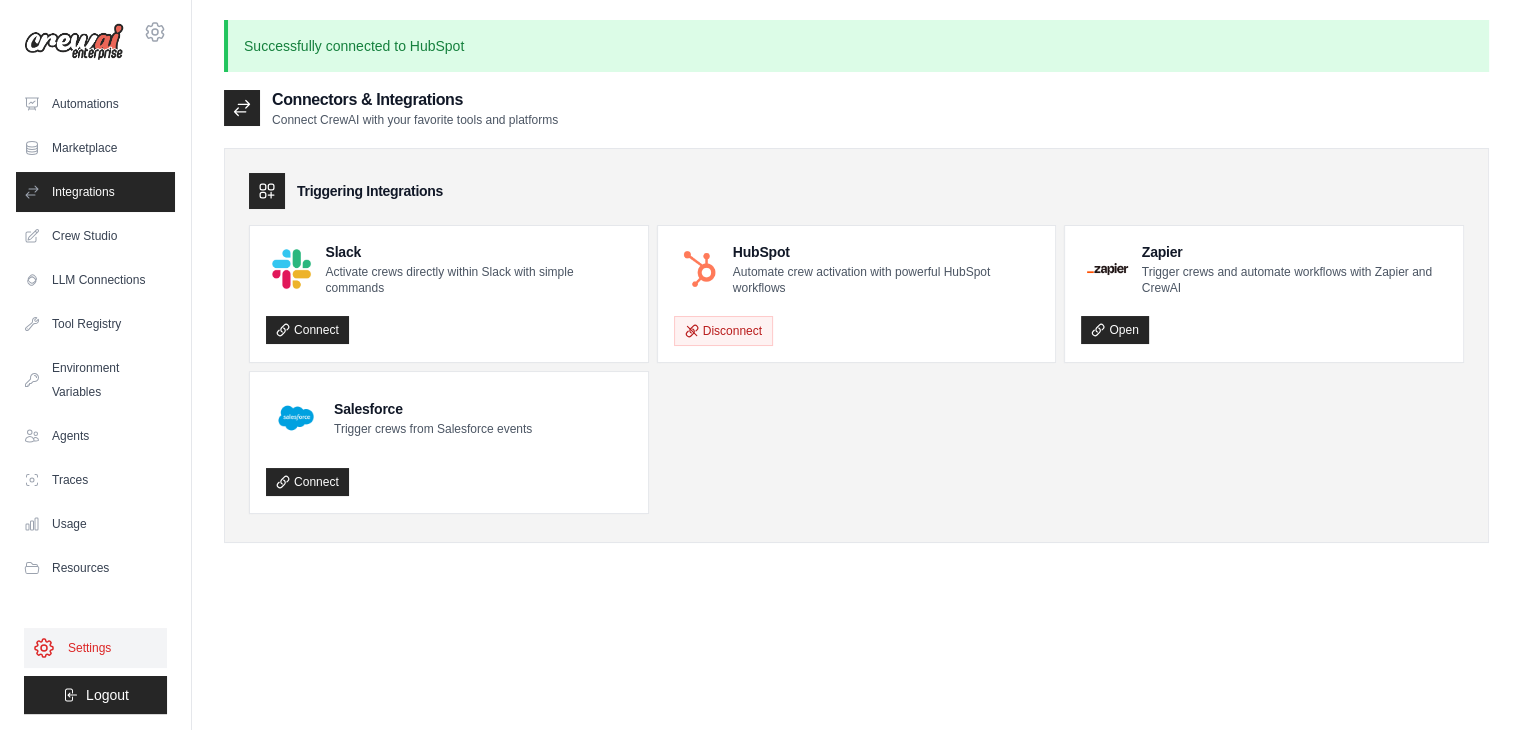 click on "Settings" at bounding box center (95, 648) 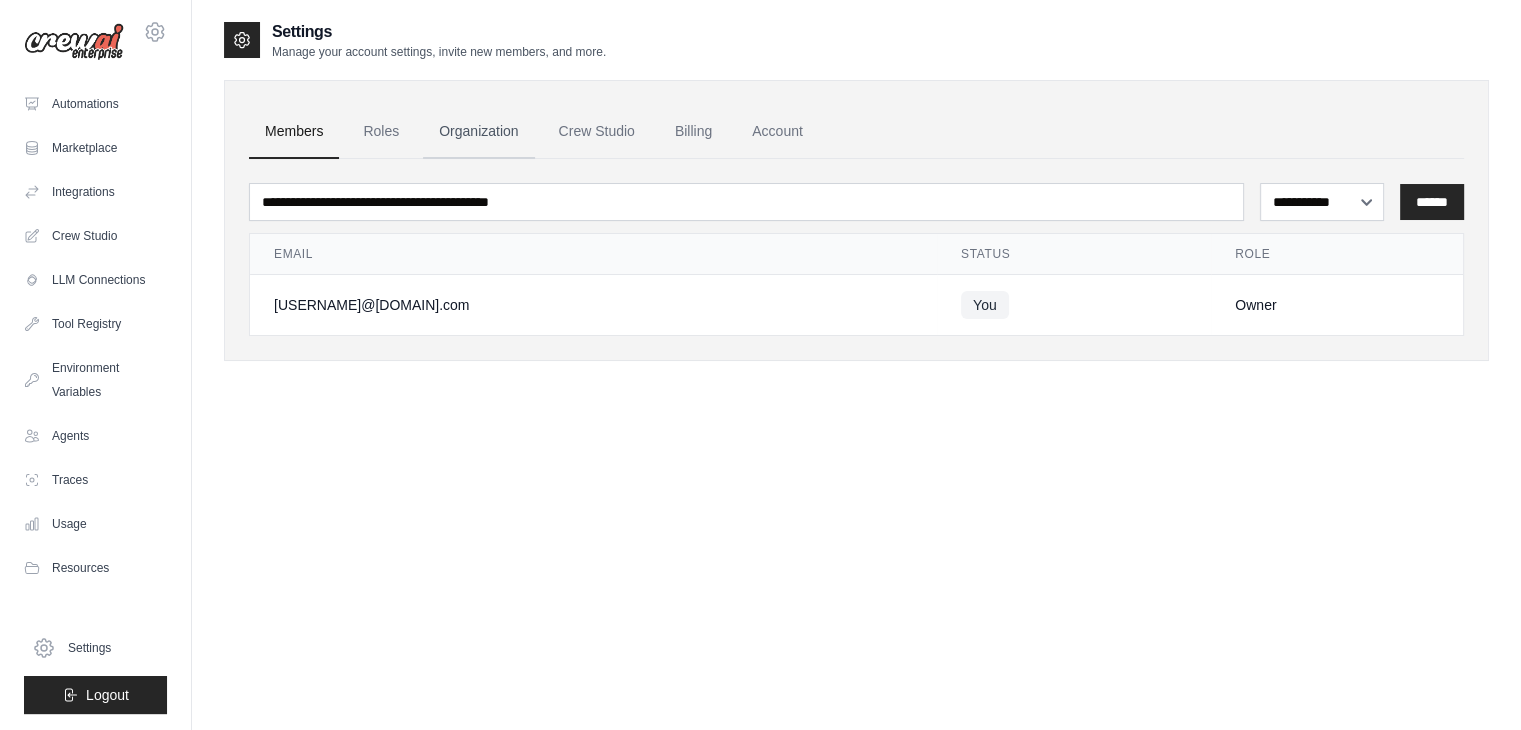 click on "Organization" at bounding box center [478, 132] 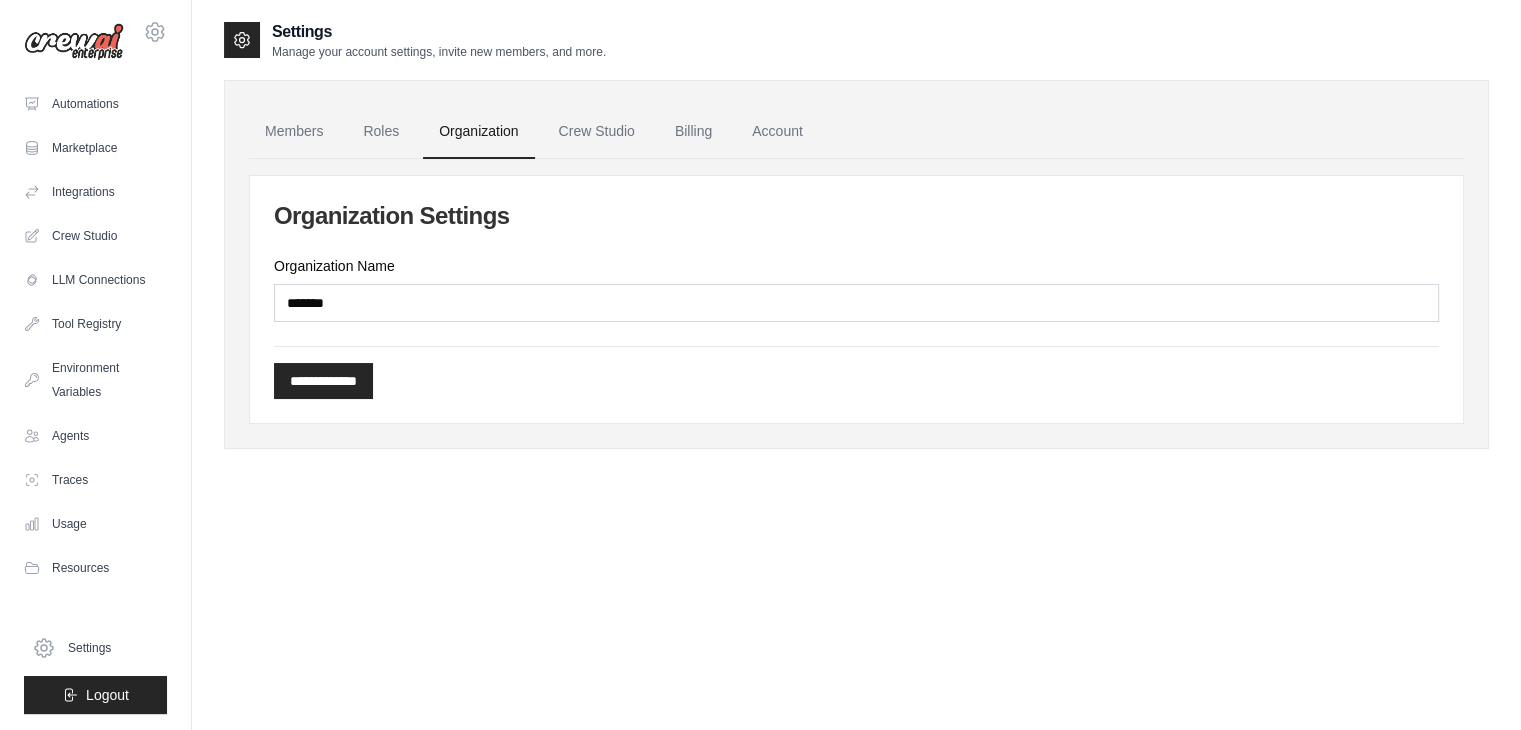 click on "Members
Roles
Organization
Crew Studio
Billing
Account" at bounding box center [856, 132] 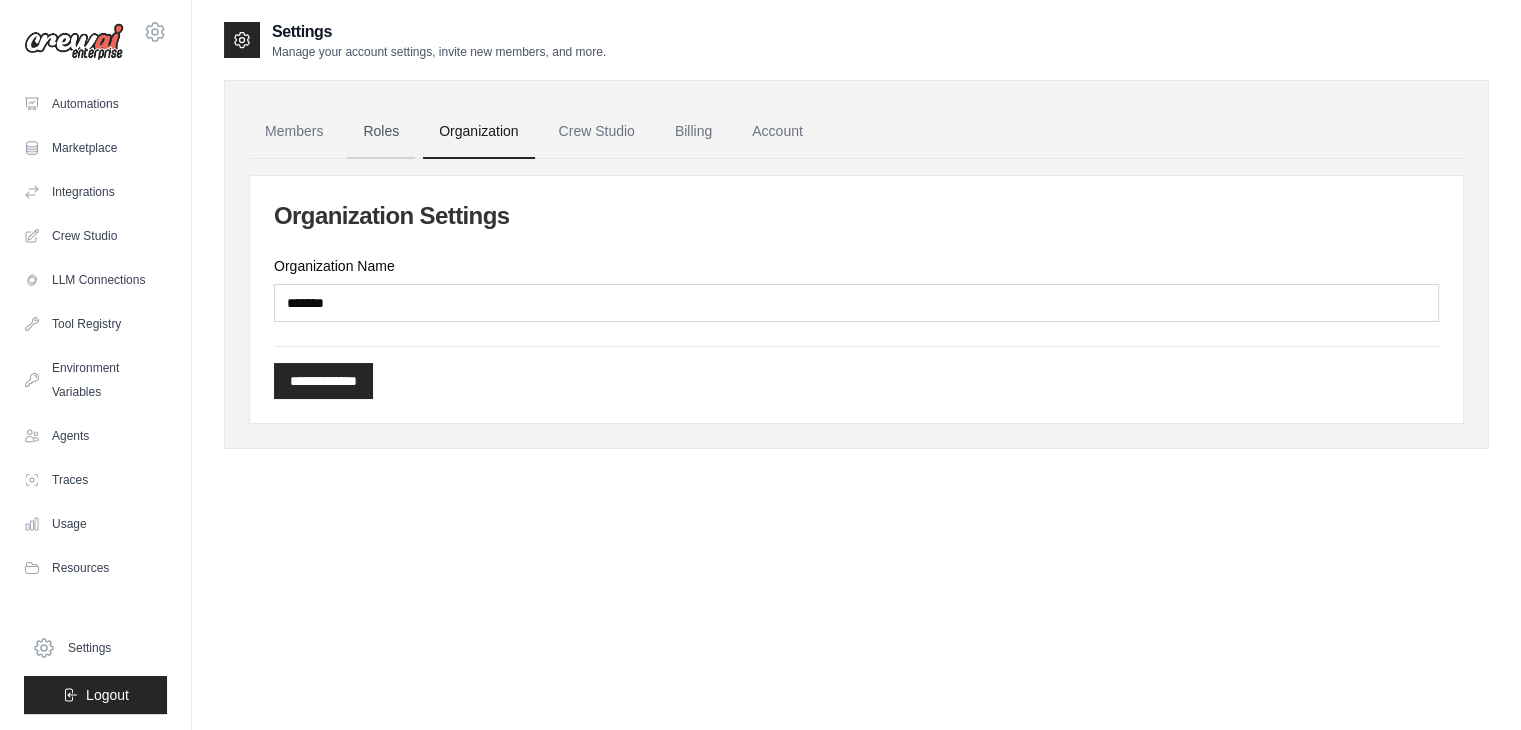 click on "Roles" at bounding box center (381, 132) 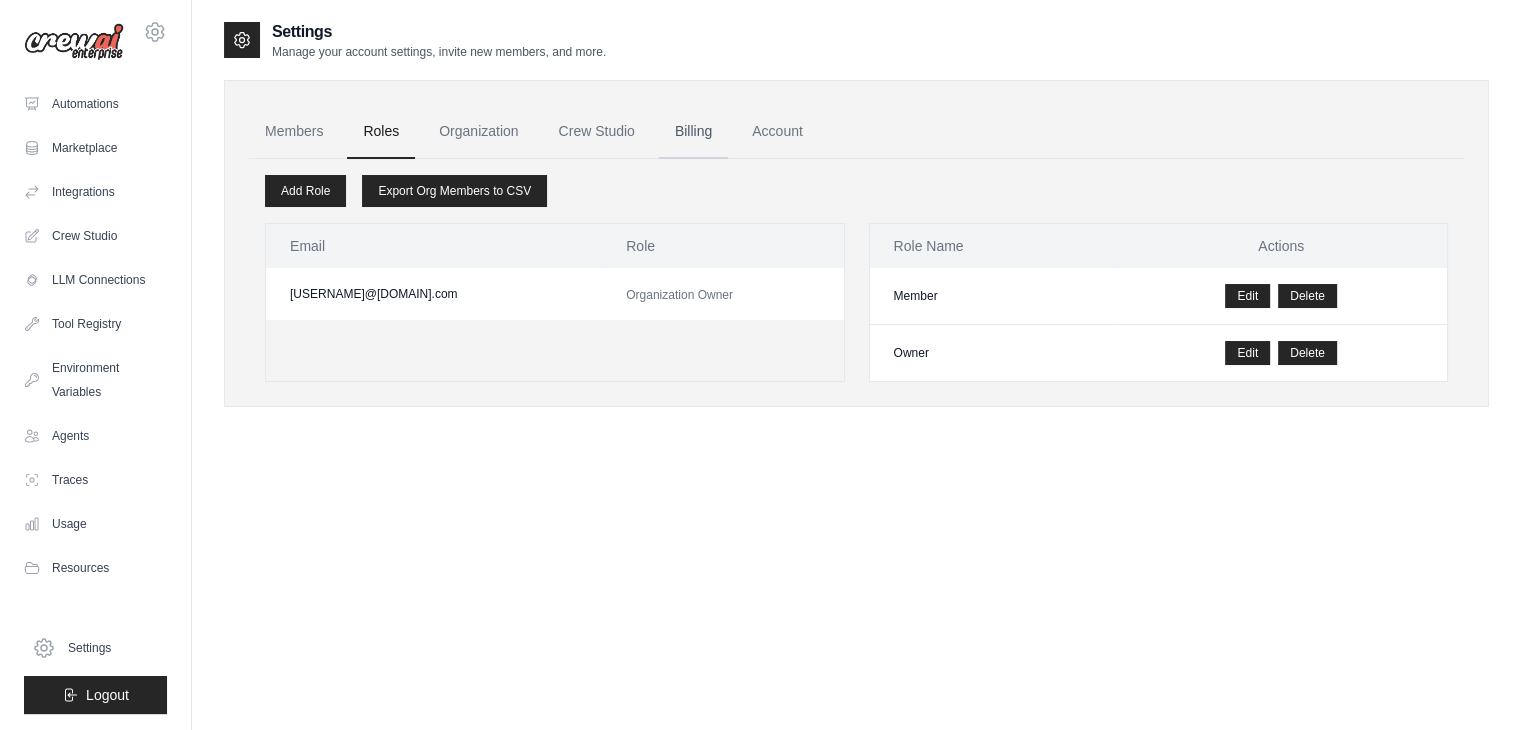 click on "Billing" at bounding box center (693, 132) 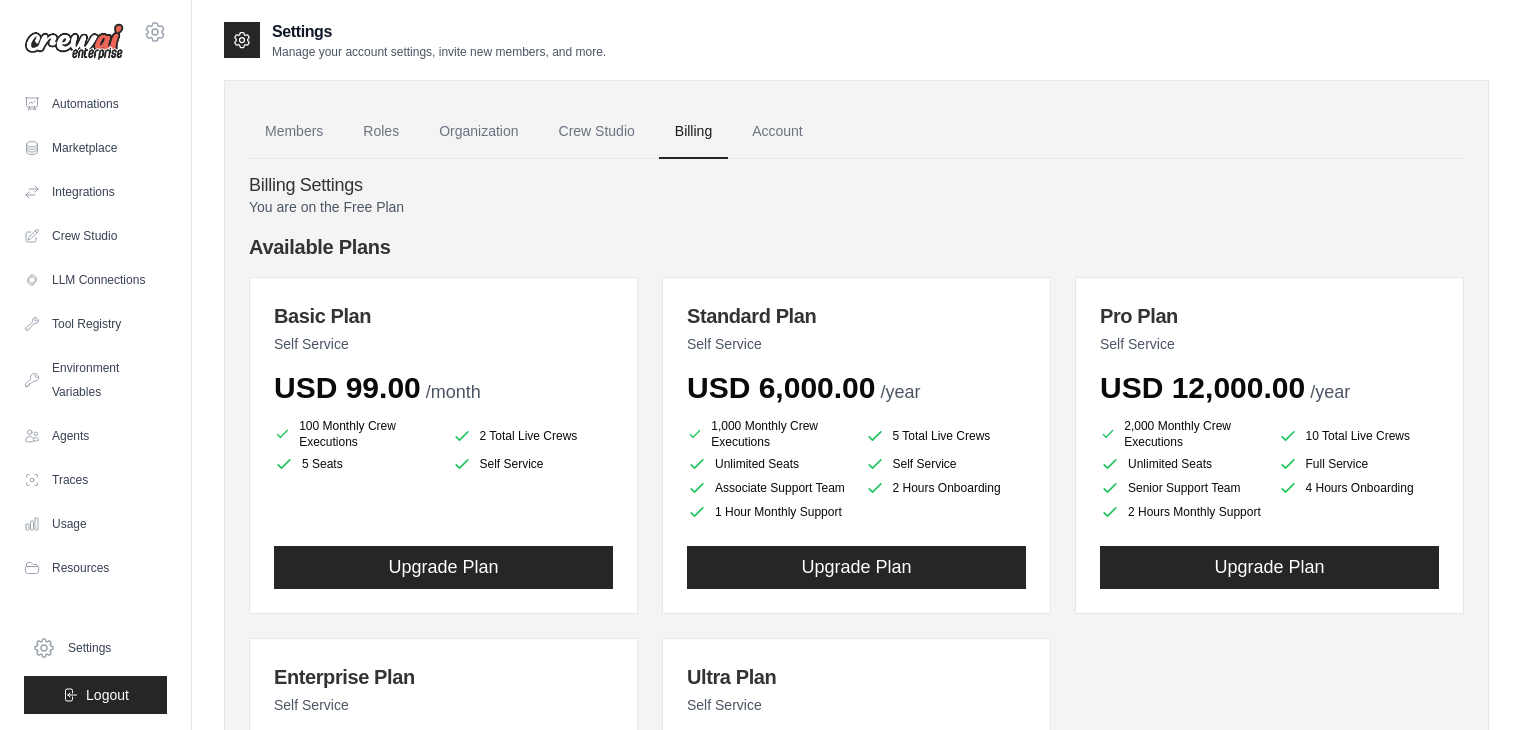 scroll, scrollTop: 0, scrollLeft: 0, axis: both 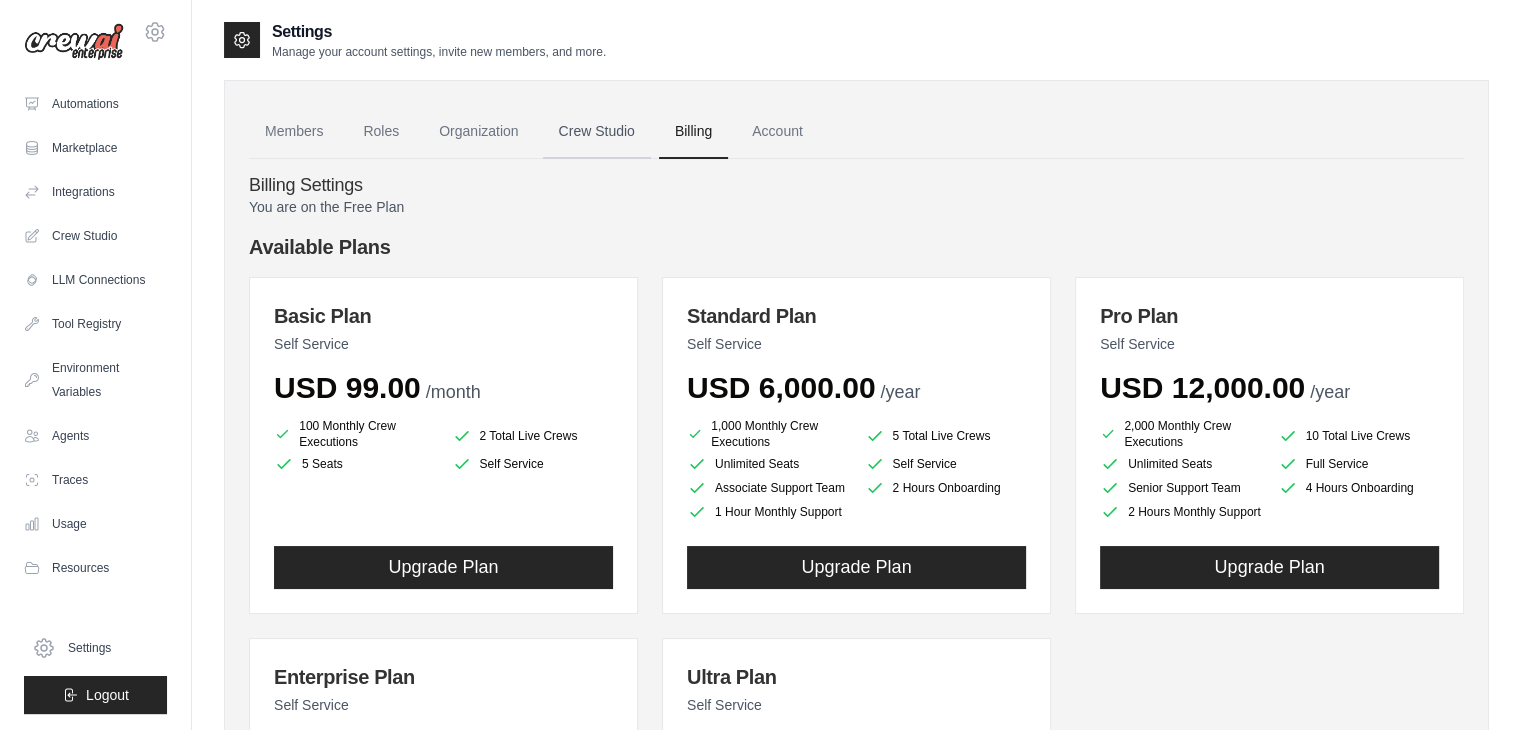 click on "Crew Studio" at bounding box center [597, 132] 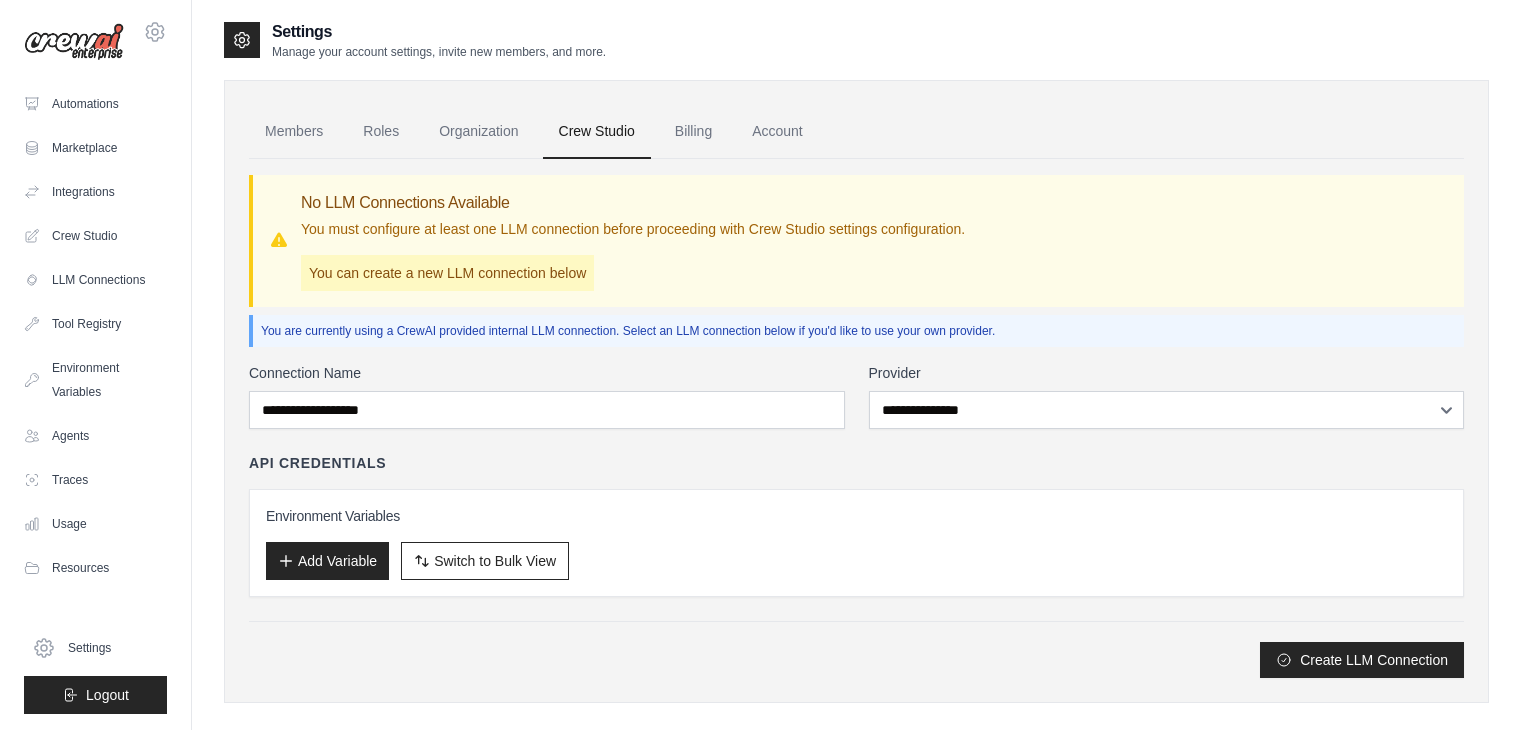 scroll, scrollTop: 0, scrollLeft: 0, axis: both 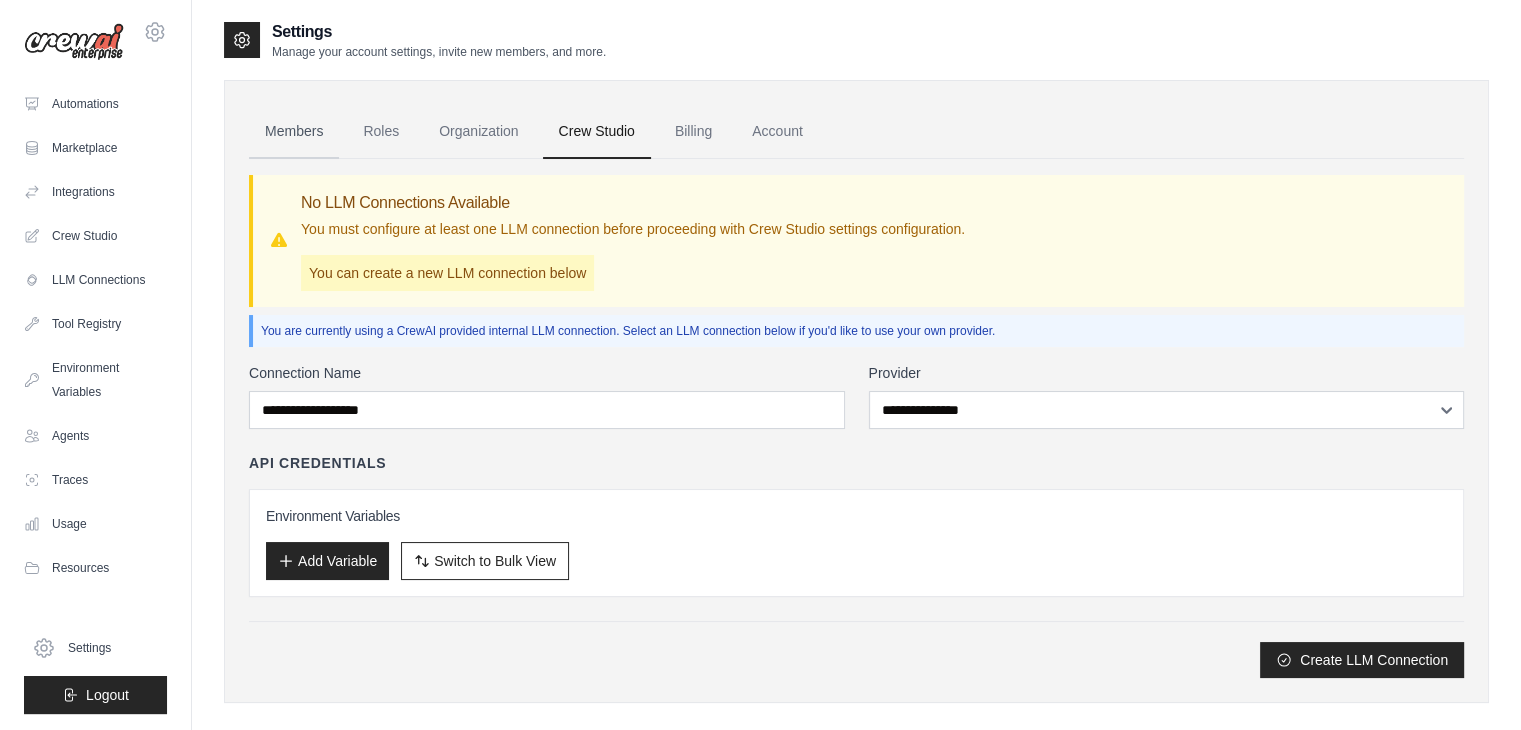 click on "Members" at bounding box center (294, 132) 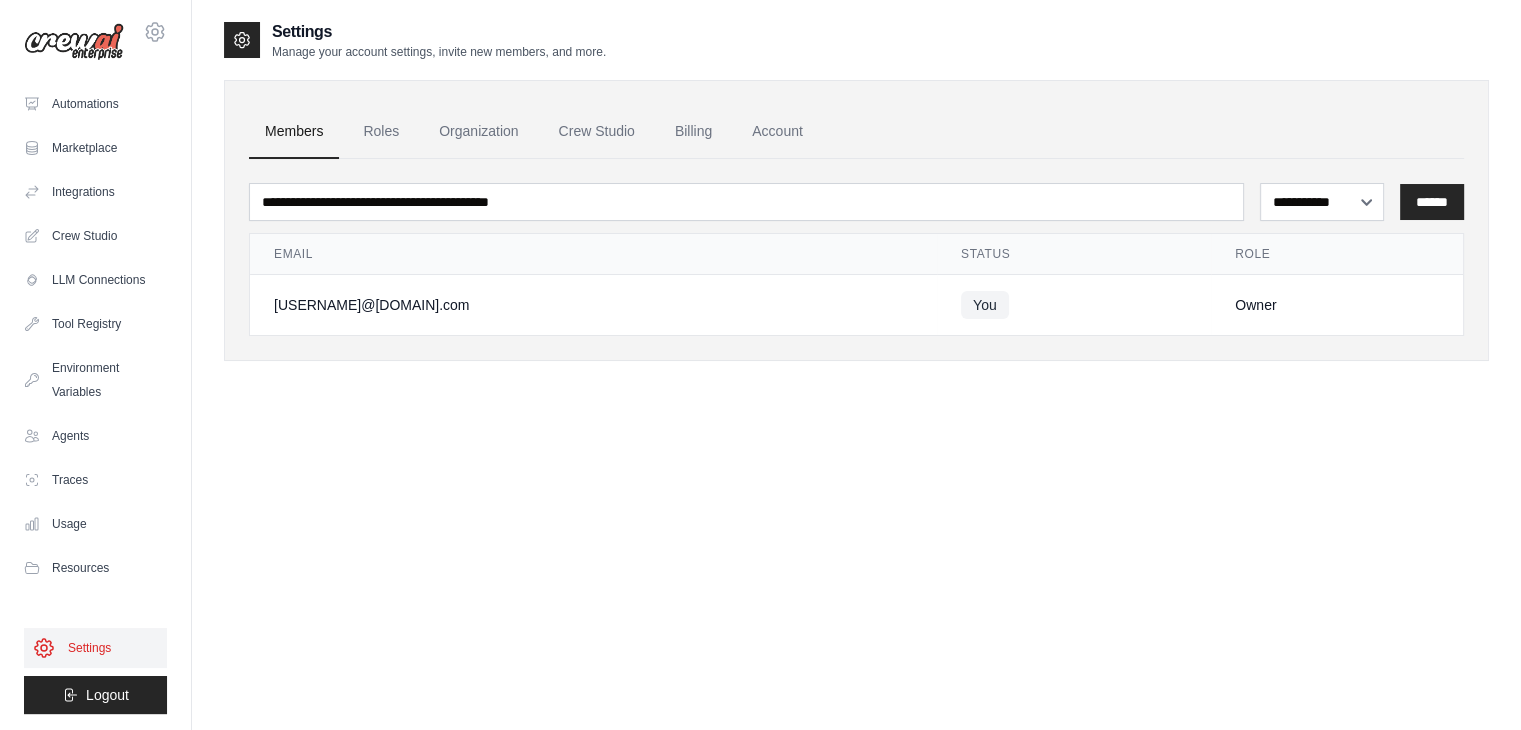 click on "Settings" at bounding box center (95, 648) 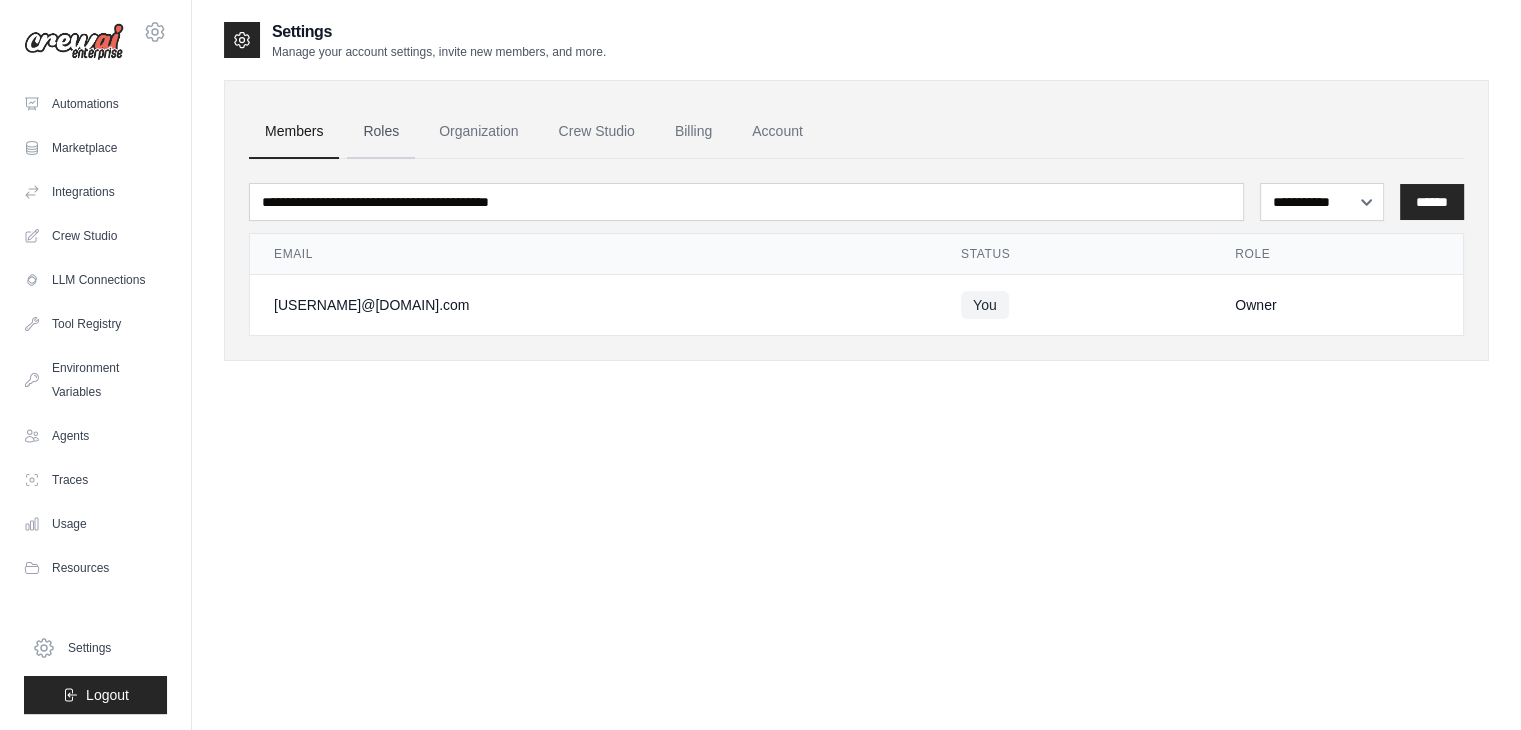 click on "Roles" at bounding box center [381, 132] 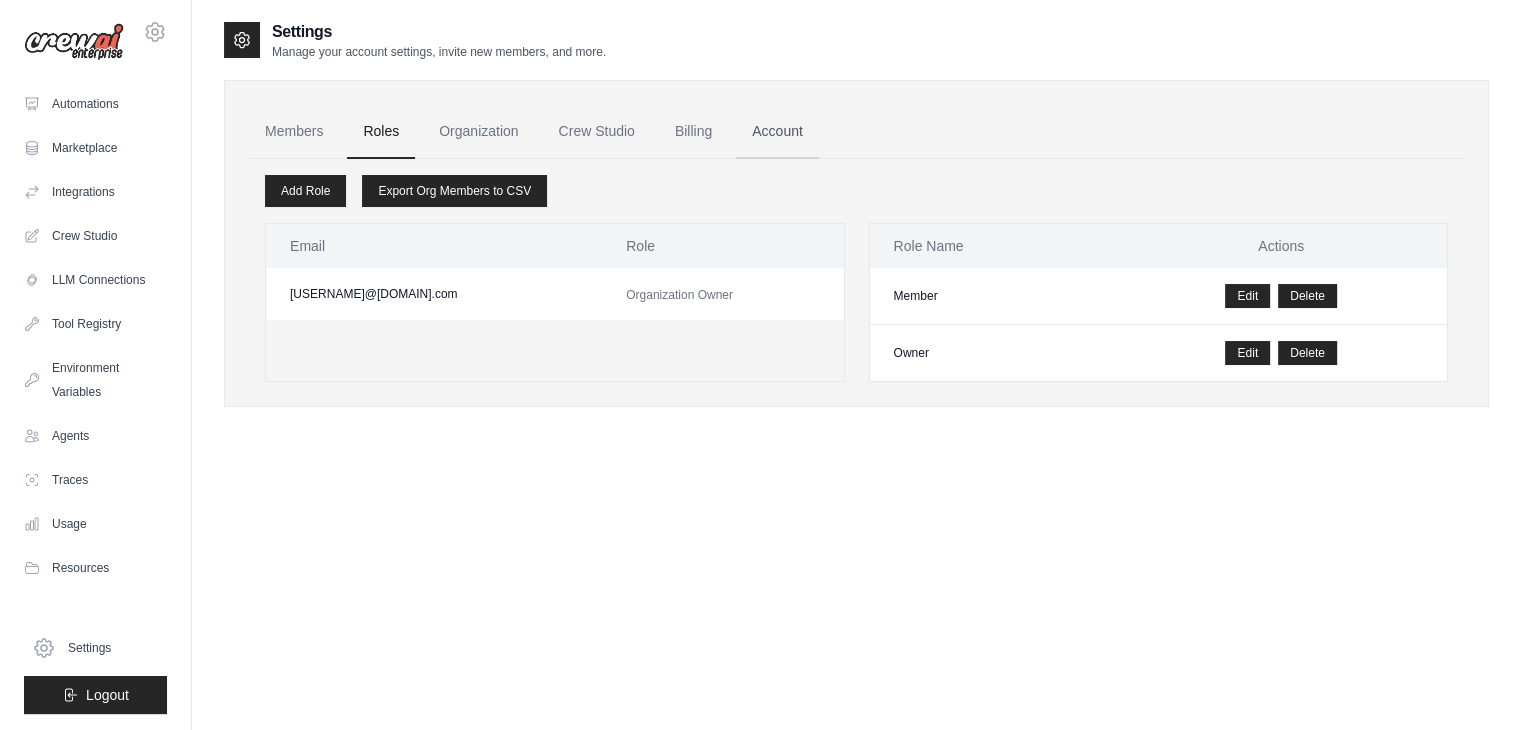 click on "Account" at bounding box center (777, 132) 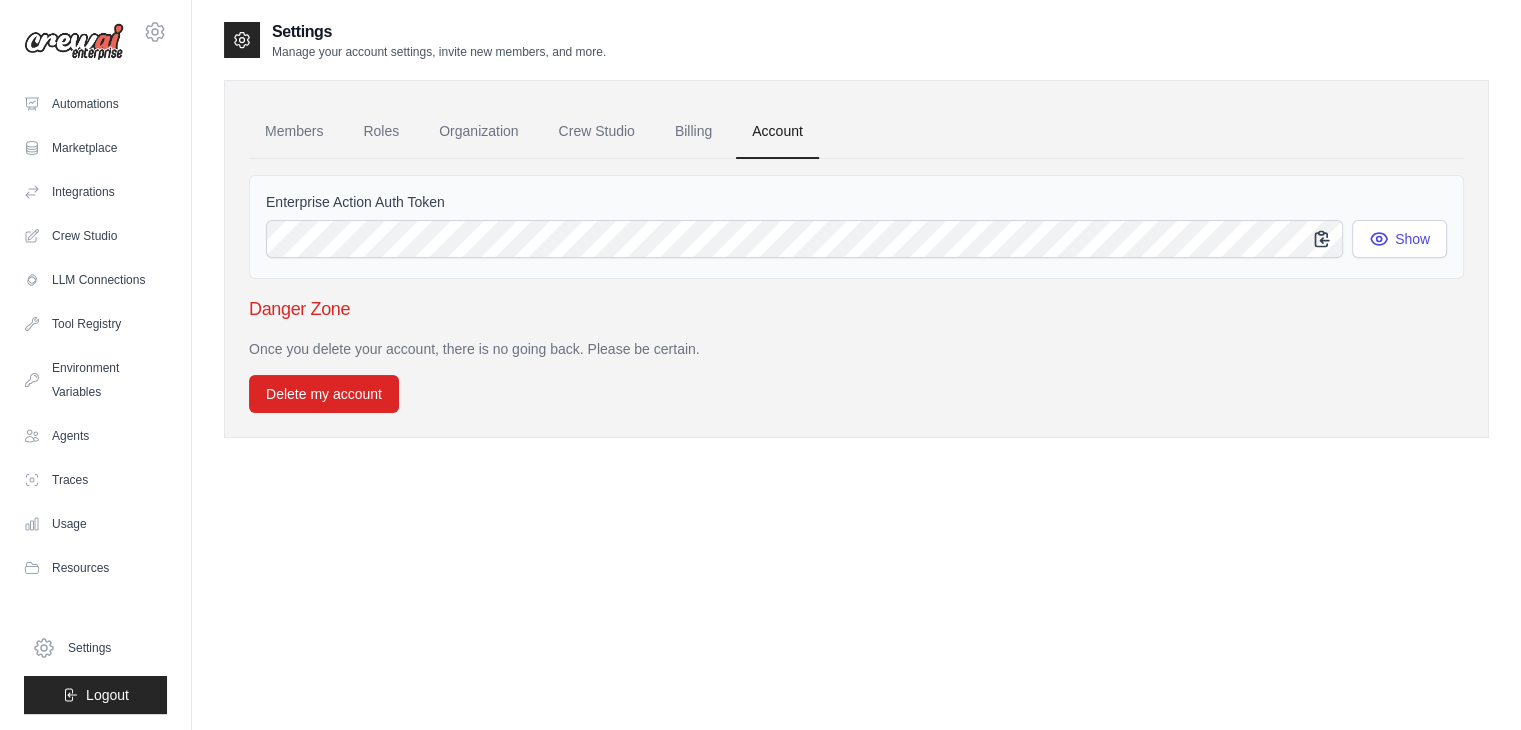 click 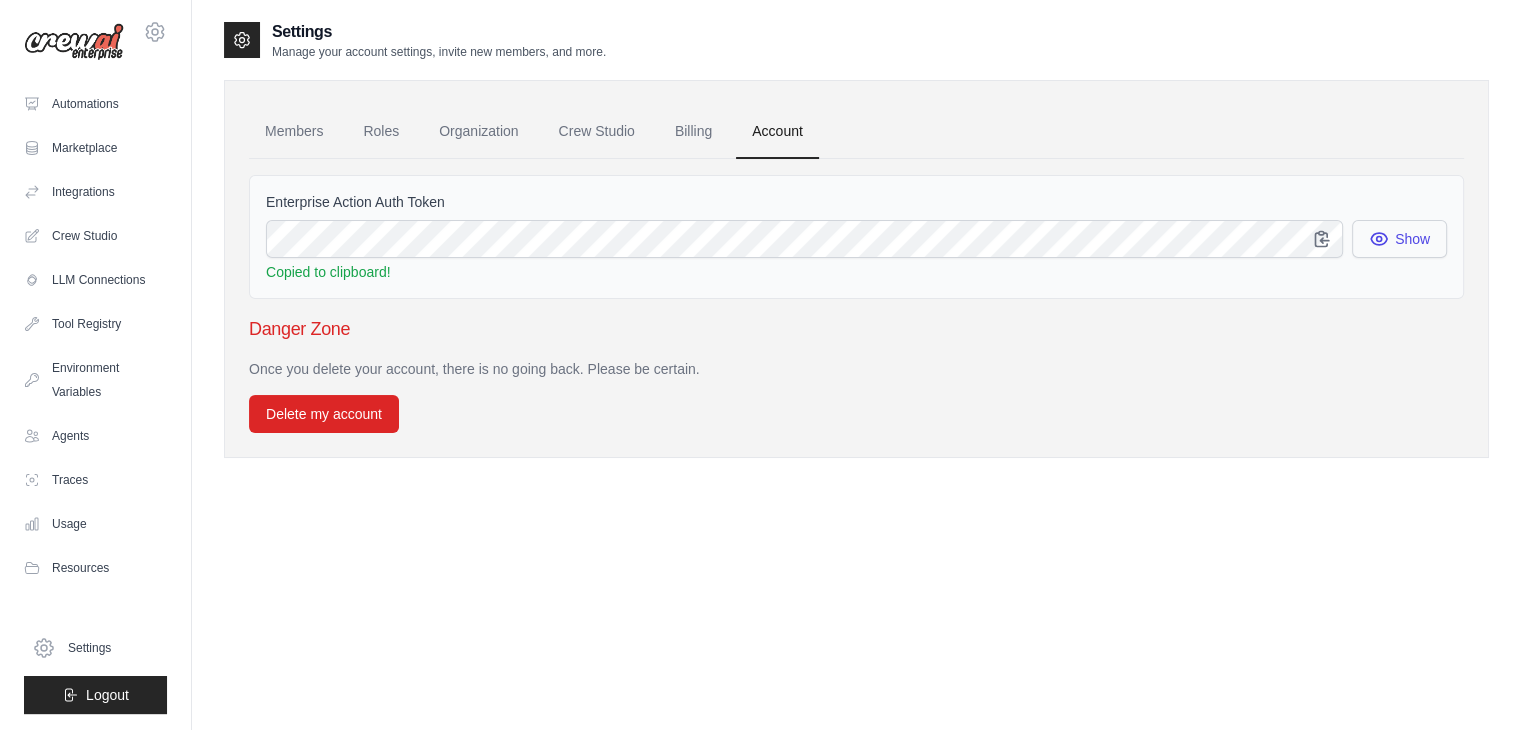 click on "Show" at bounding box center (1399, 239) 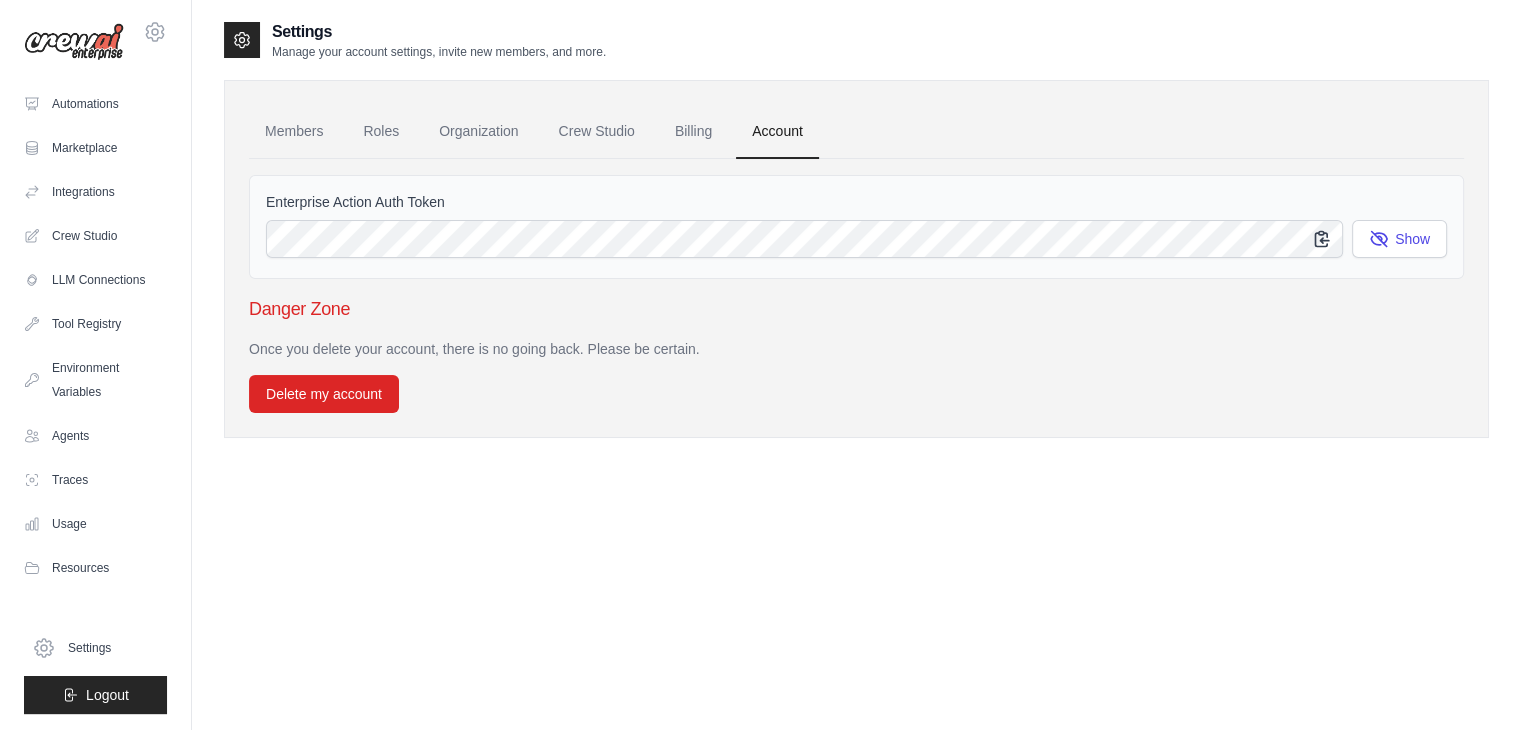click 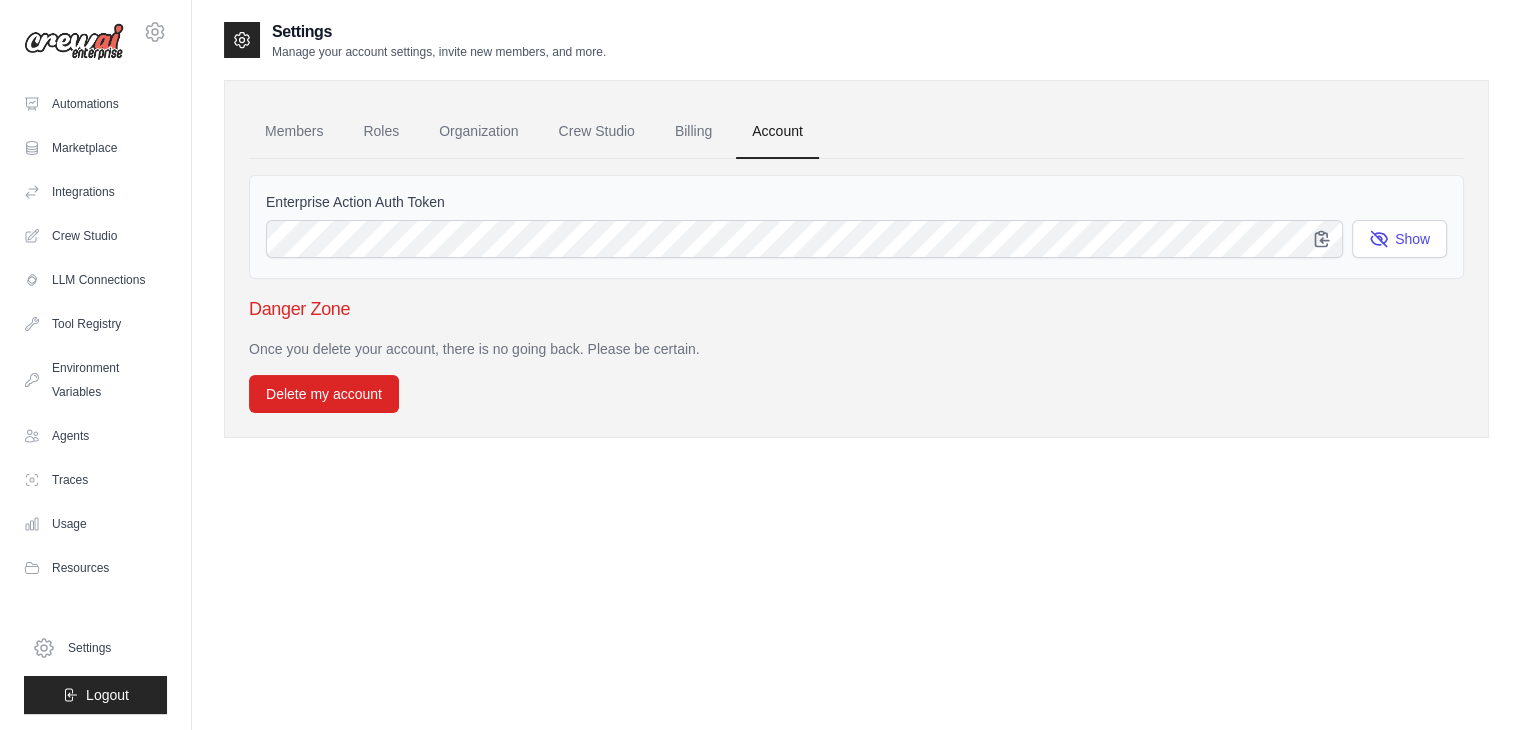 click on "Danger Zone" at bounding box center [856, 309] 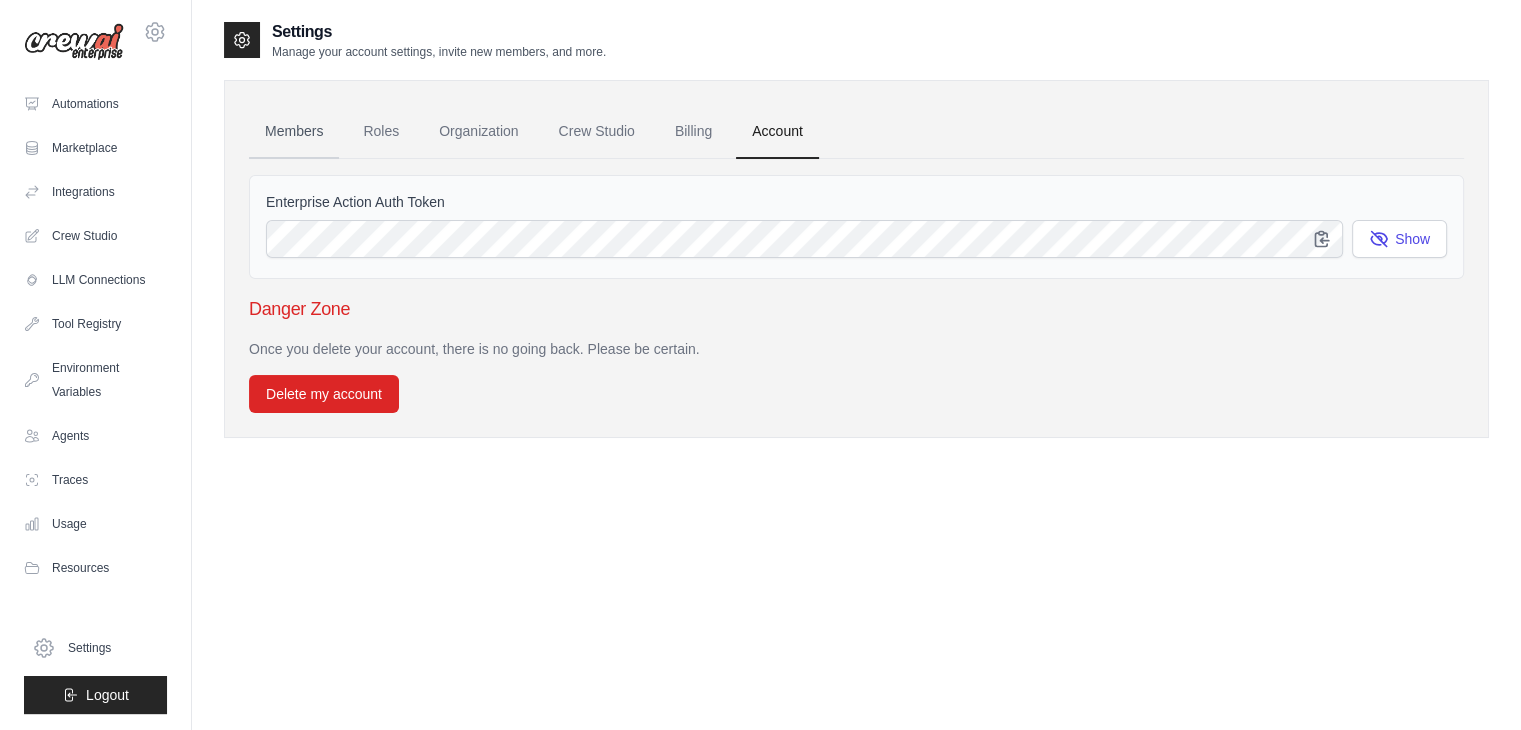 click on "Members" at bounding box center (294, 132) 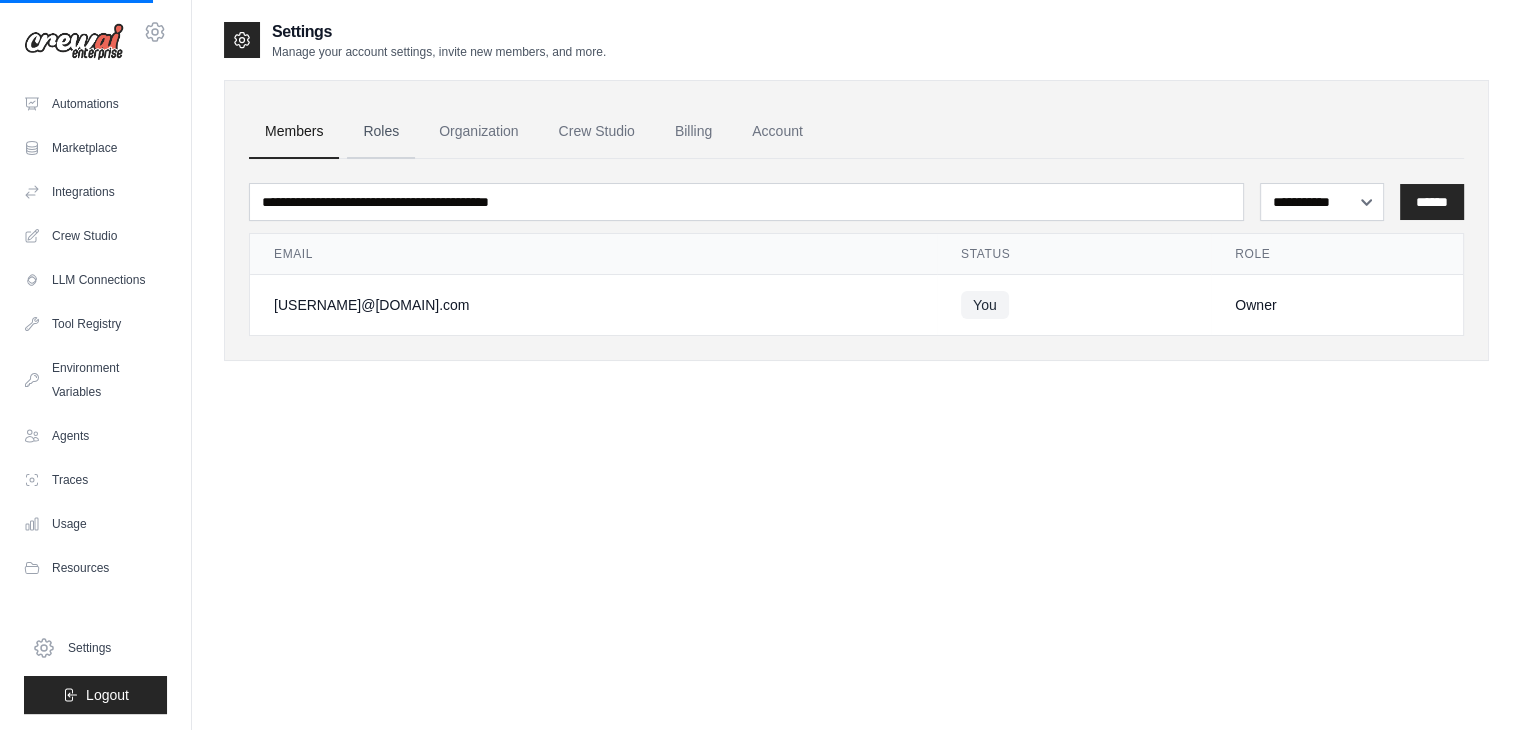 click on "Roles" at bounding box center [381, 132] 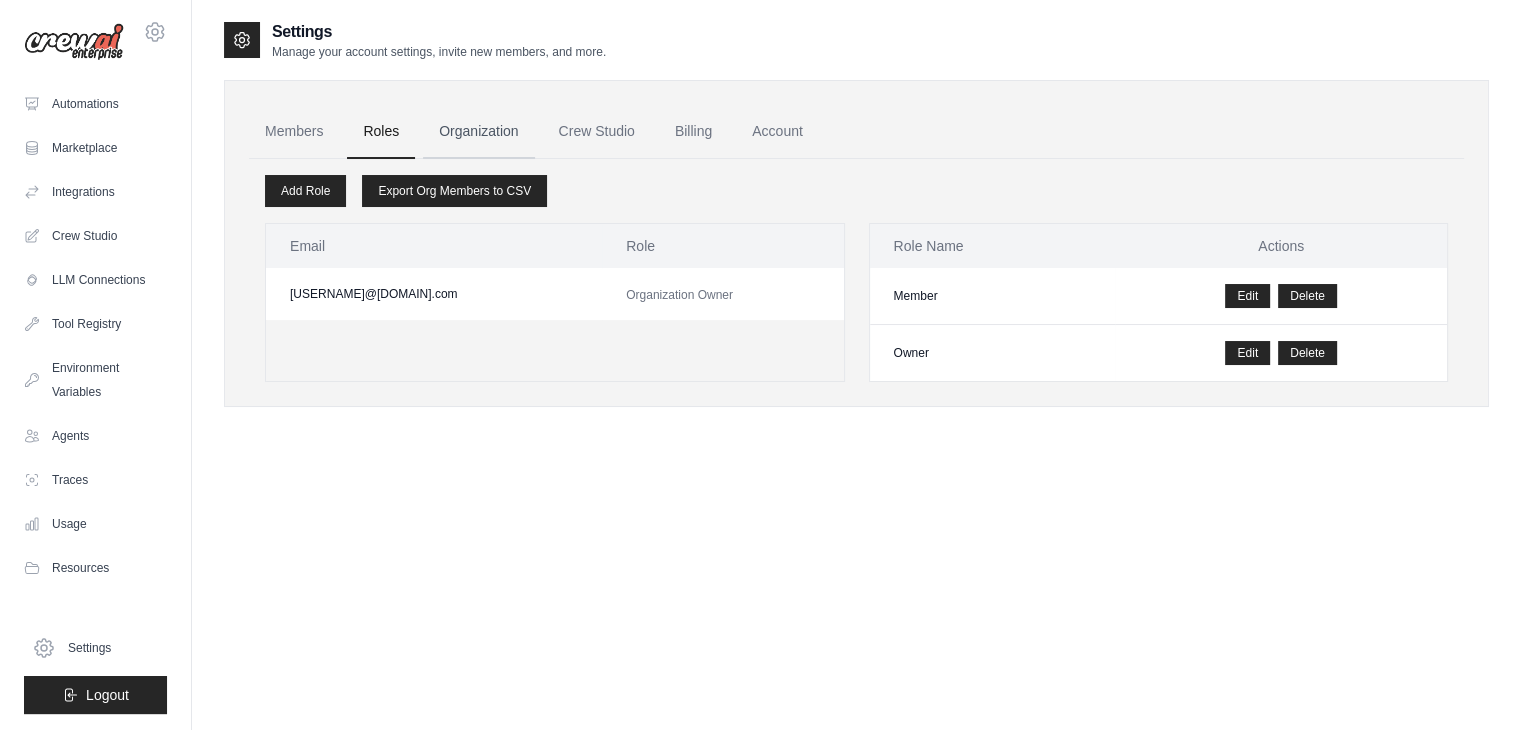 click on "Organization" at bounding box center [478, 132] 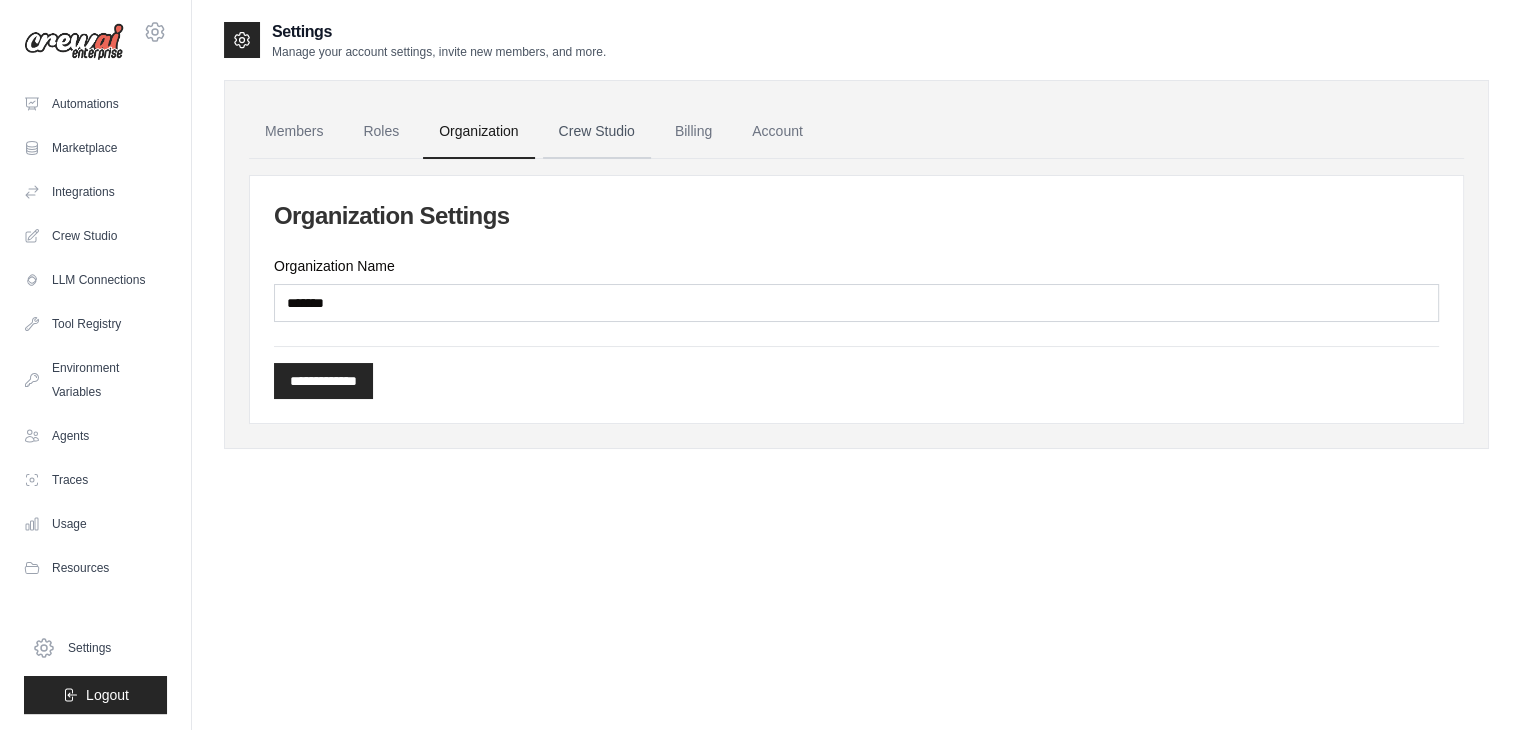 click on "Crew Studio" at bounding box center (597, 132) 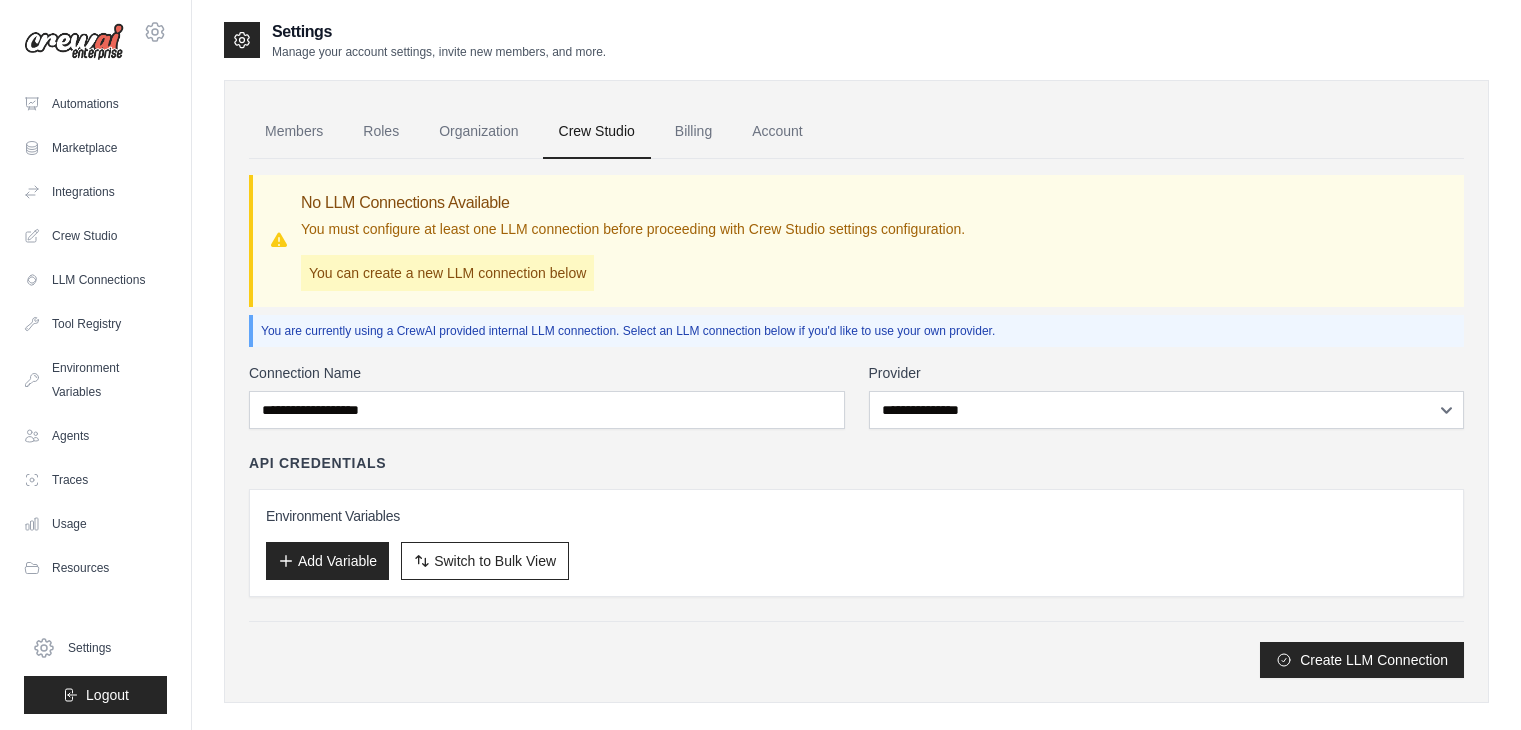 scroll, scrollTop: 0, scrollLeft: 0, axis: both 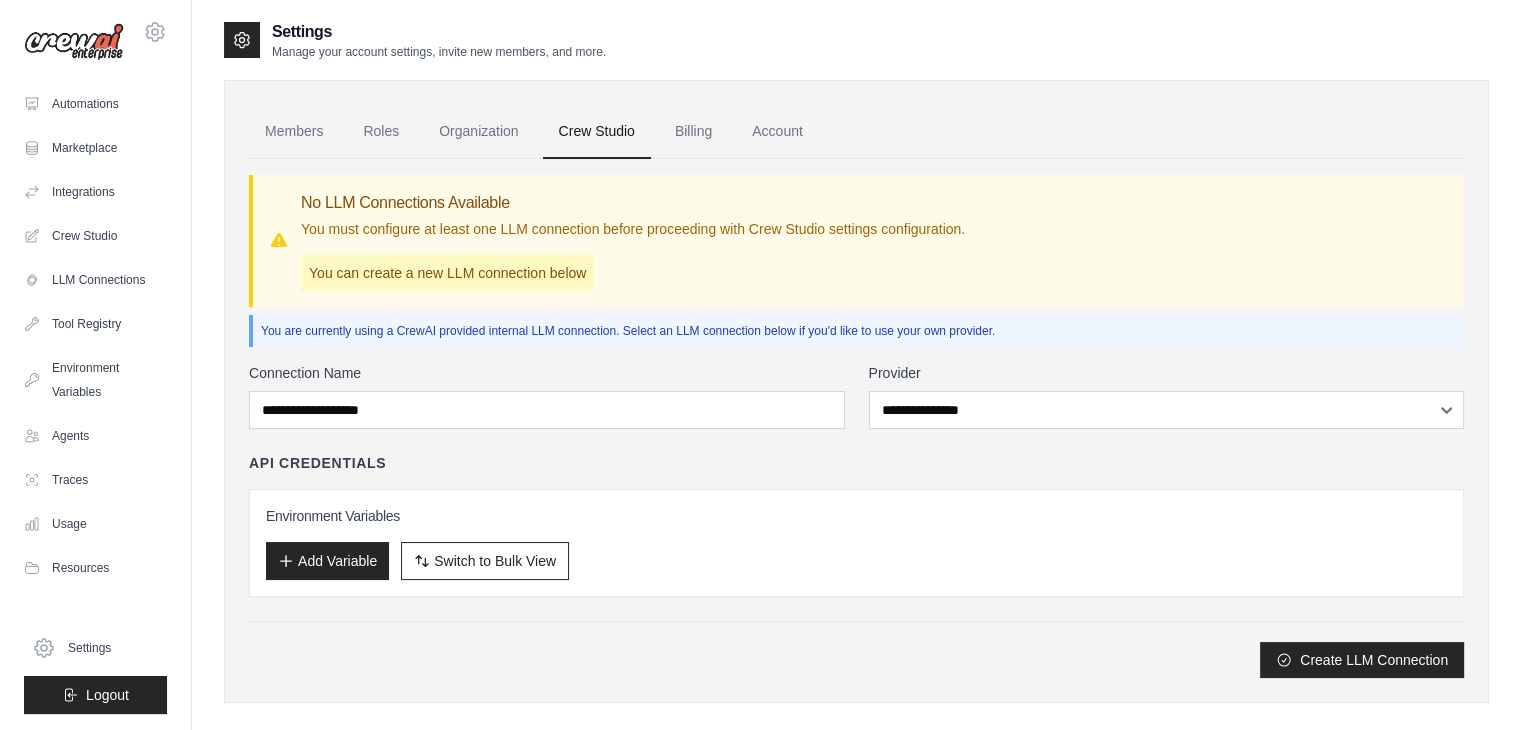 click on "Billing" at bounding box center [693, 132] 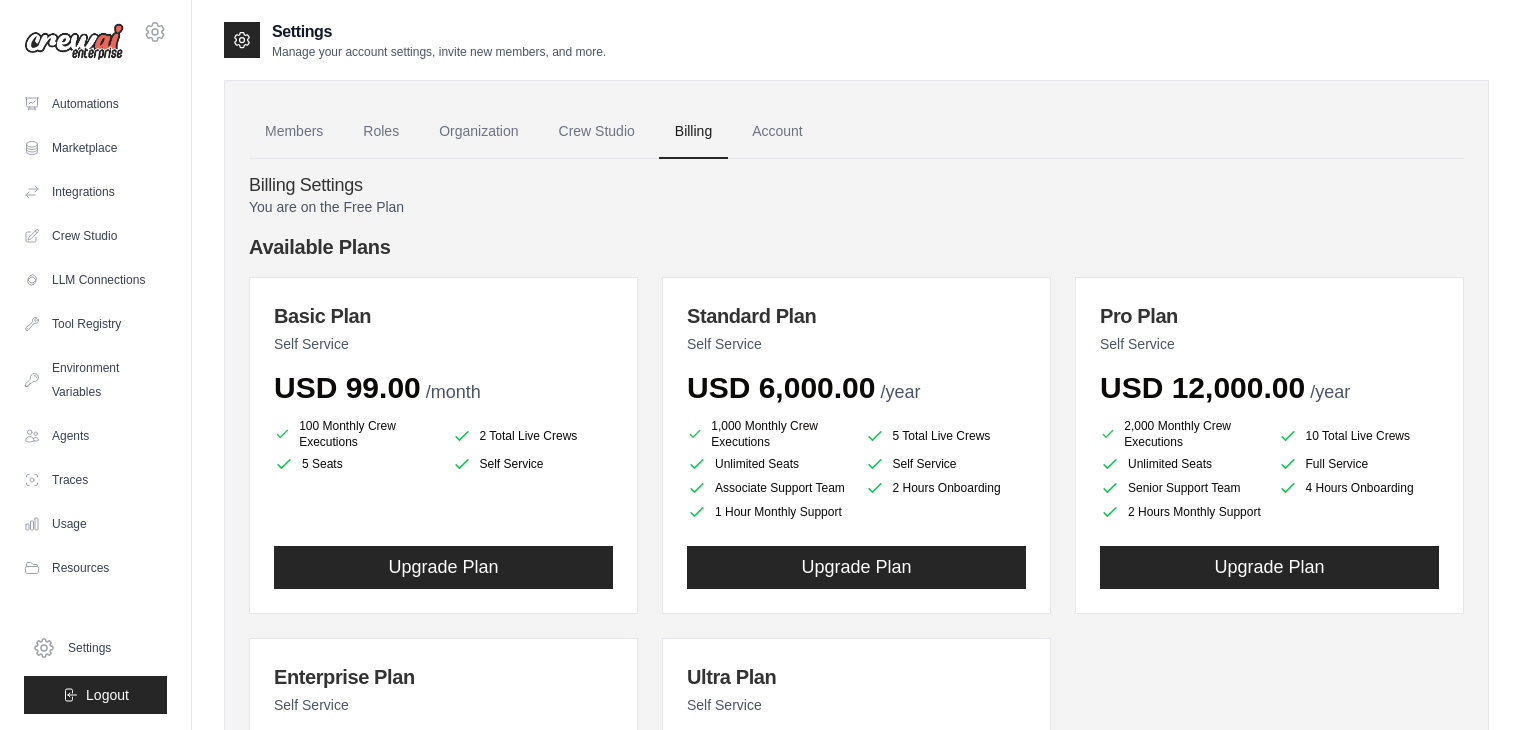 scroll, scrollTop: 399, scrollLeft: 0, axis: vertical 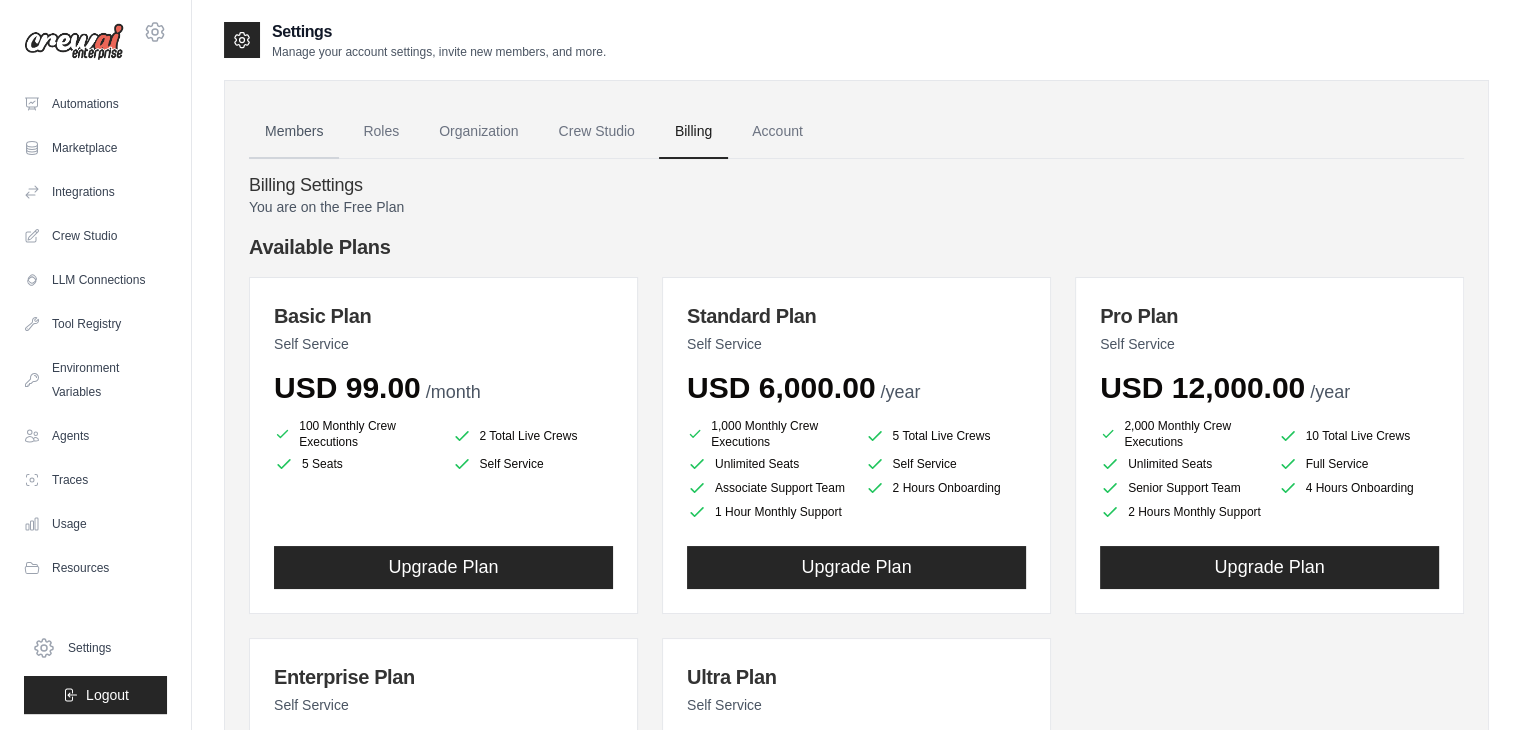 click on "Members" at bounding box center [294, 132] 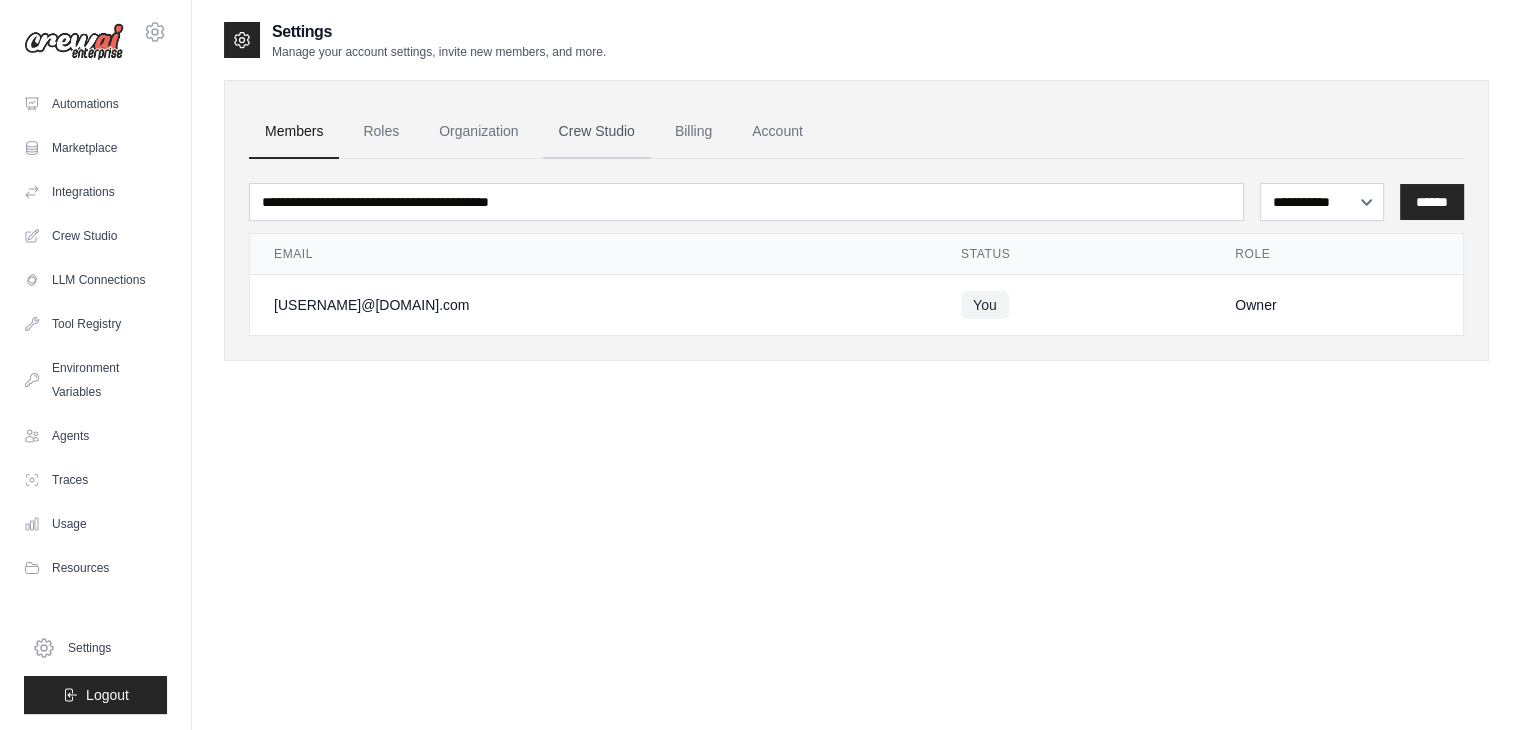 click on "Crew Studio" at bounding box center (597, 132) 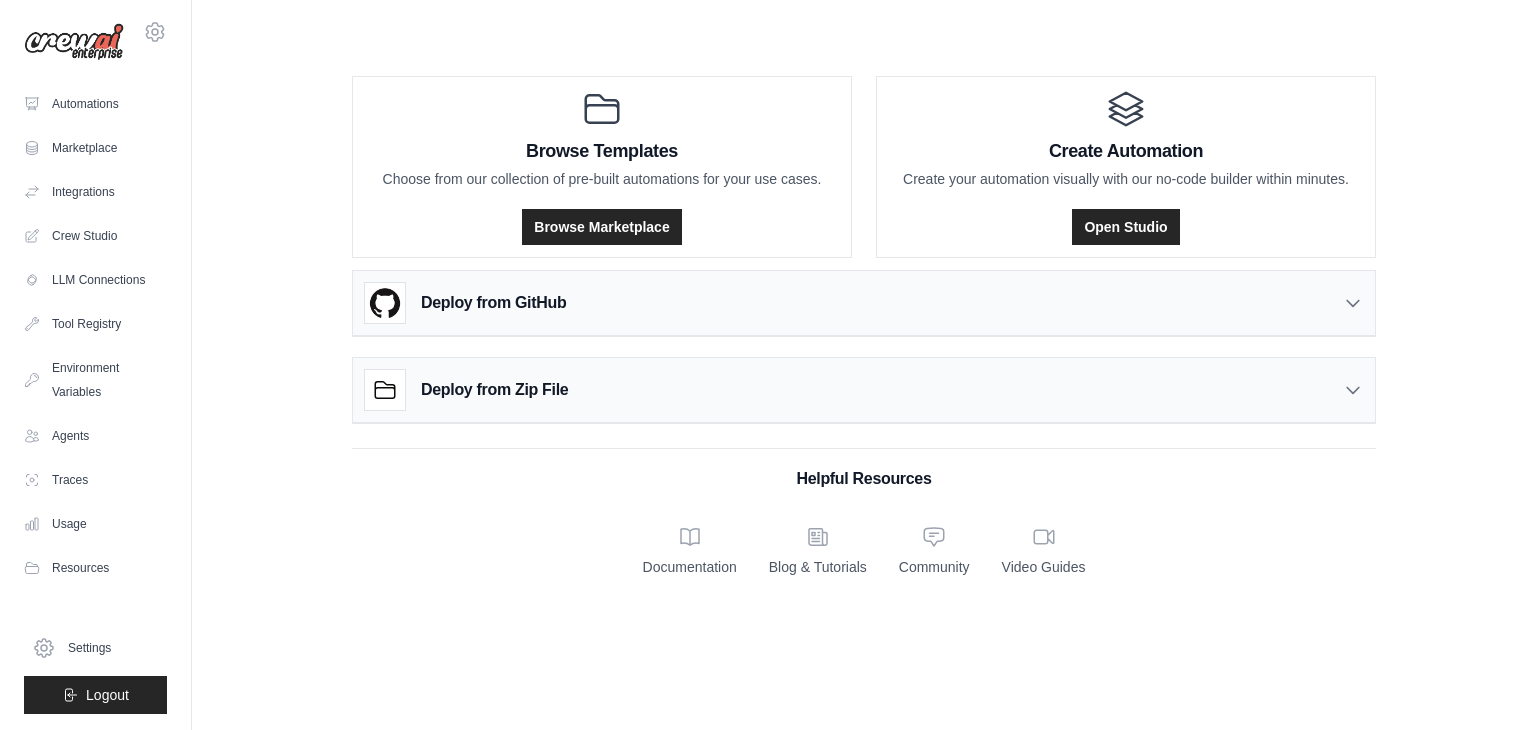 scroll, scrollTop: 0, scrollLeft: 0, axis: both 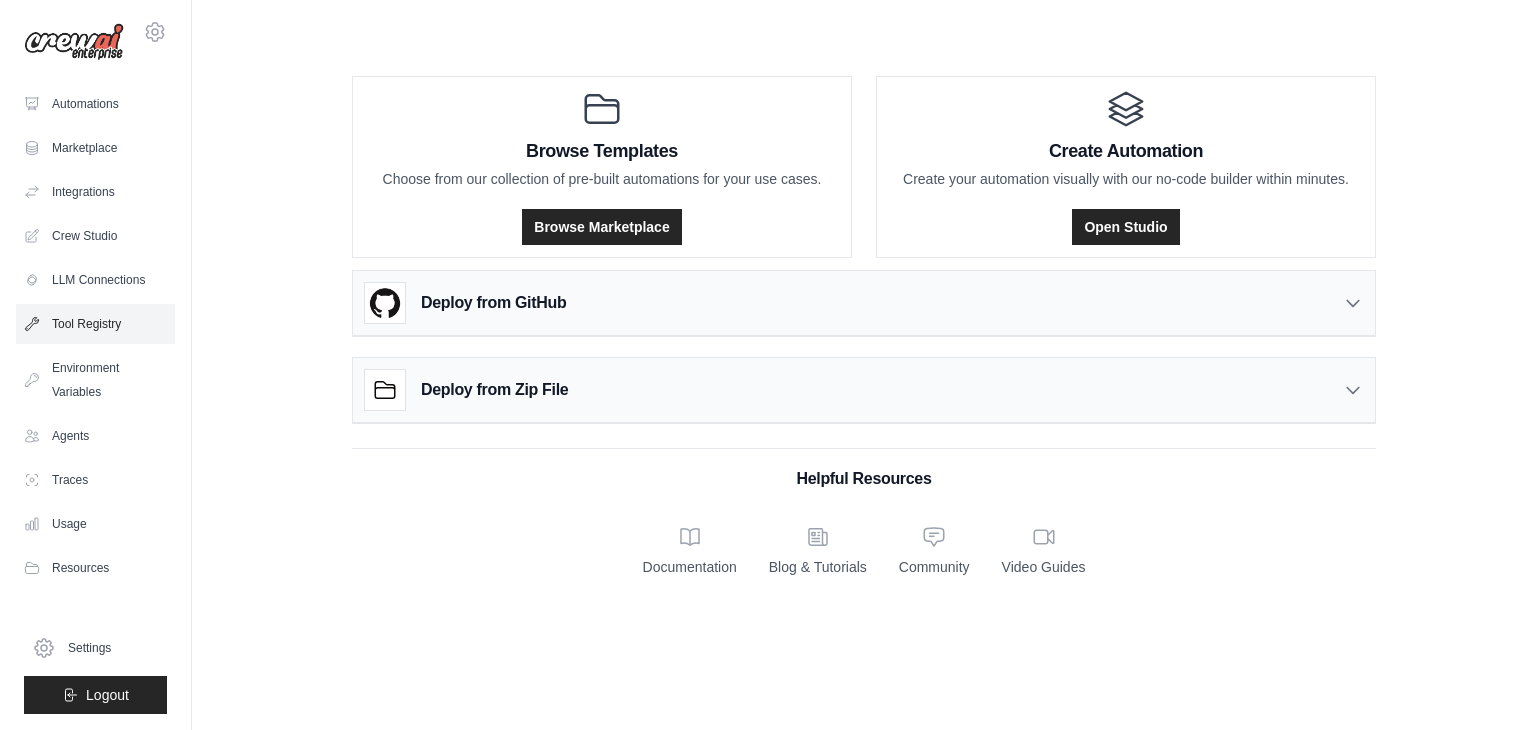 click on "Tool Registry" at bounding box center (95, 324) 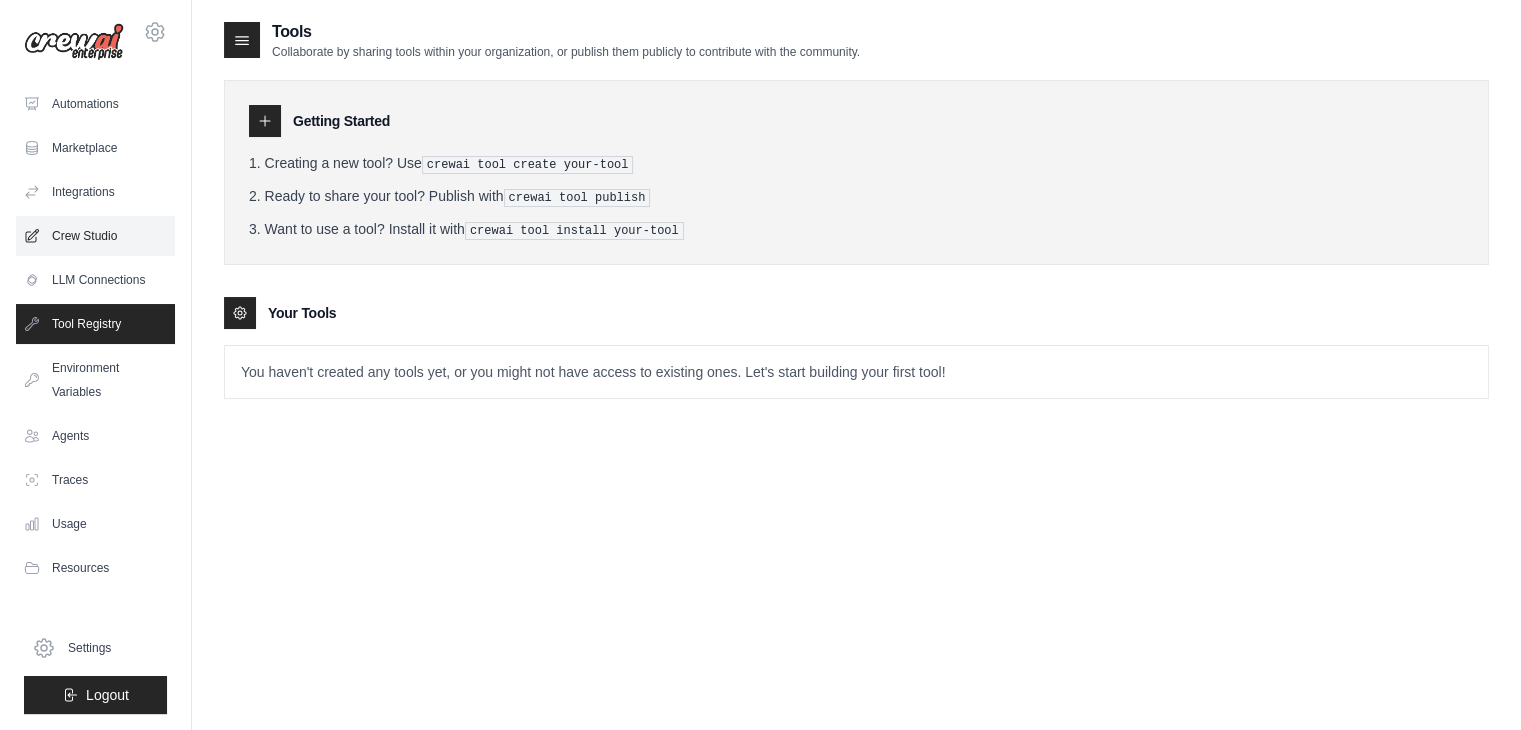 click on "Crew Studio" at bounding box center [95, 236] 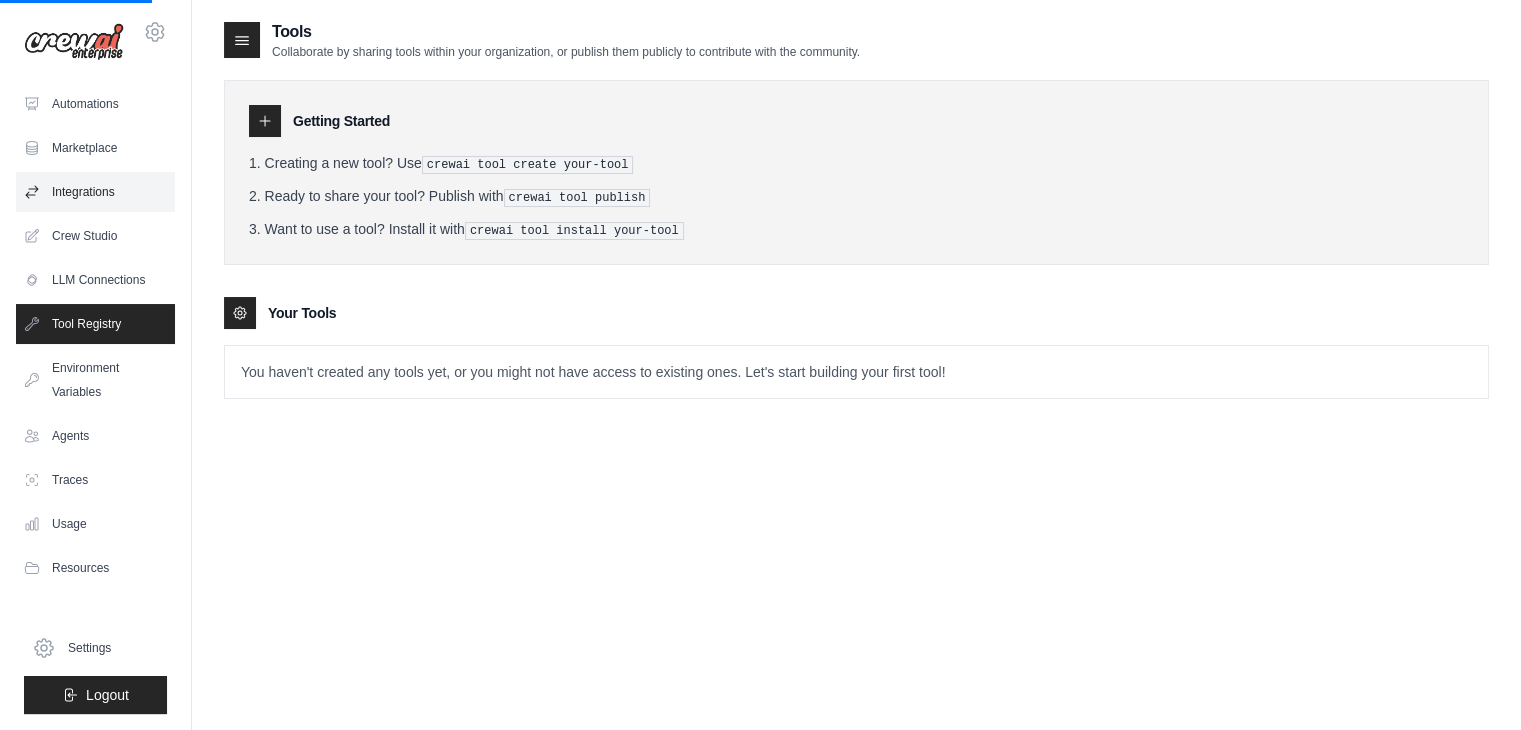 click on "Integrations" at bounding box center (95, 192) 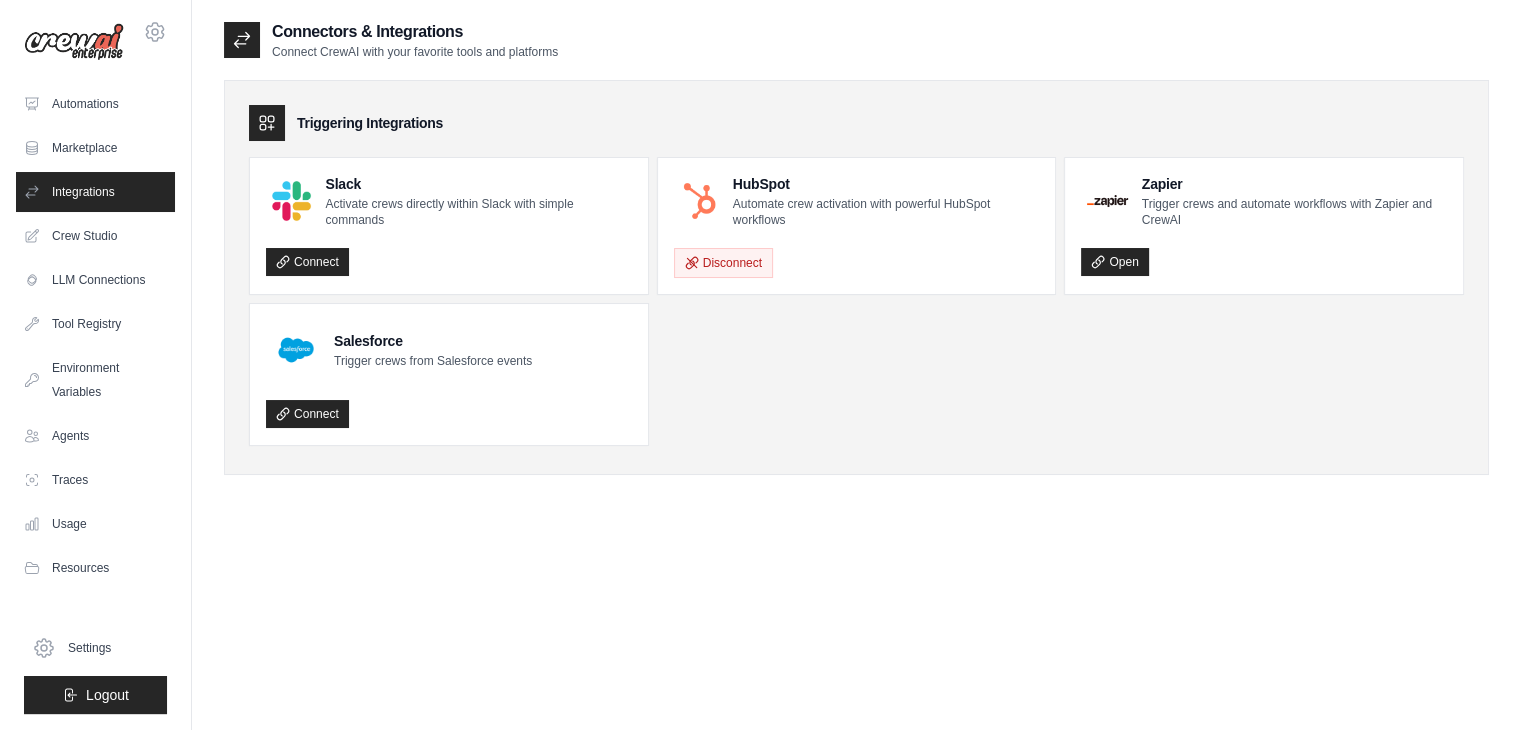 click on "Automate crew activation with powerful HubSpot workflows" at bounding box center (886, 212) 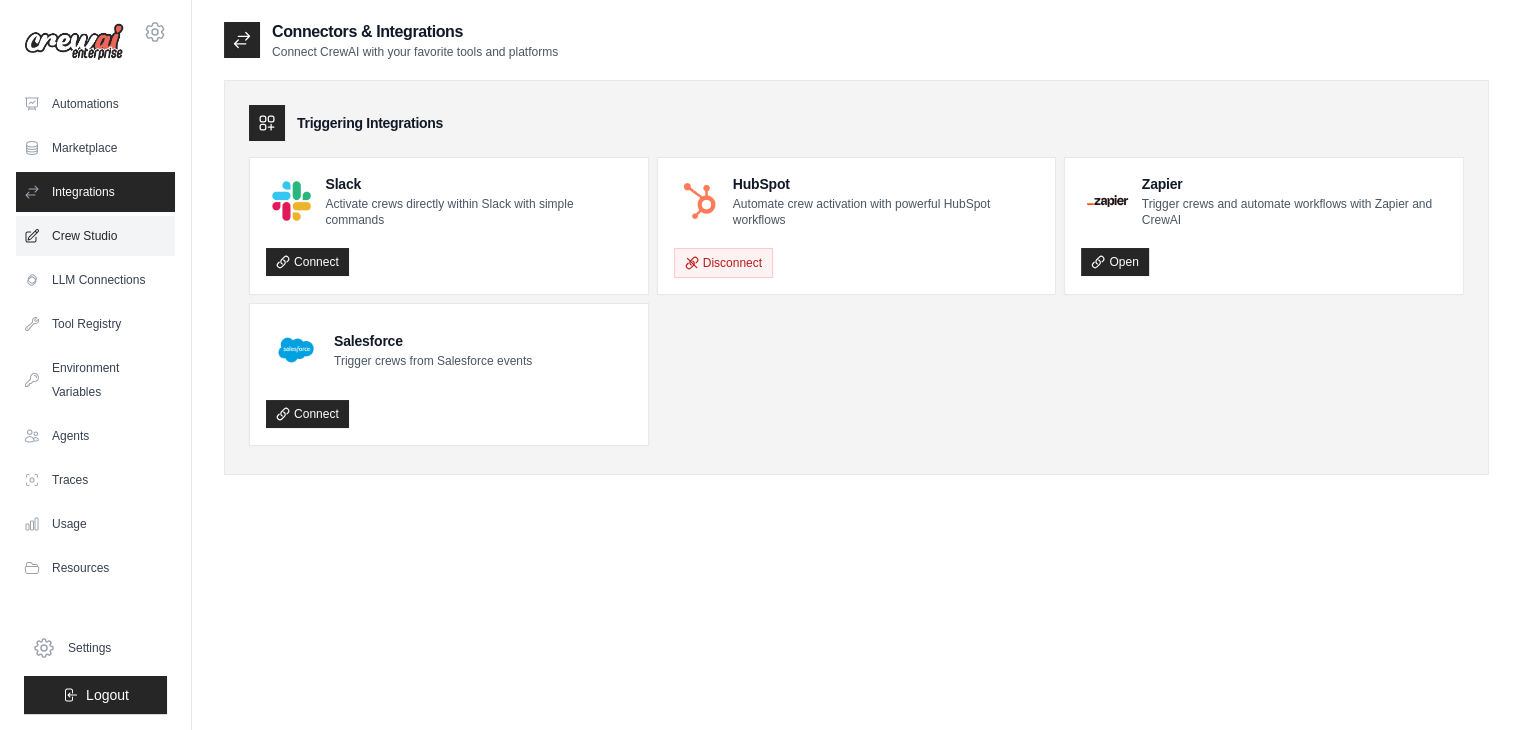 click on "Crew Studio" at bounding box center [95, 236] 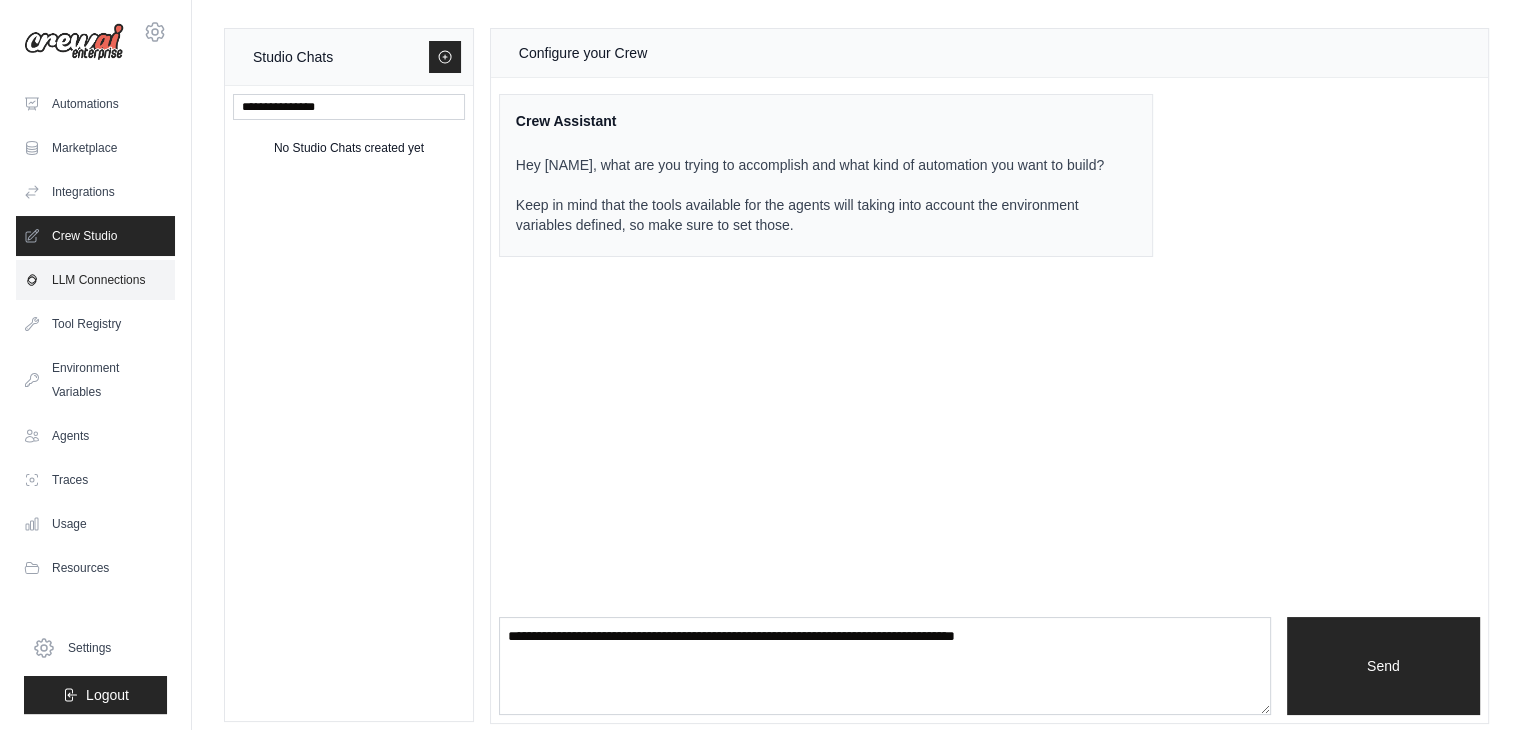 click on "LLM Connections" at bounding box center [95, 280] 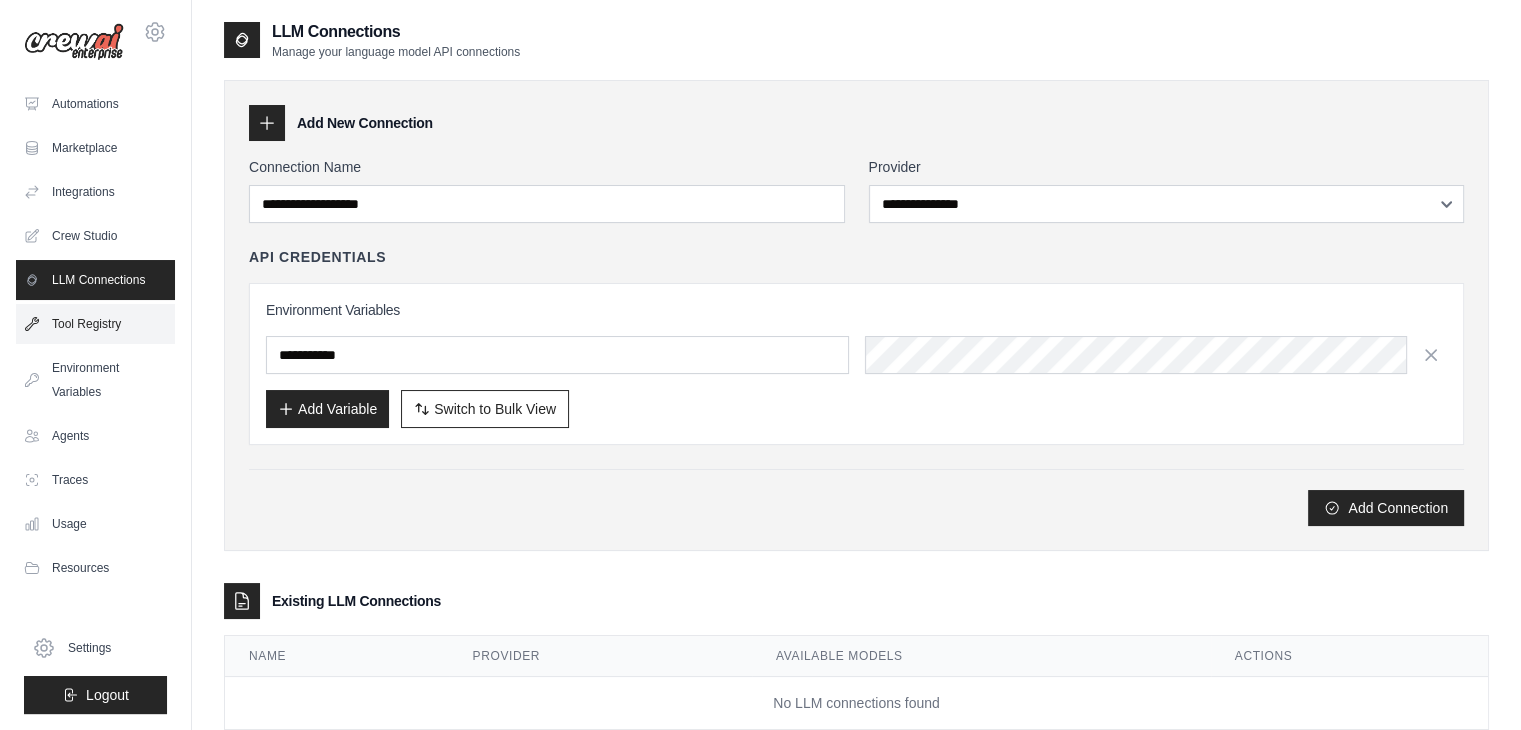 click on "Tool Registry" at bounding box center (95, 324) 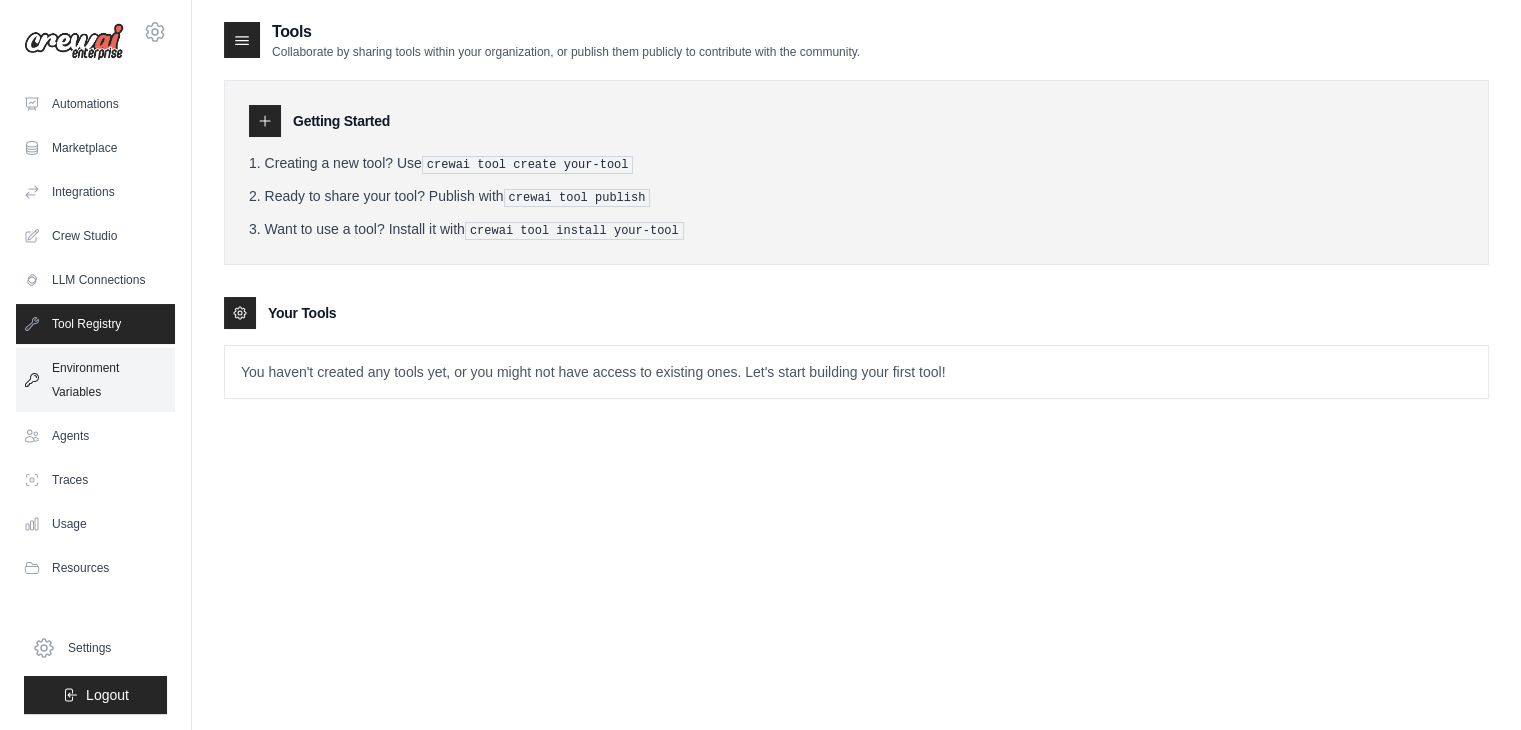 click on "Environment Variables" at bounding box center [95, 380] 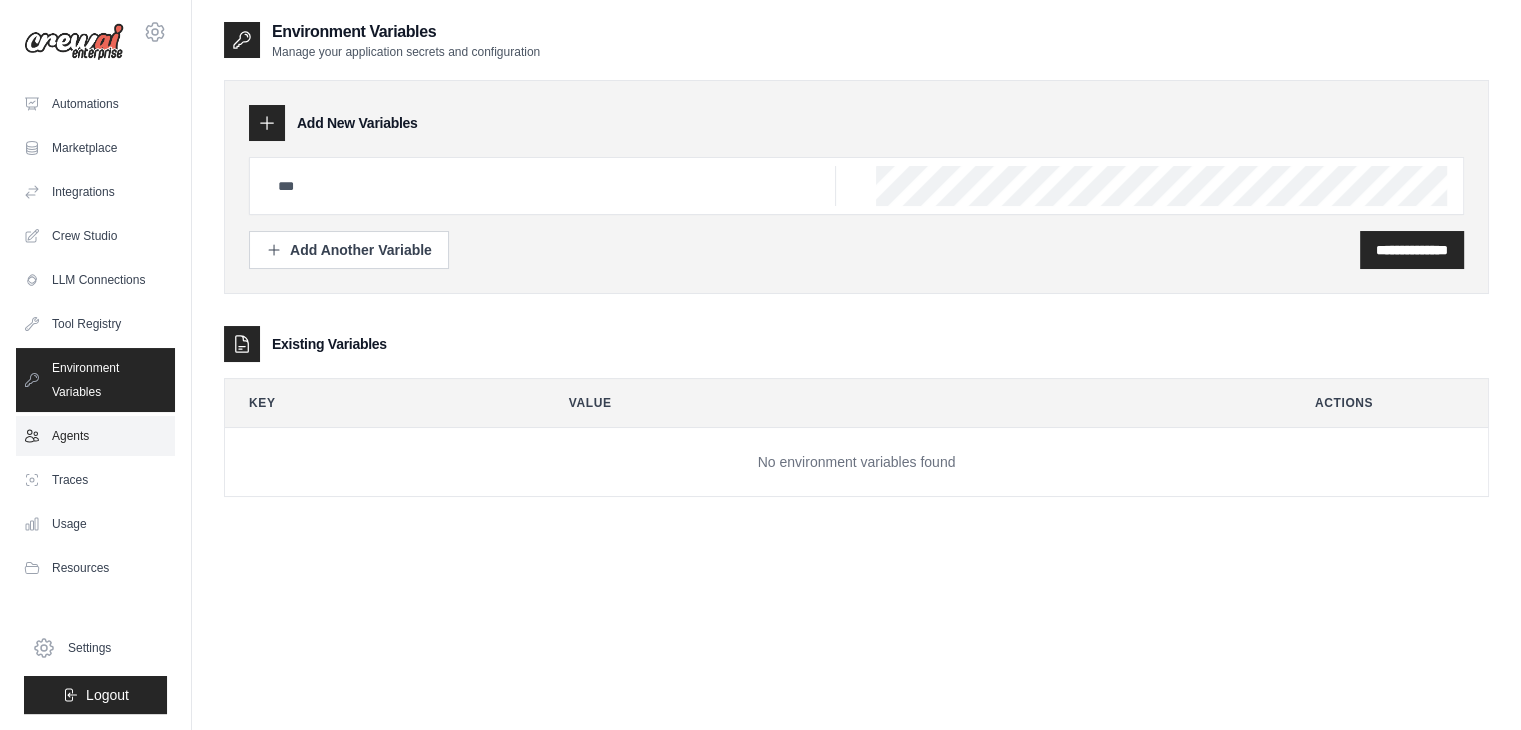 click on "Agents" at bounding box center [95, 436] 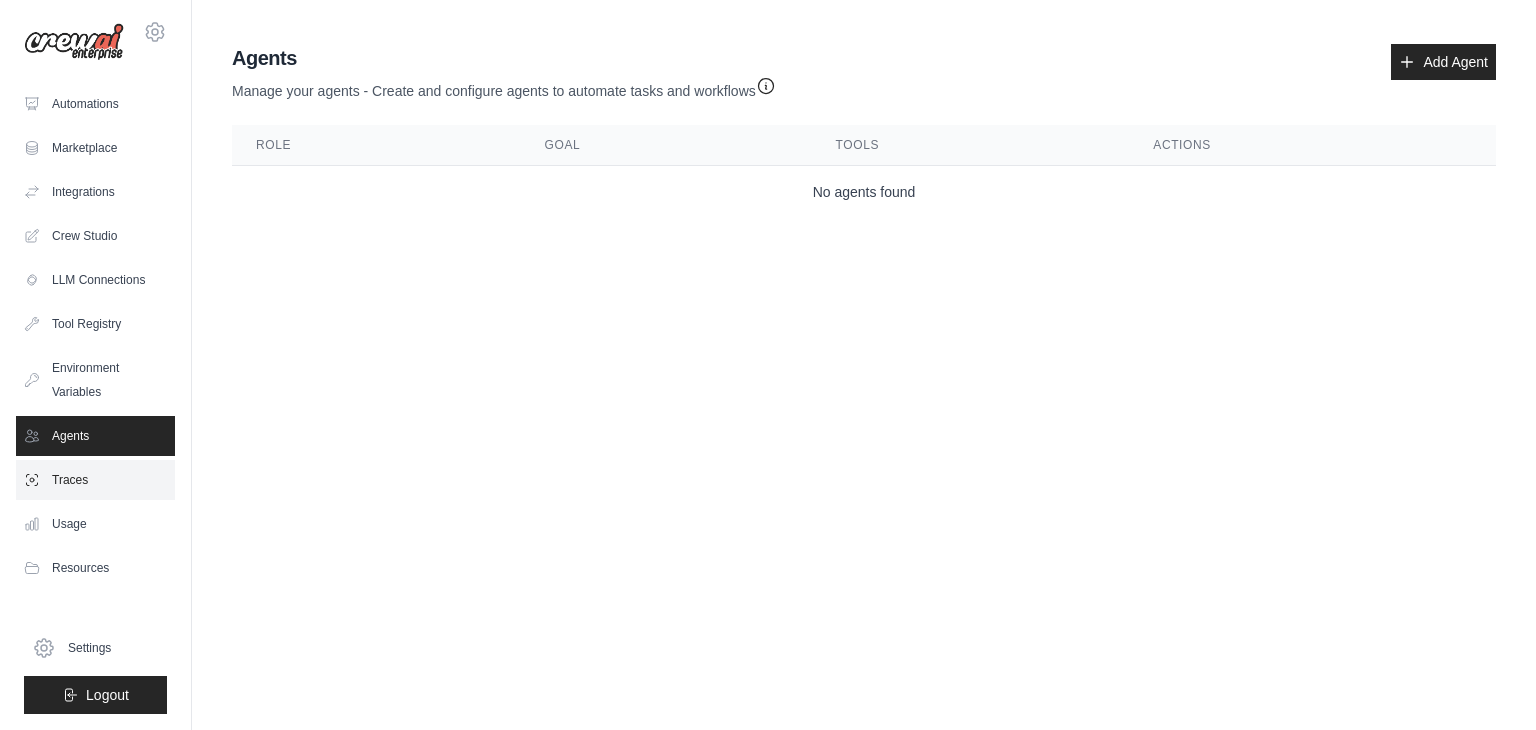 click on "Traces" at bounding box center (95, 480) 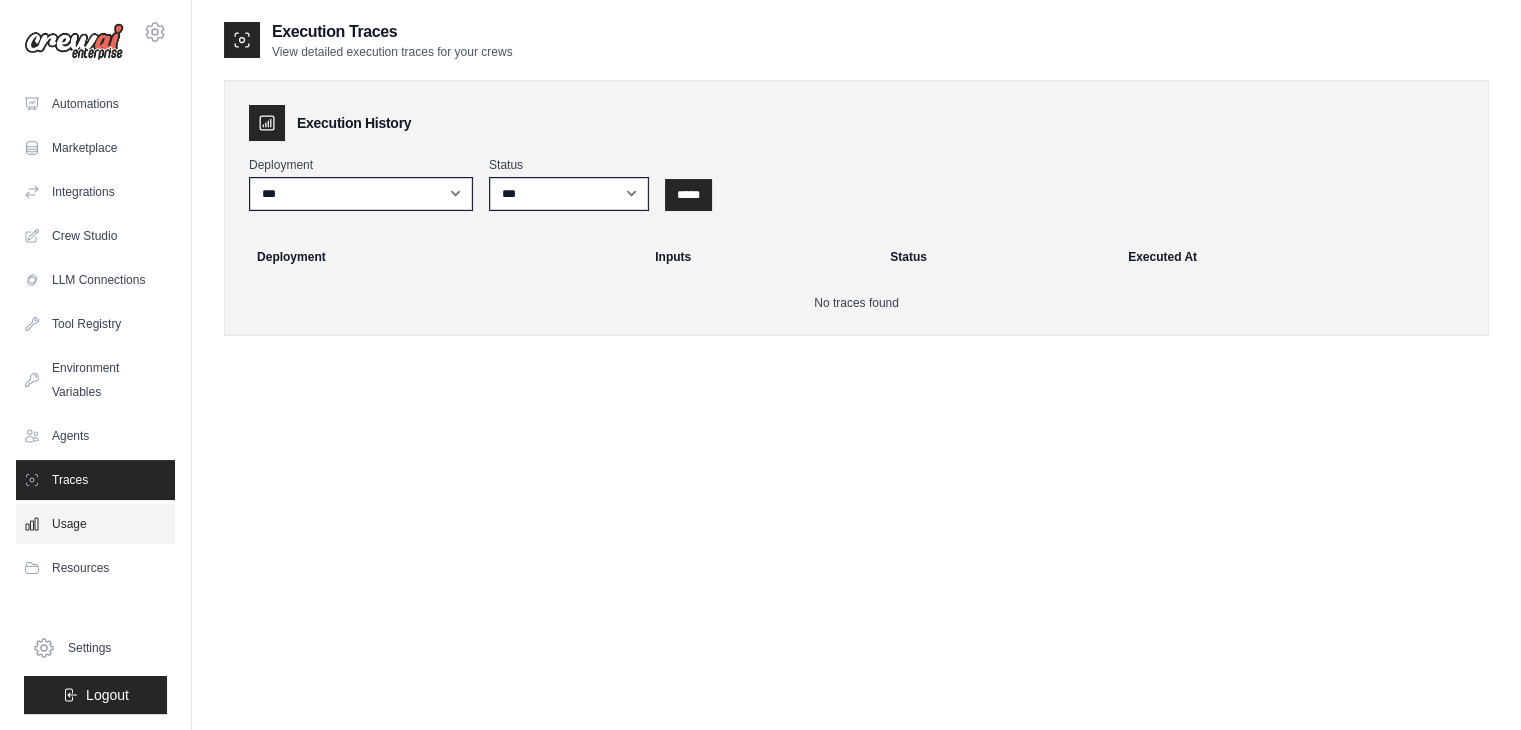 click on "Usage" at bounding box center (95, 524) 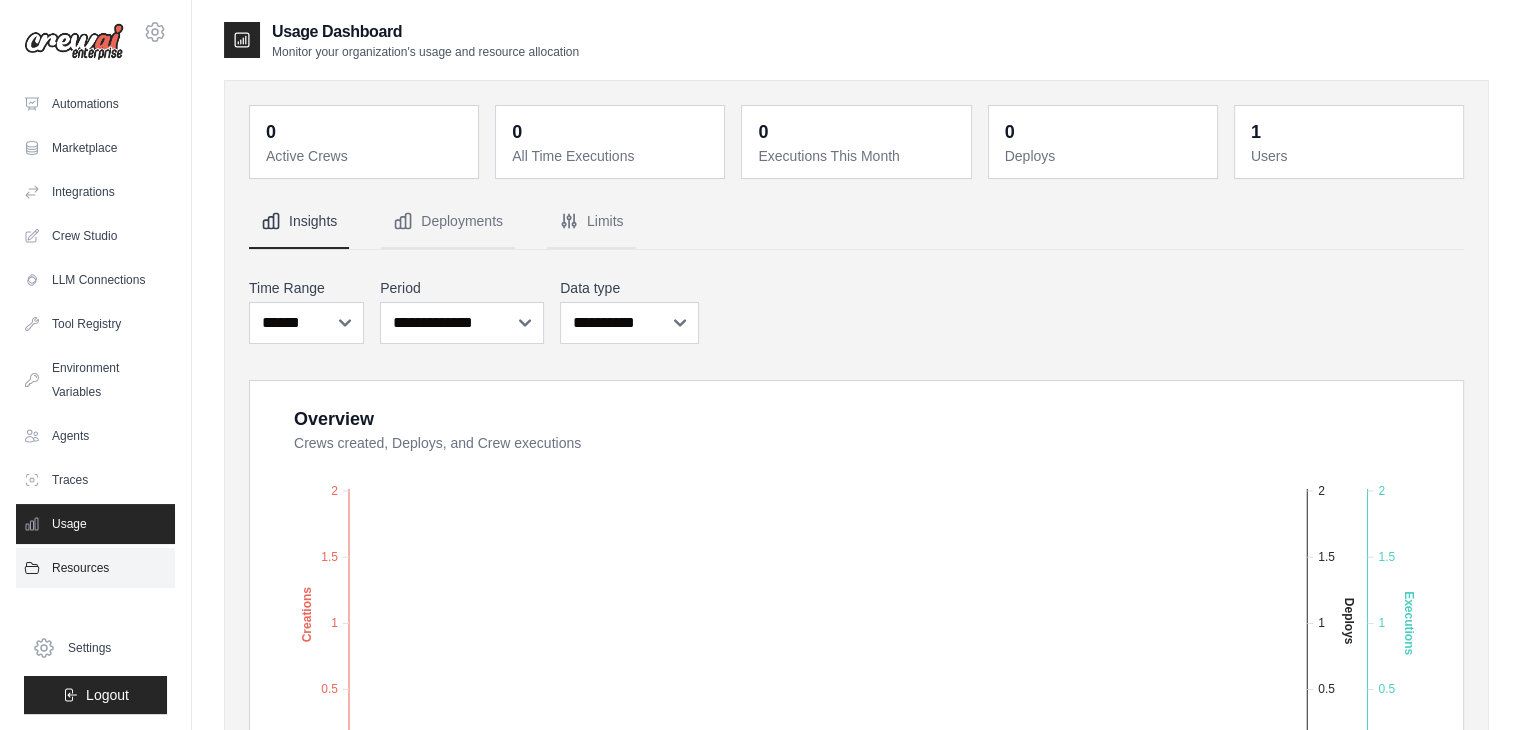 click on "Resources" at bounding box center (95, 568) 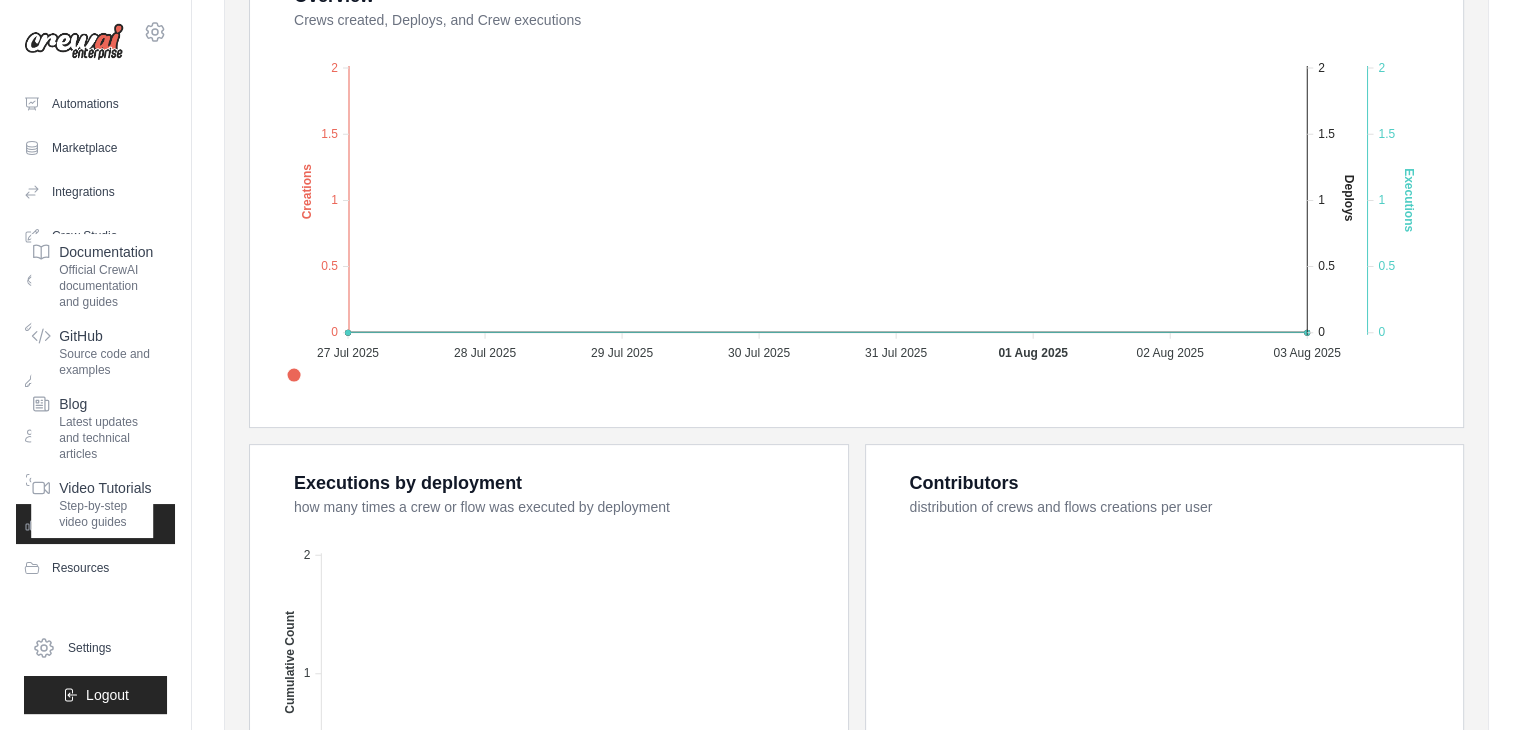 scroll, scrollTop: 452, scrollLeft: 0, axis: vertical 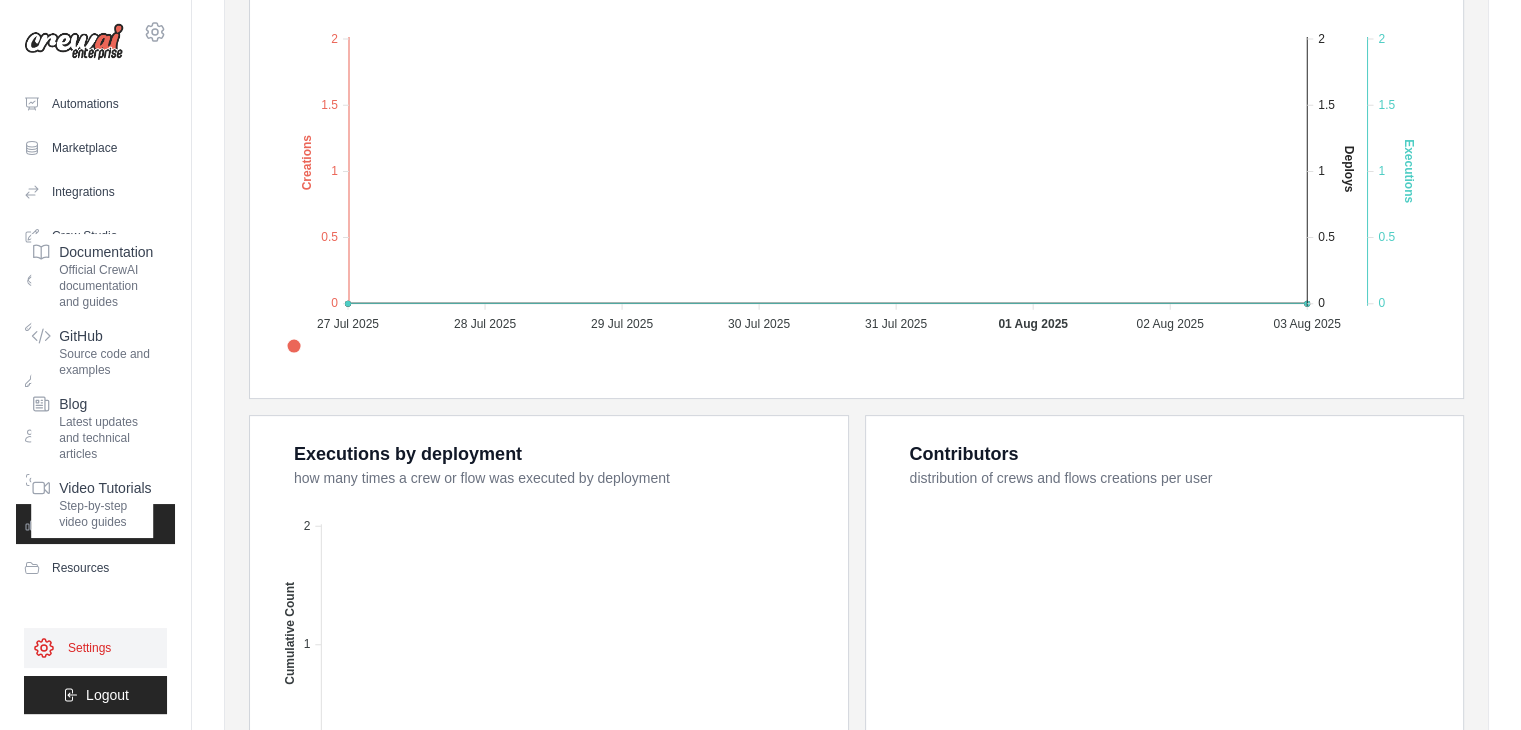 click on "Settings" at bounding box center [95, 648] 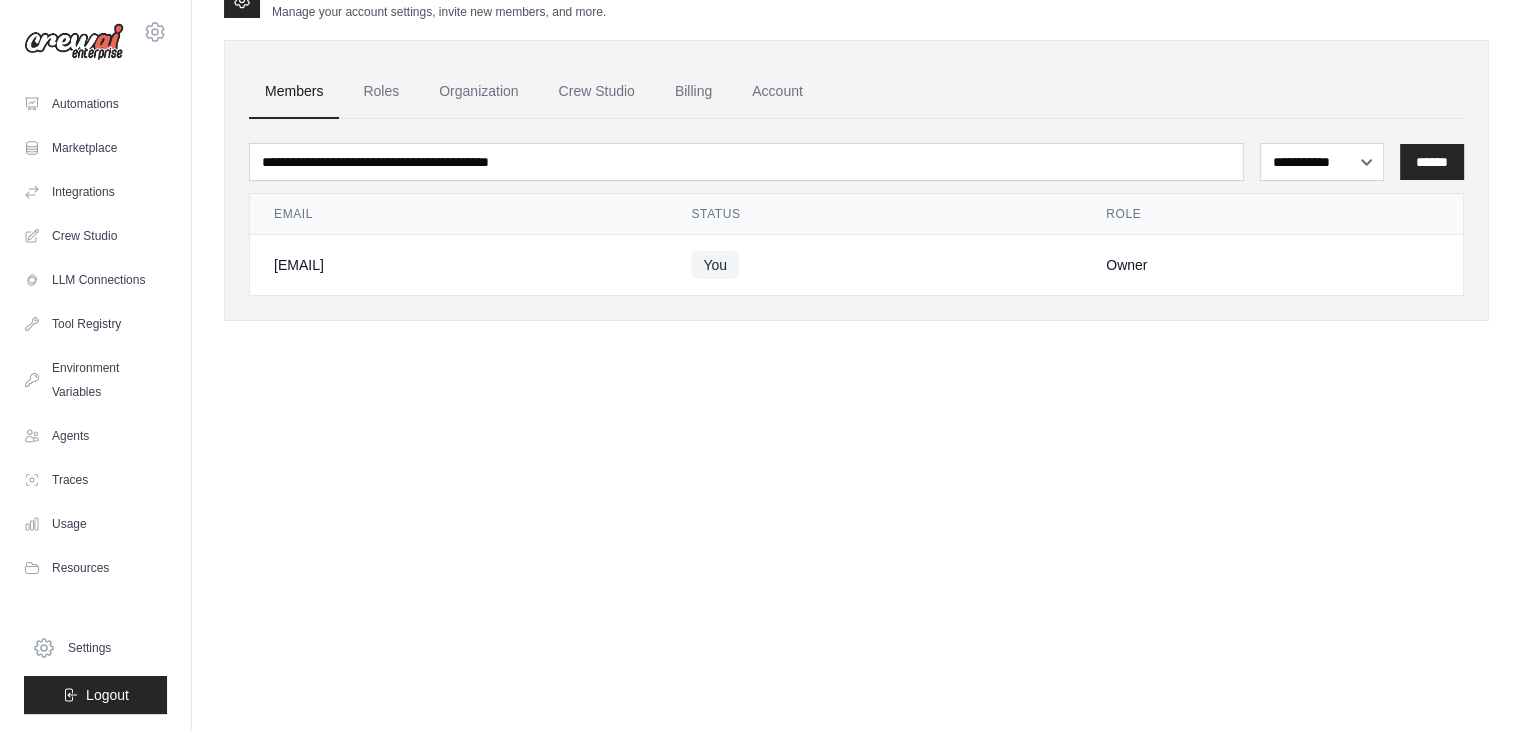 scroll, scrollTop: 0, scrollLeft: 0, axis: both 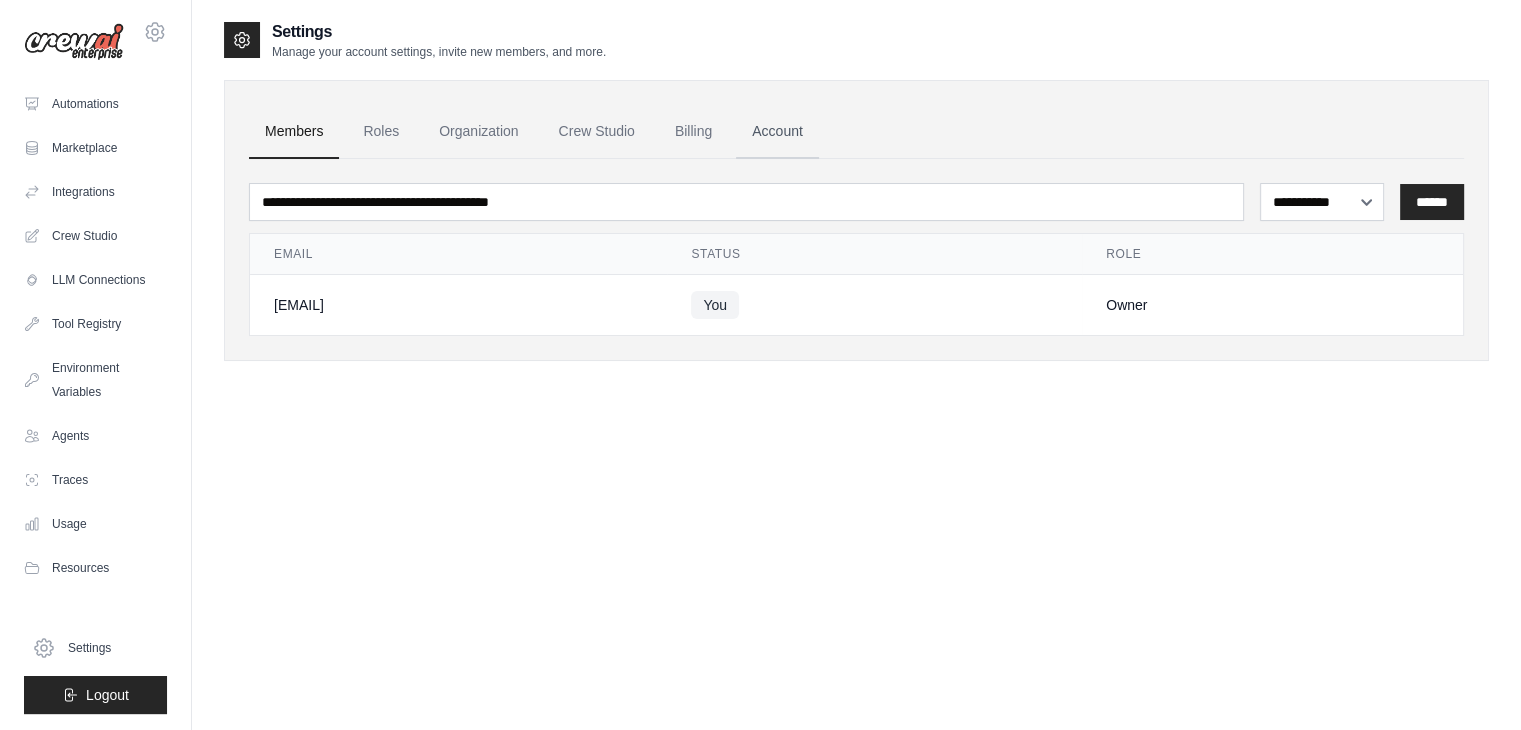 click on "Account" at bounding box center (777, 132) 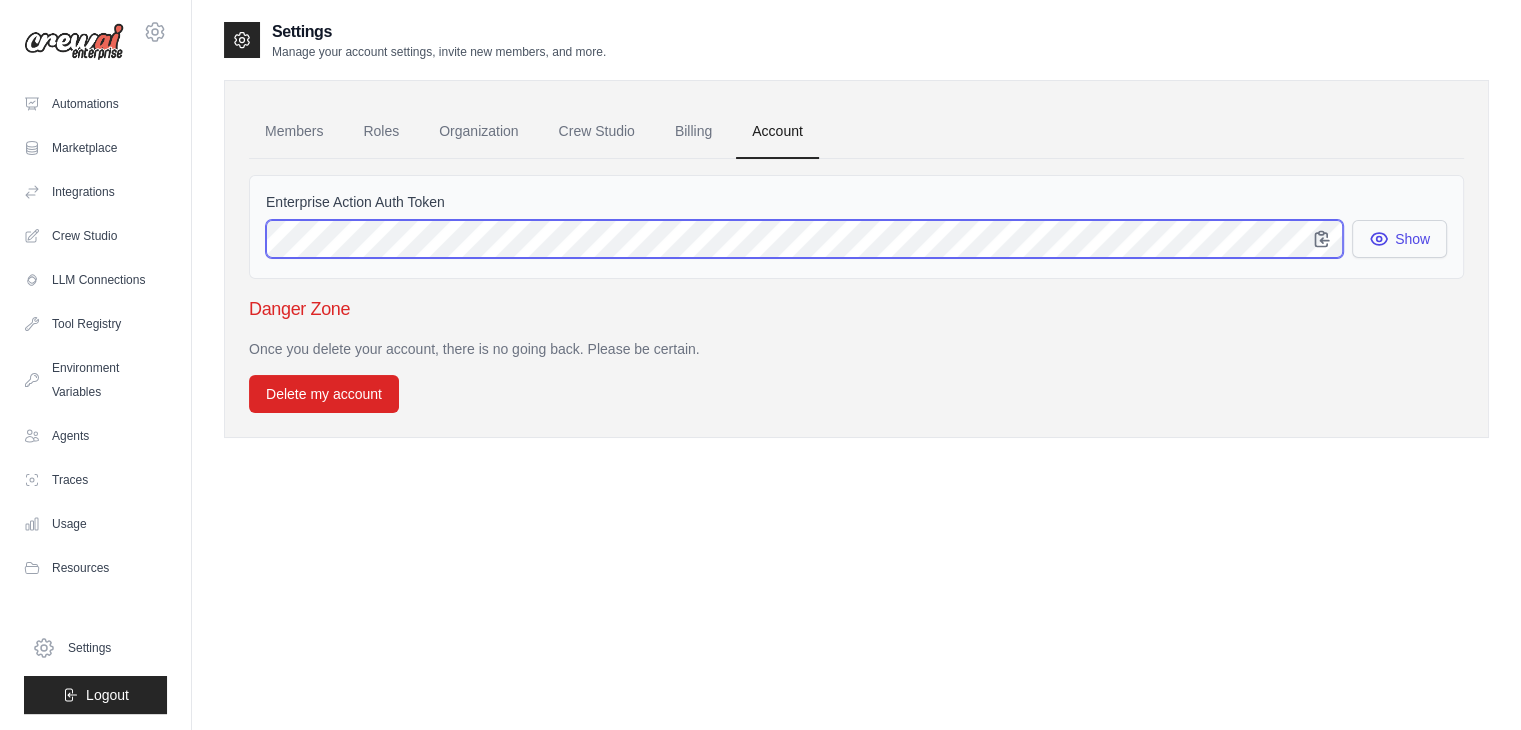 scroll, scrollTop: 0, scrollLeft: 2120, axis: horizontal 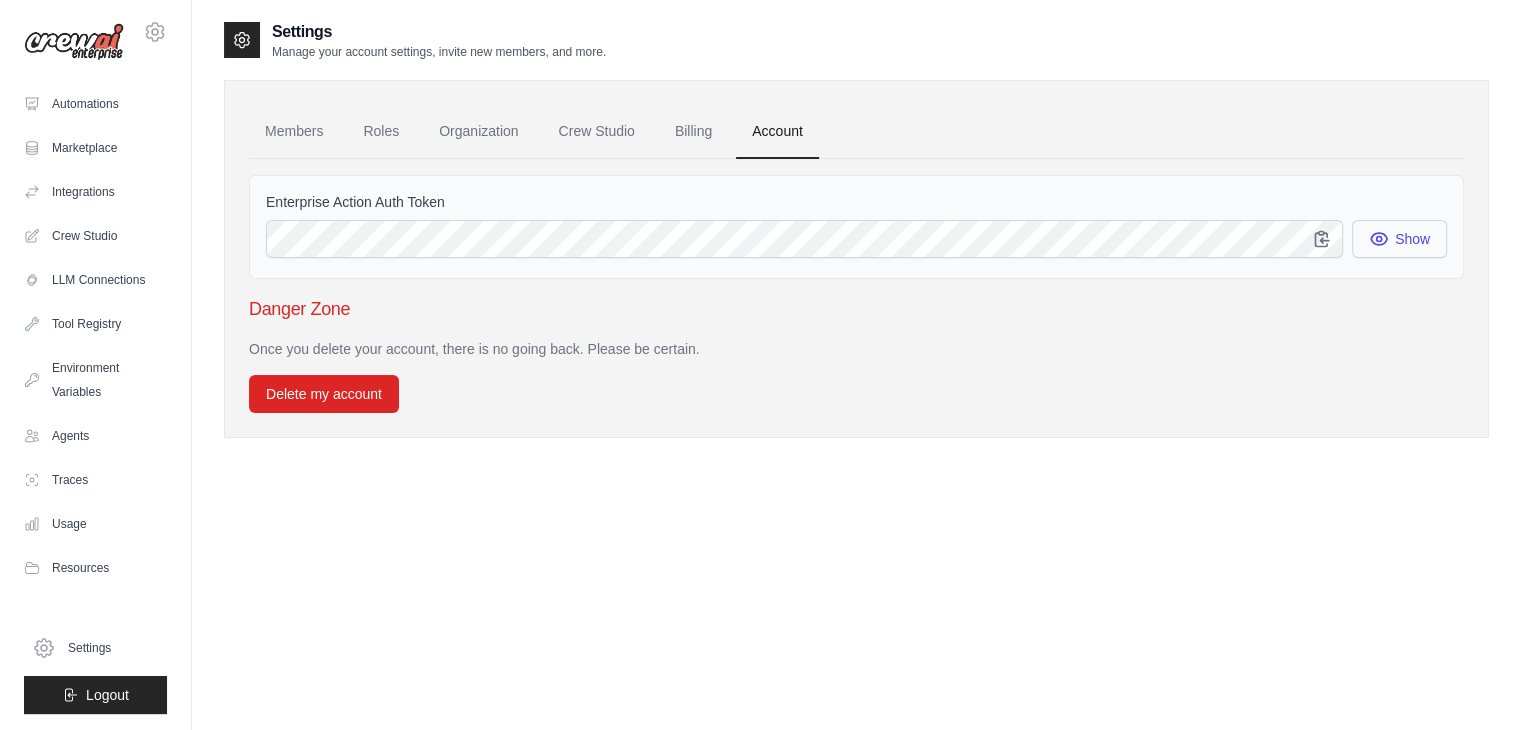 click on "Show" at bounding box center [1399, 239] 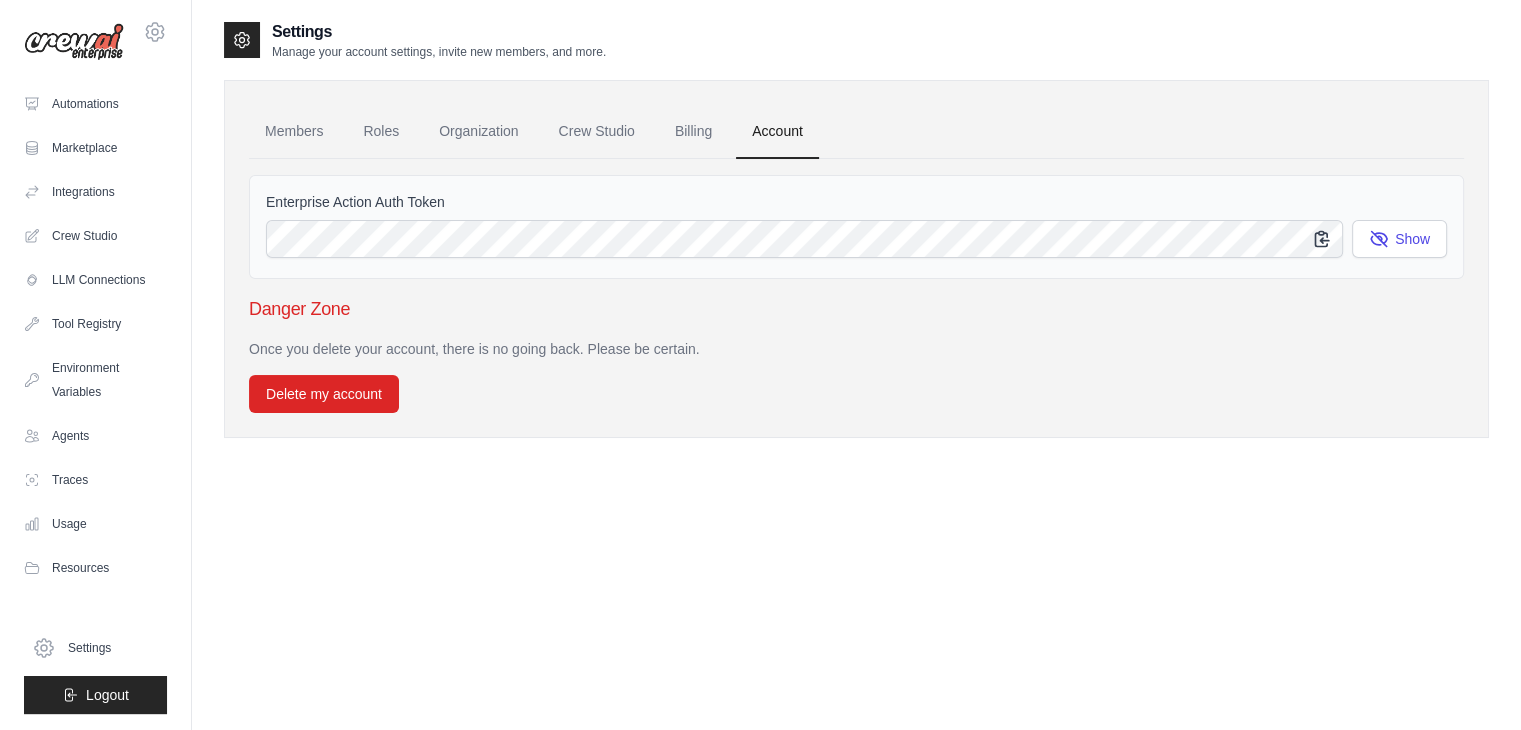 type 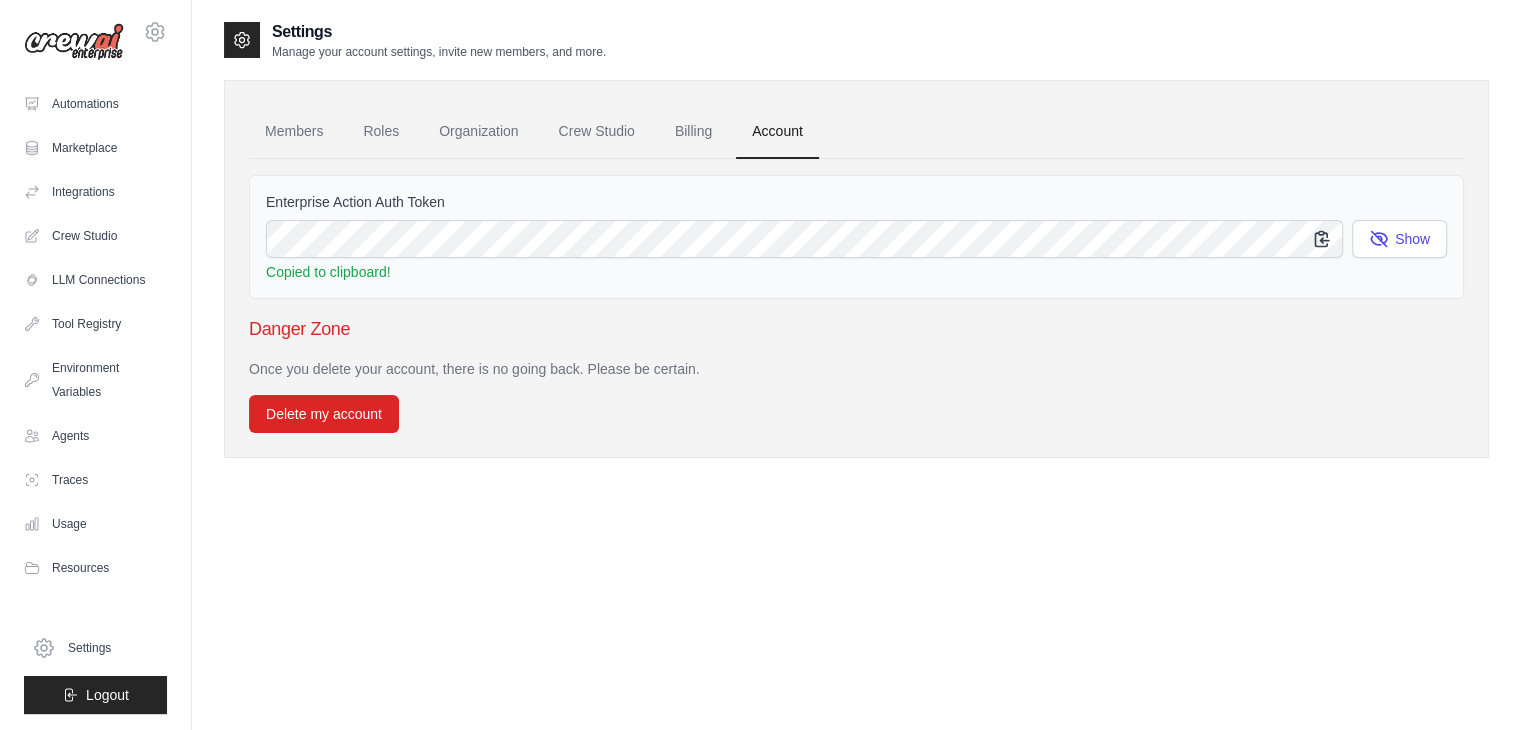 click 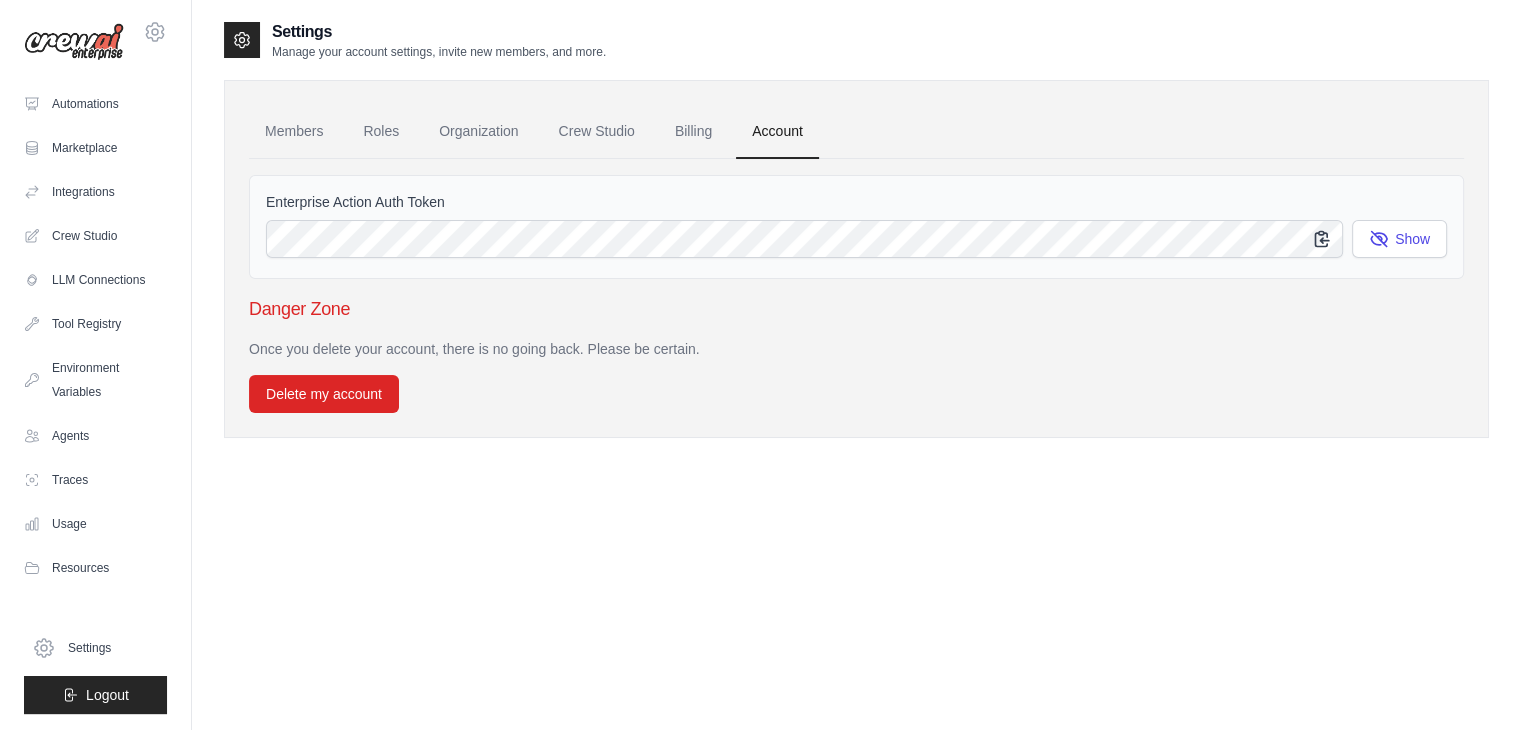 click 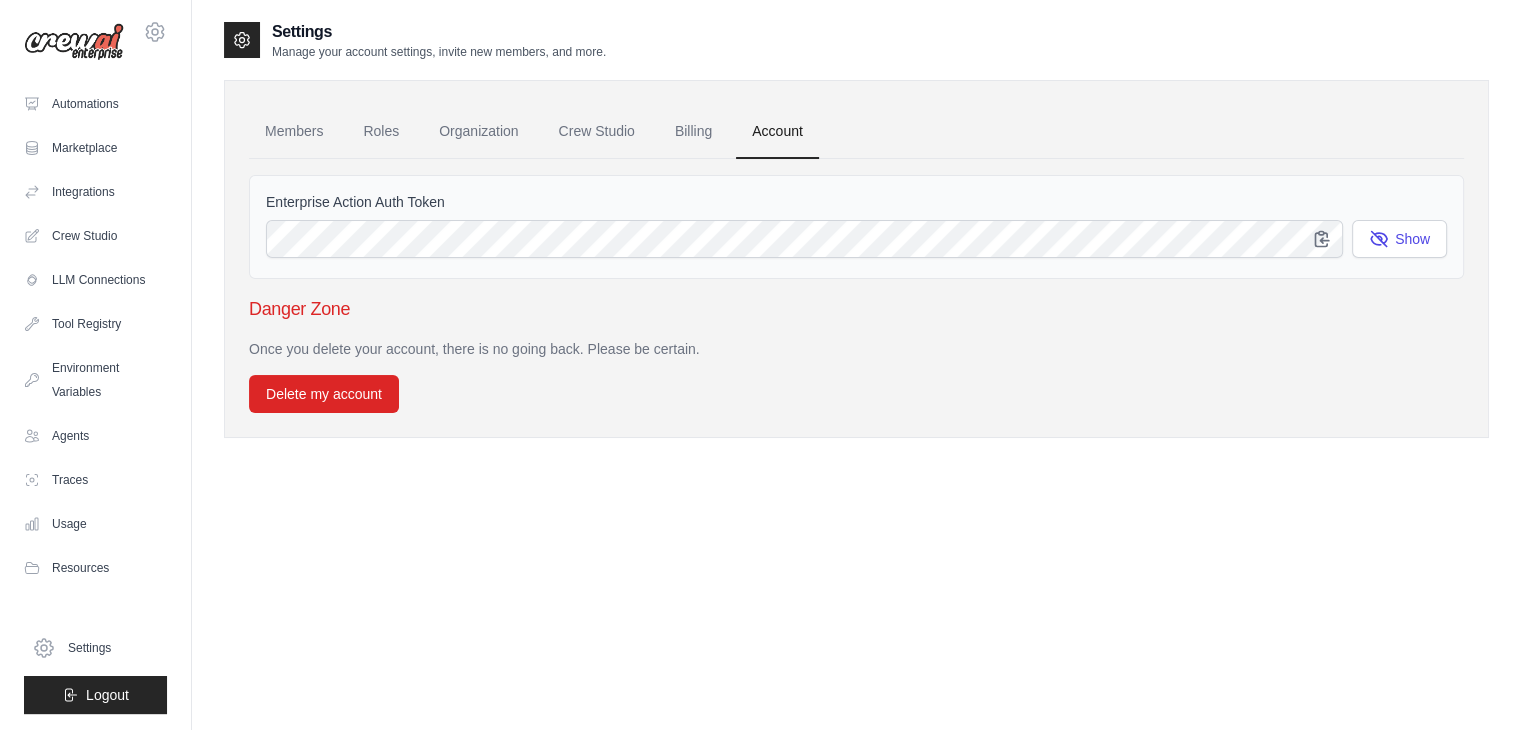 click on "Once you delete your account, there is no going back. Please be
certain.
Delete my account" at bounding box center [856, 376] 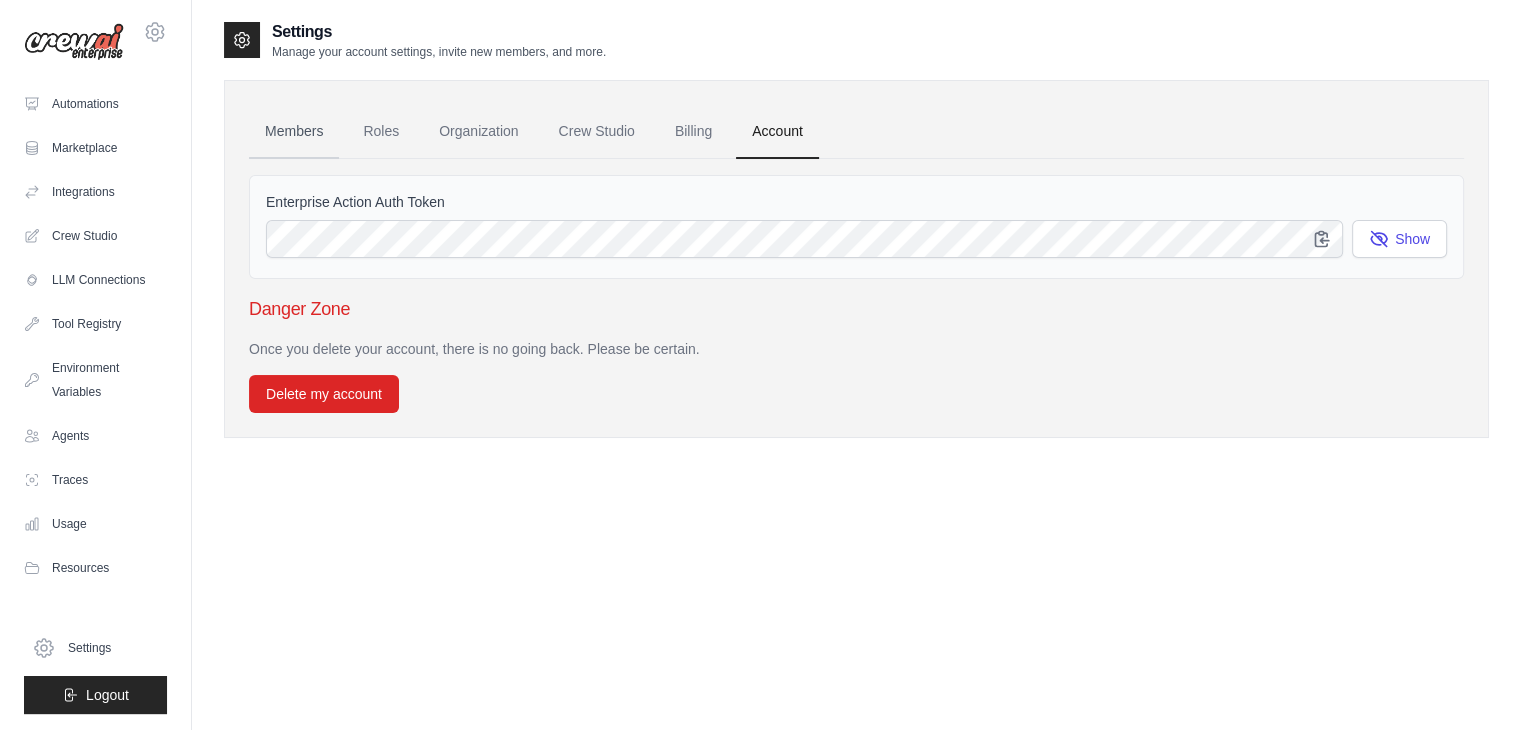 click on "Members" at bounding box center [294, 132] 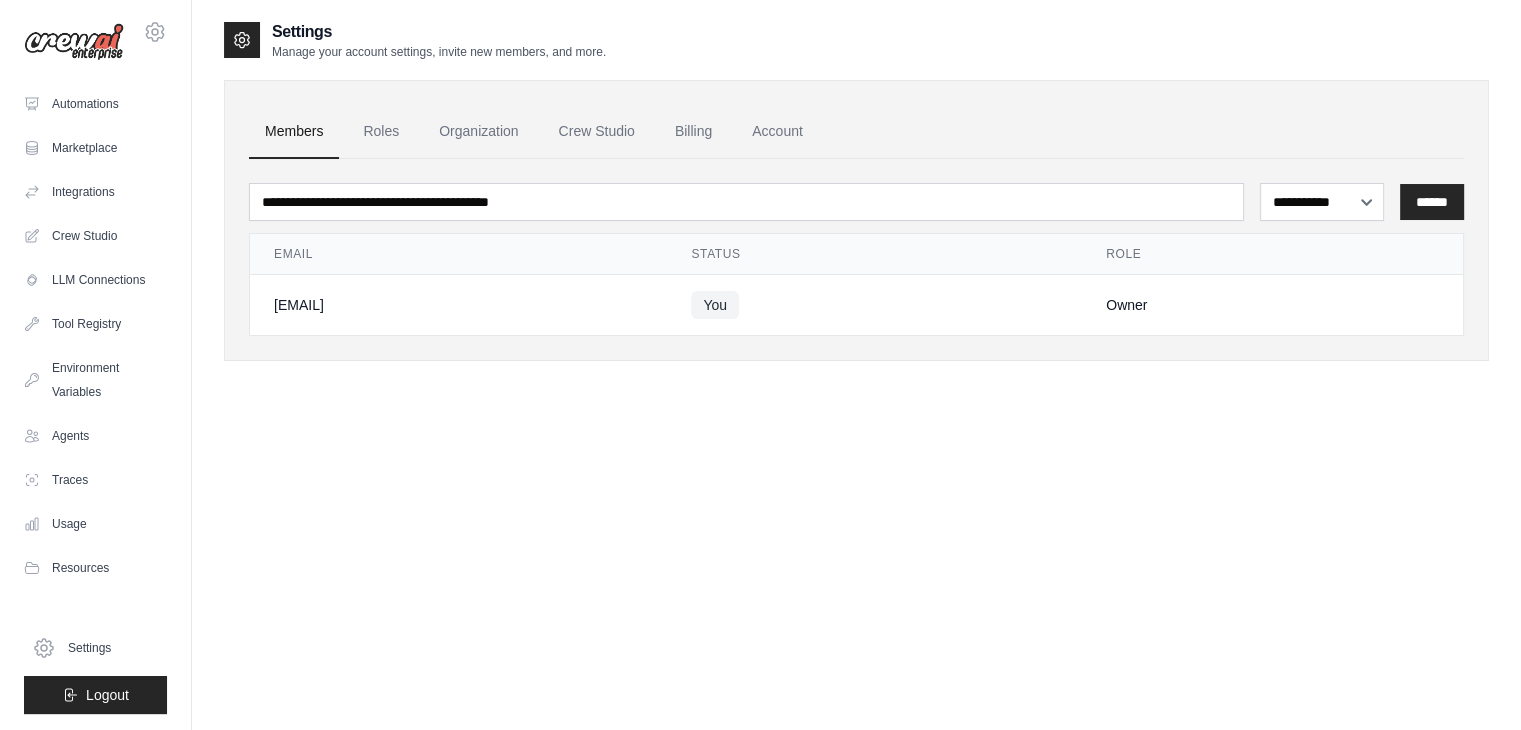 click on "Members
Roles
Organization
Crew Studio
Billing
Account" at bounding box center [856, 132] 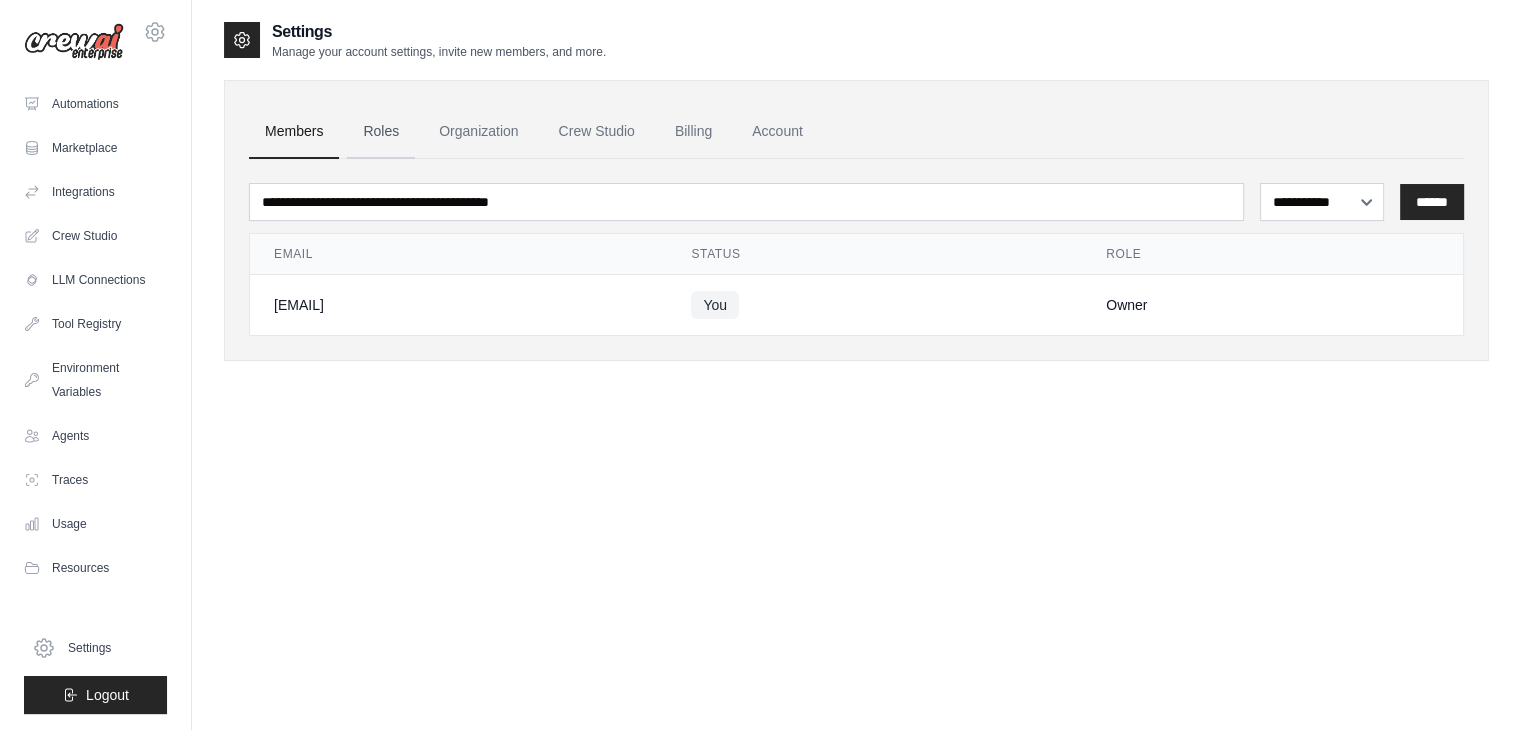 click on "Roles" at bounding box center (381, 132) 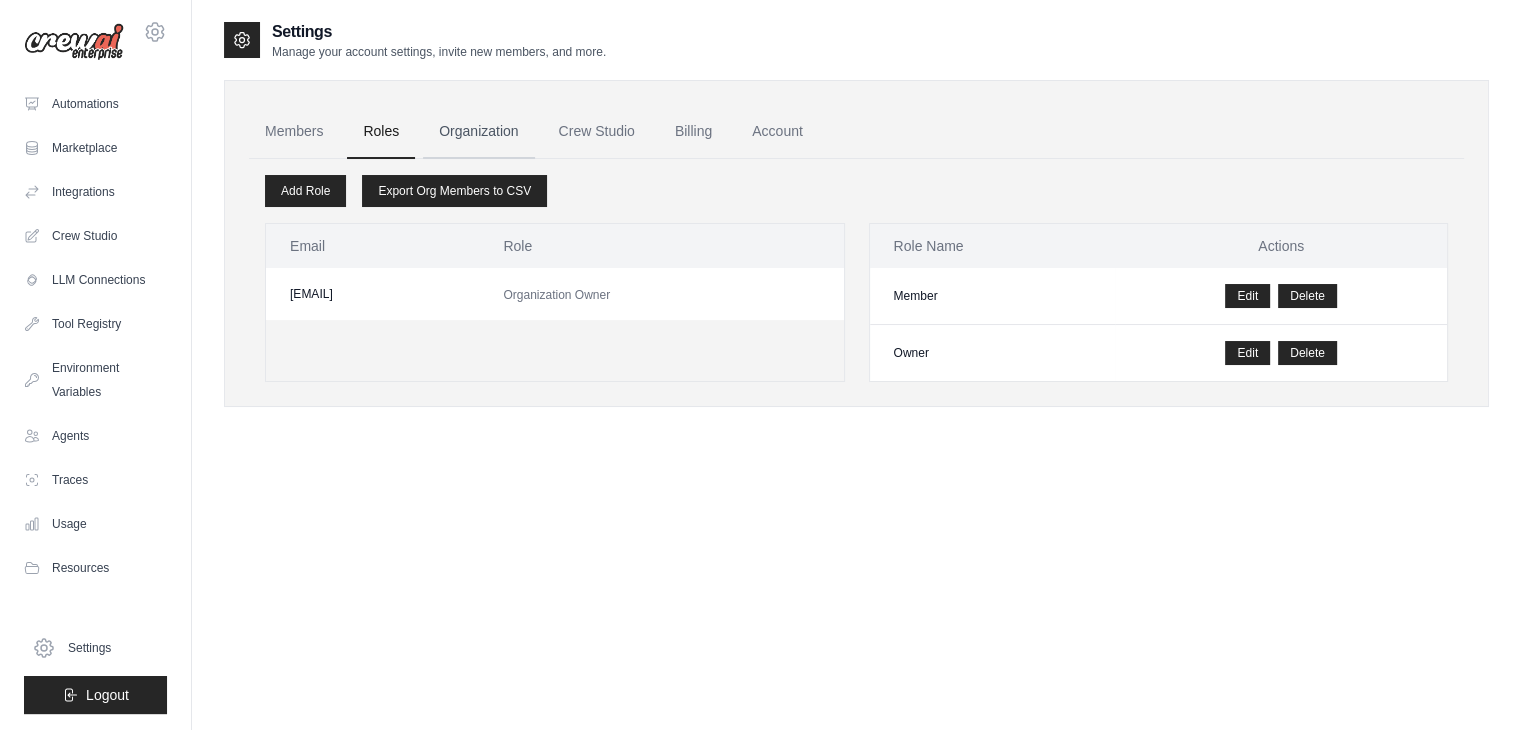 click on "Organization" at bounding box center (478, 132) 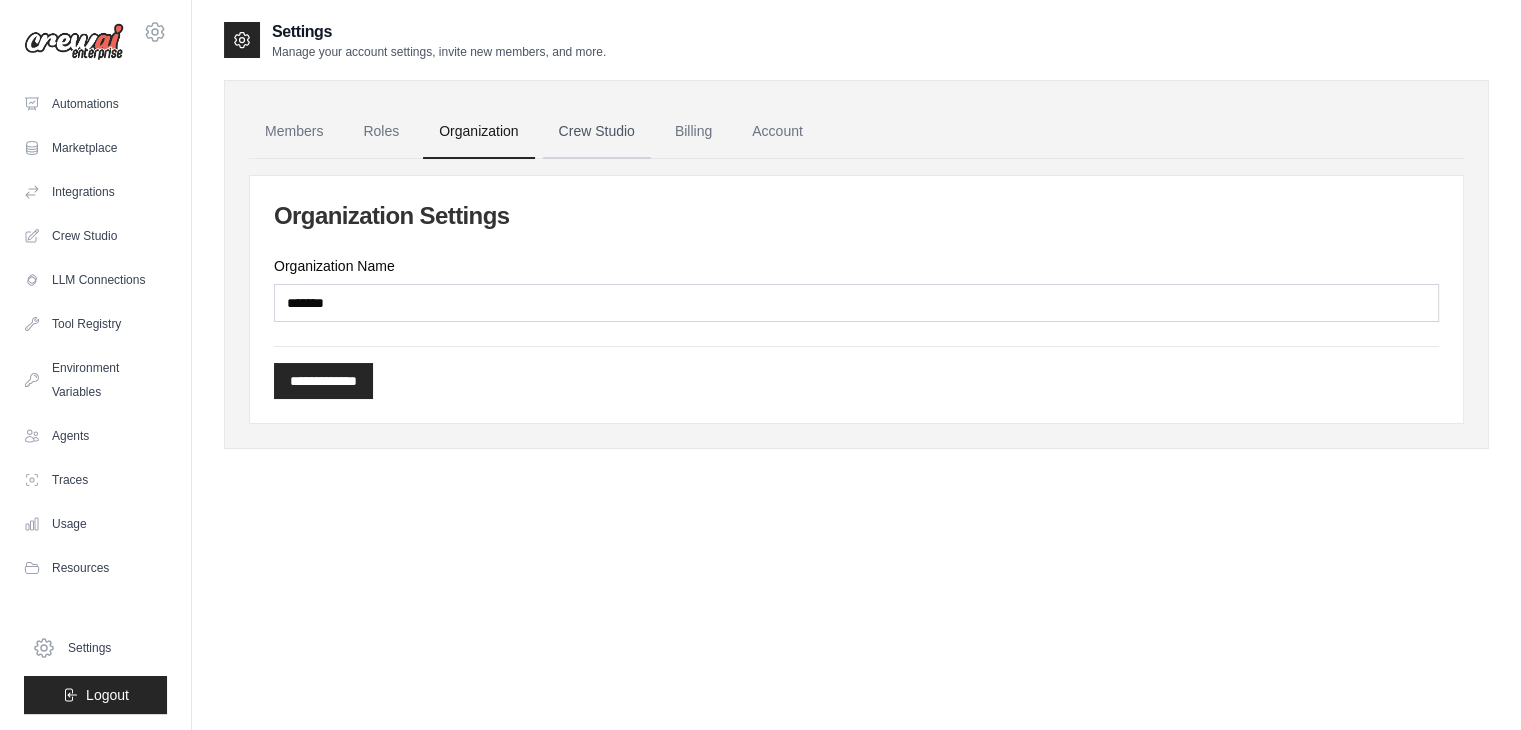 click on "Crew Studio" at bounding box center (597, 132) 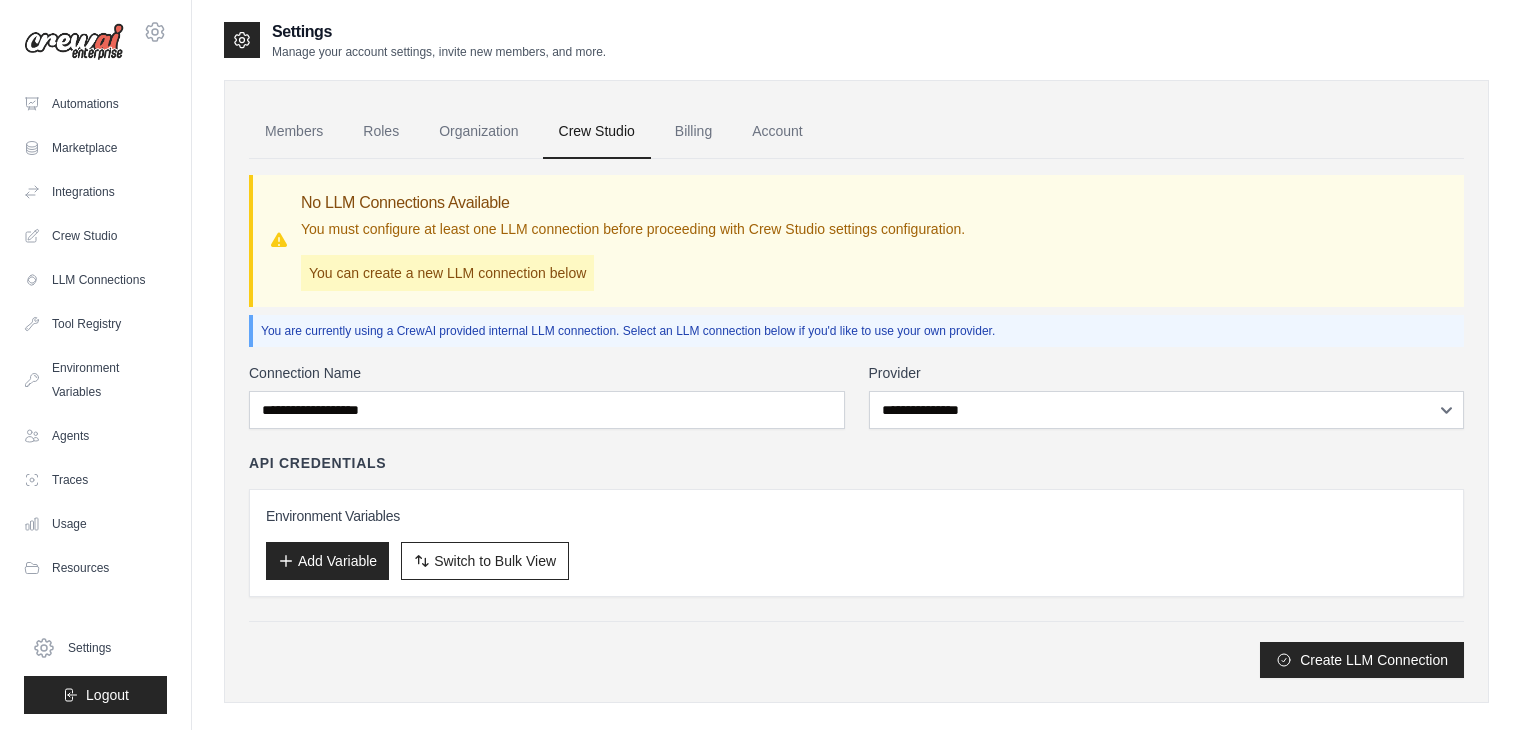scroll, scrollTop: 0, scrollLeft: 0, axis: both 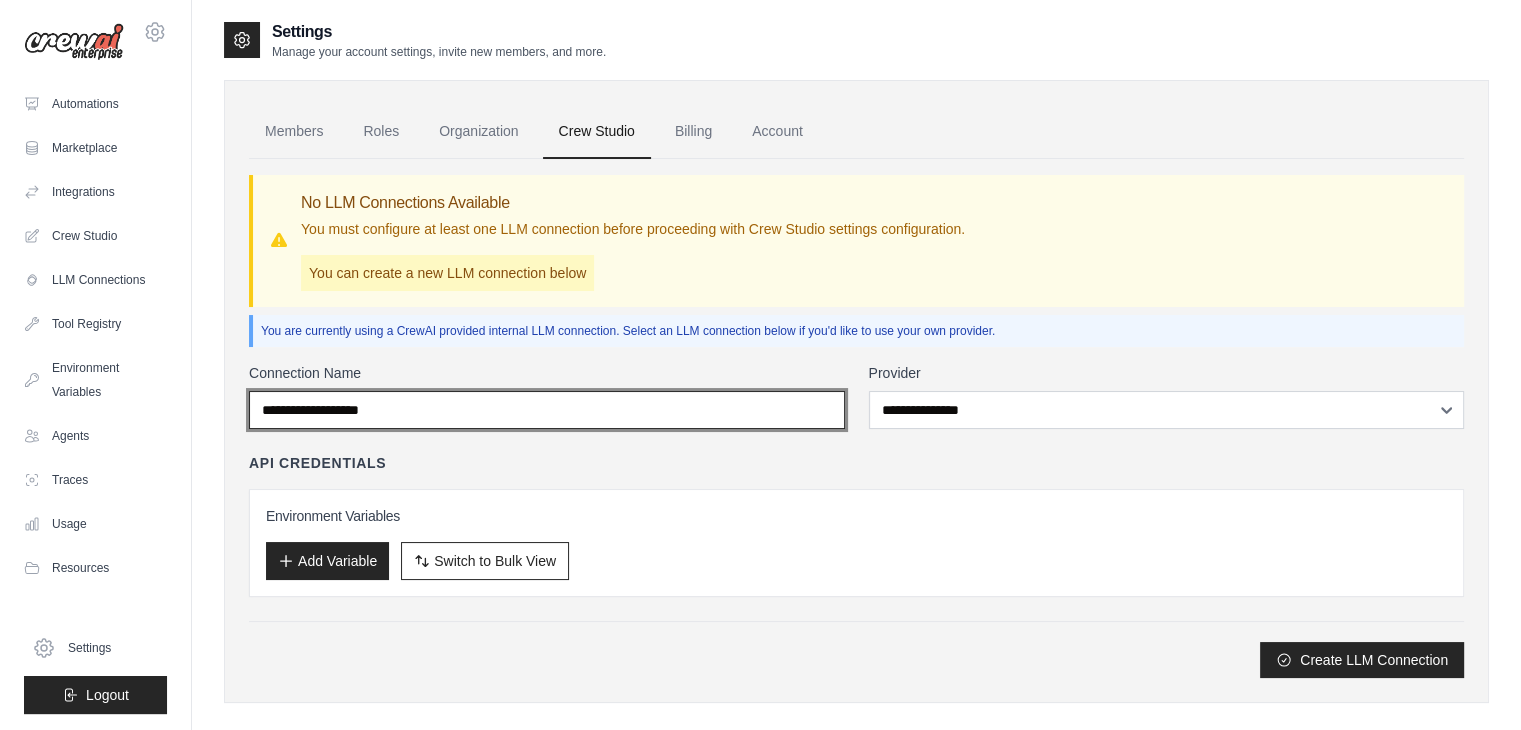 click on "Connection Name" at bounding box center (547, 410) 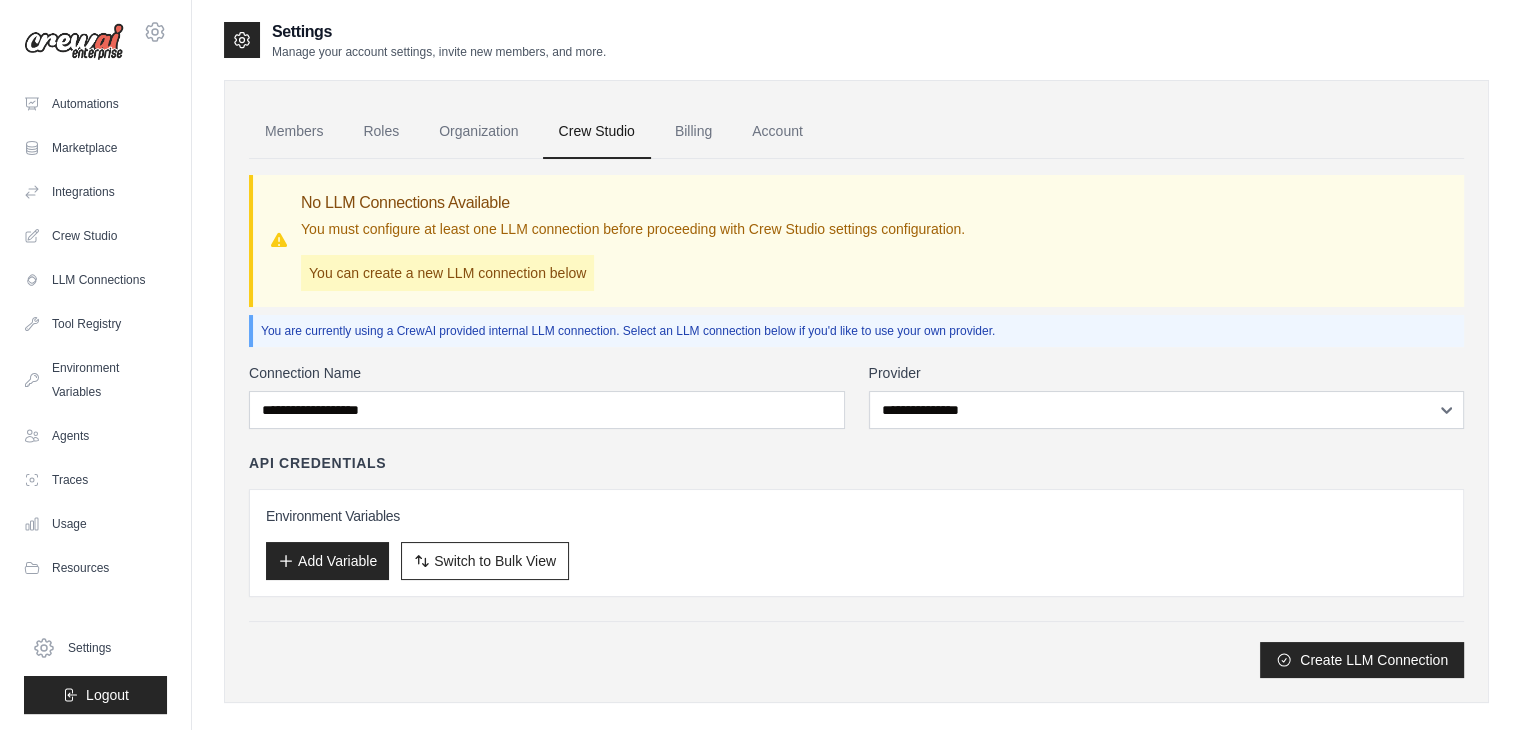 click on "**********" at bounding box center [856, 520] 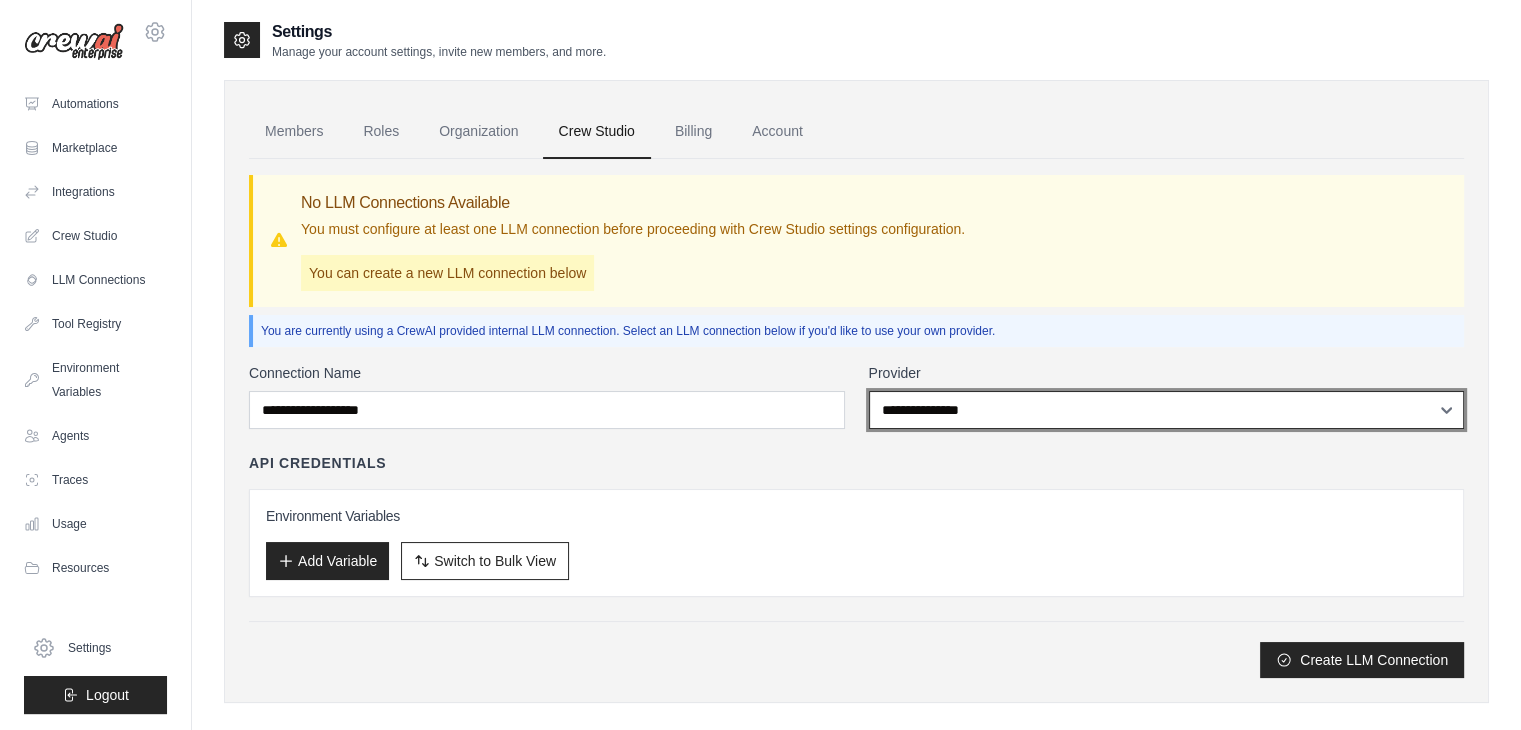 click on "**********" at bounding box center [1167, 410] 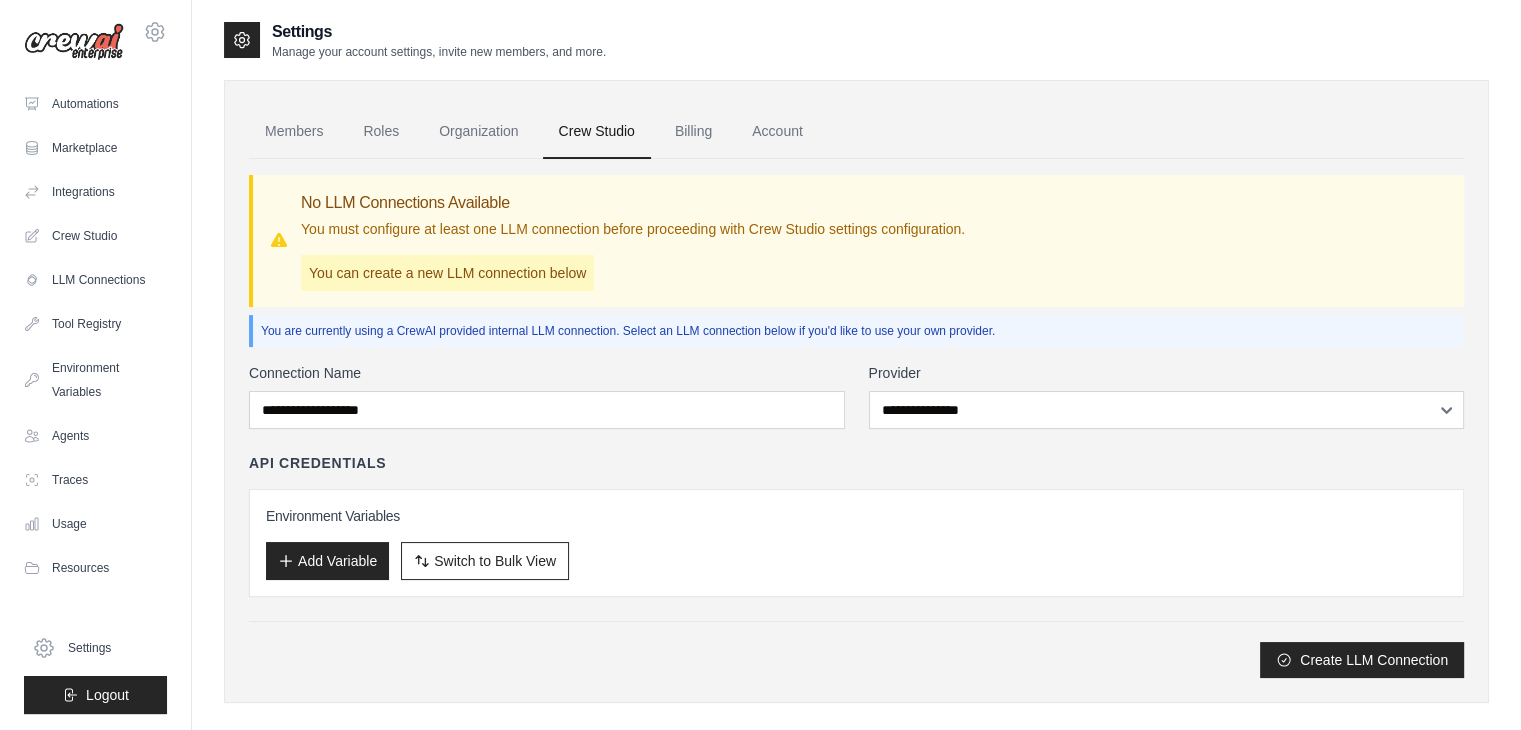 click on "Environment Variables" at bounding box center [856, 516] 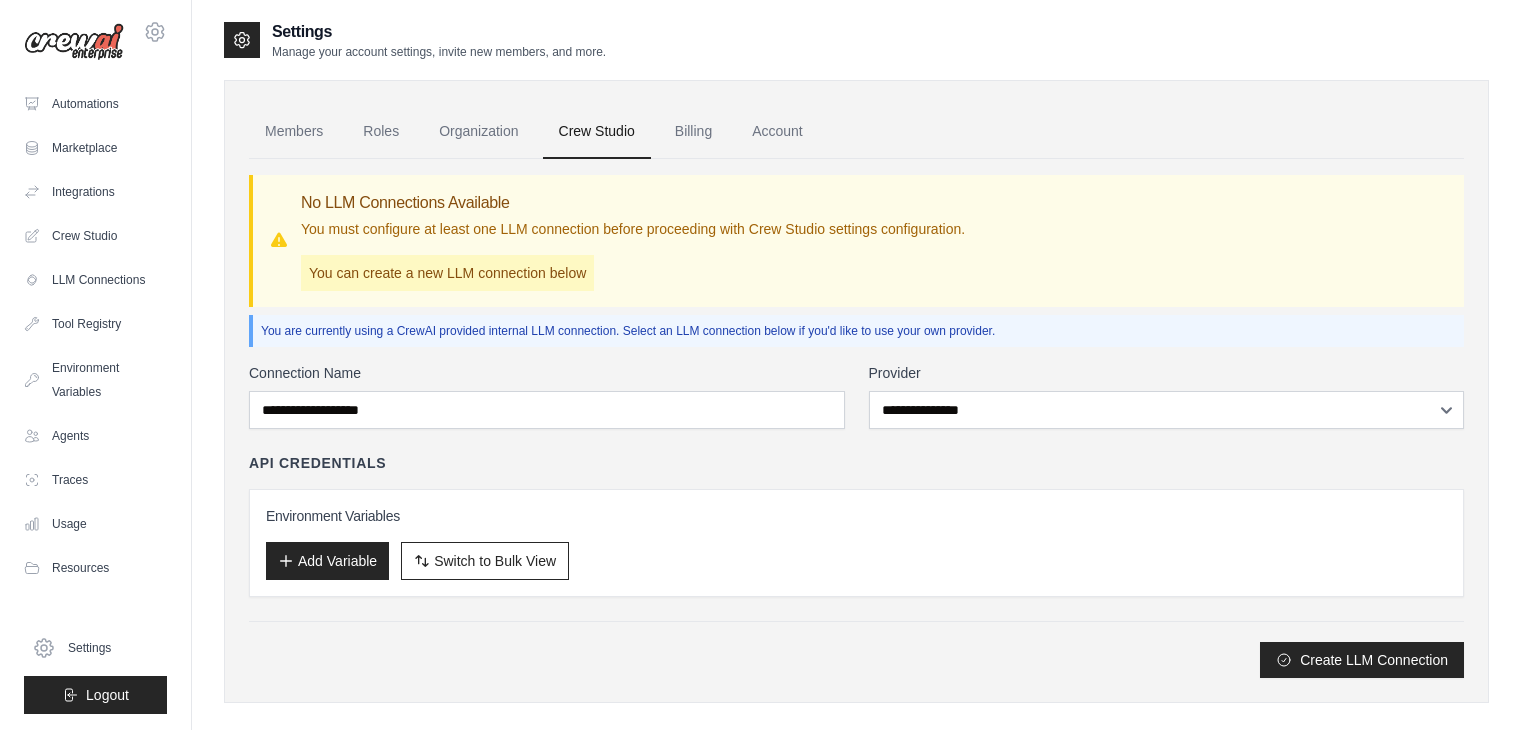 scroll, scrollTop: 0, scrollLeft: 0, axis: both 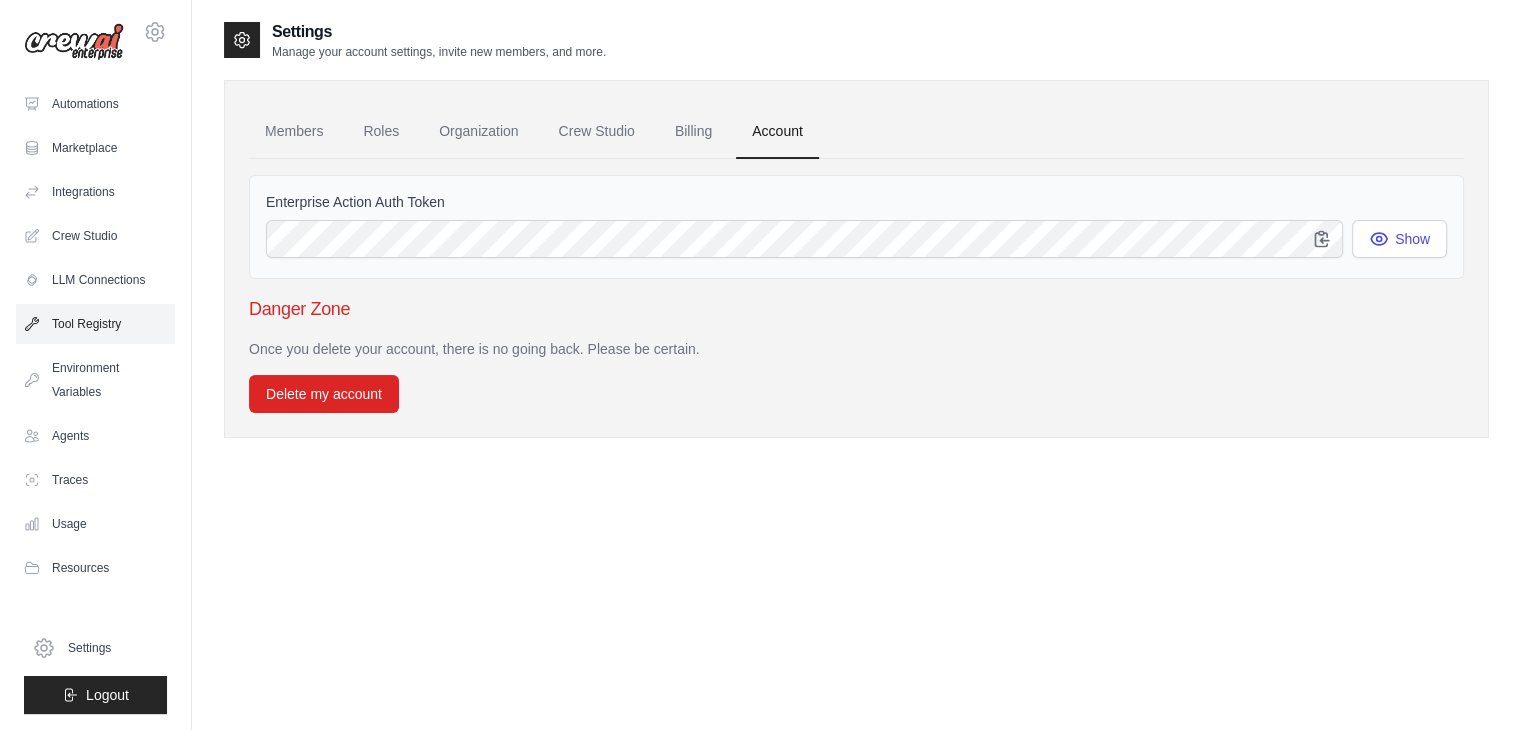 click on "Tool Registry" at bounding box center (95, 324) 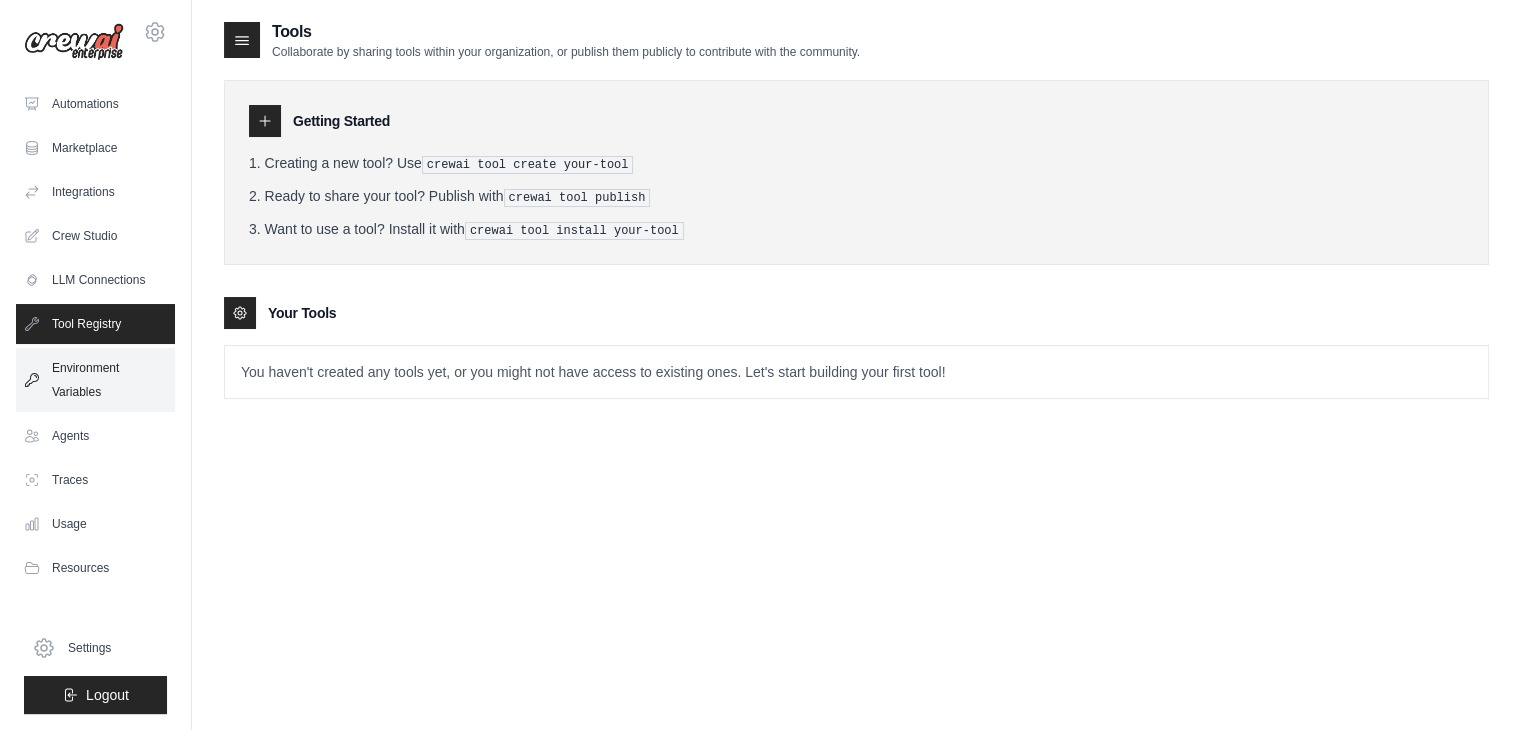 click on "Environment Variables" at bounding box center (95, 380) 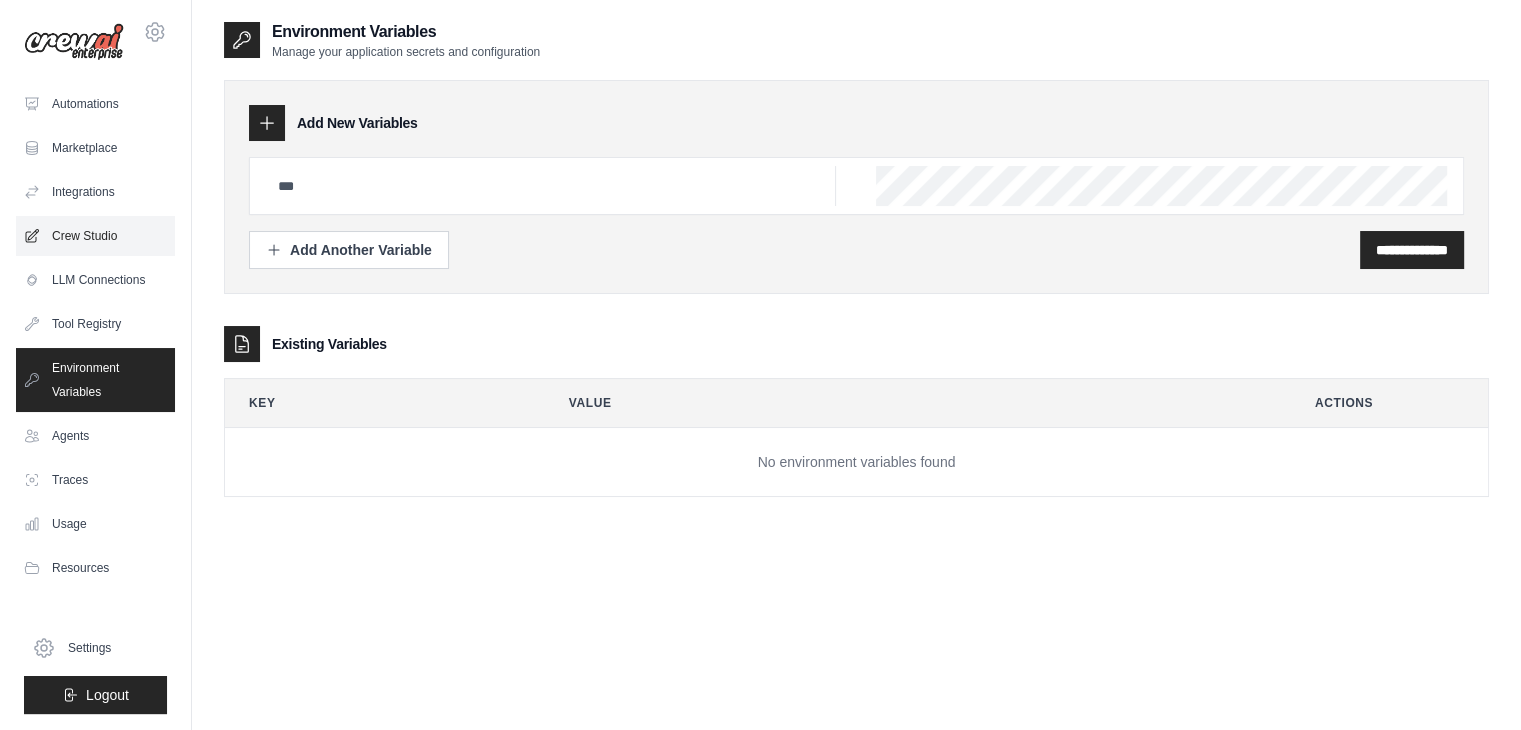 click on "Crew Studio" at bounding box center (95, 236) 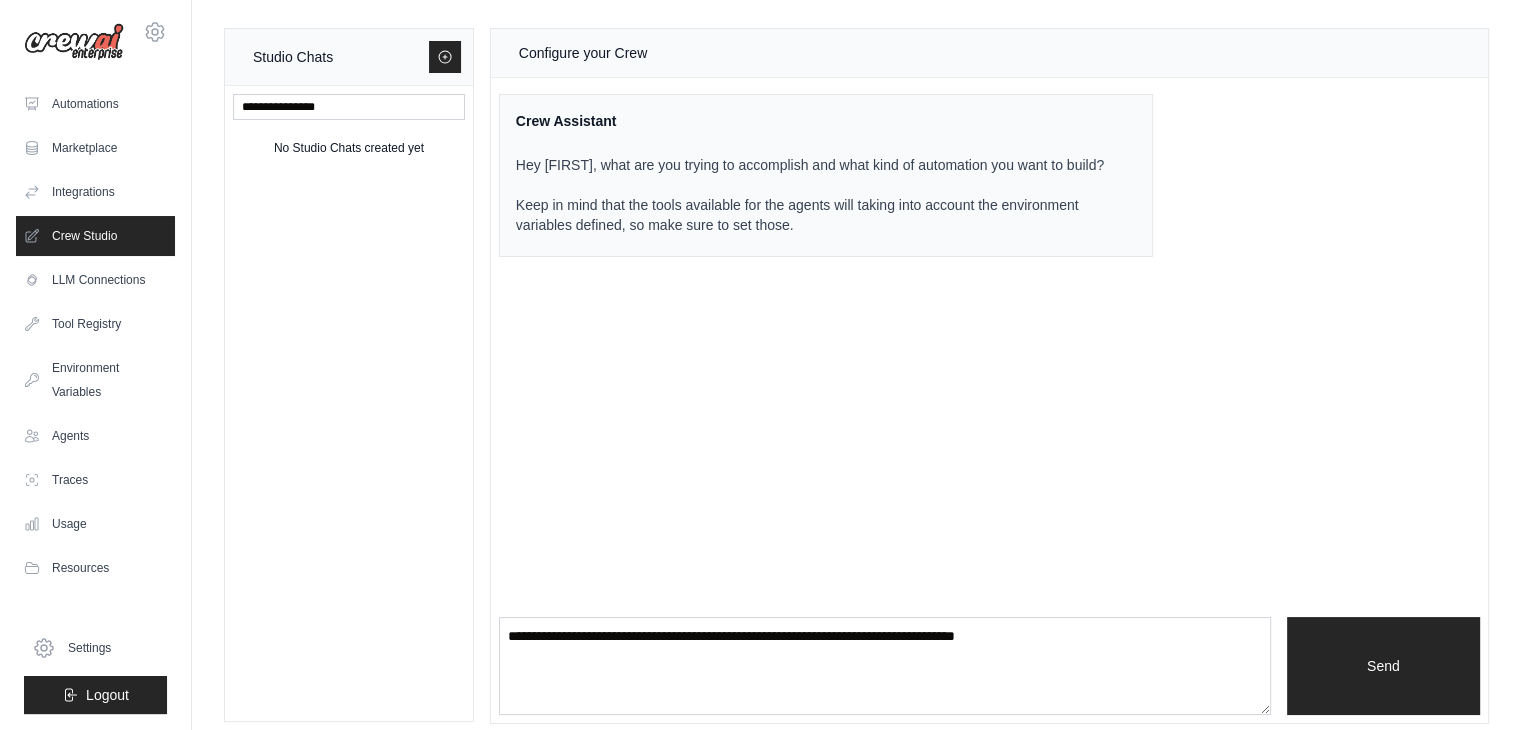 click on "Integrations" at bounding box center (95, 192) 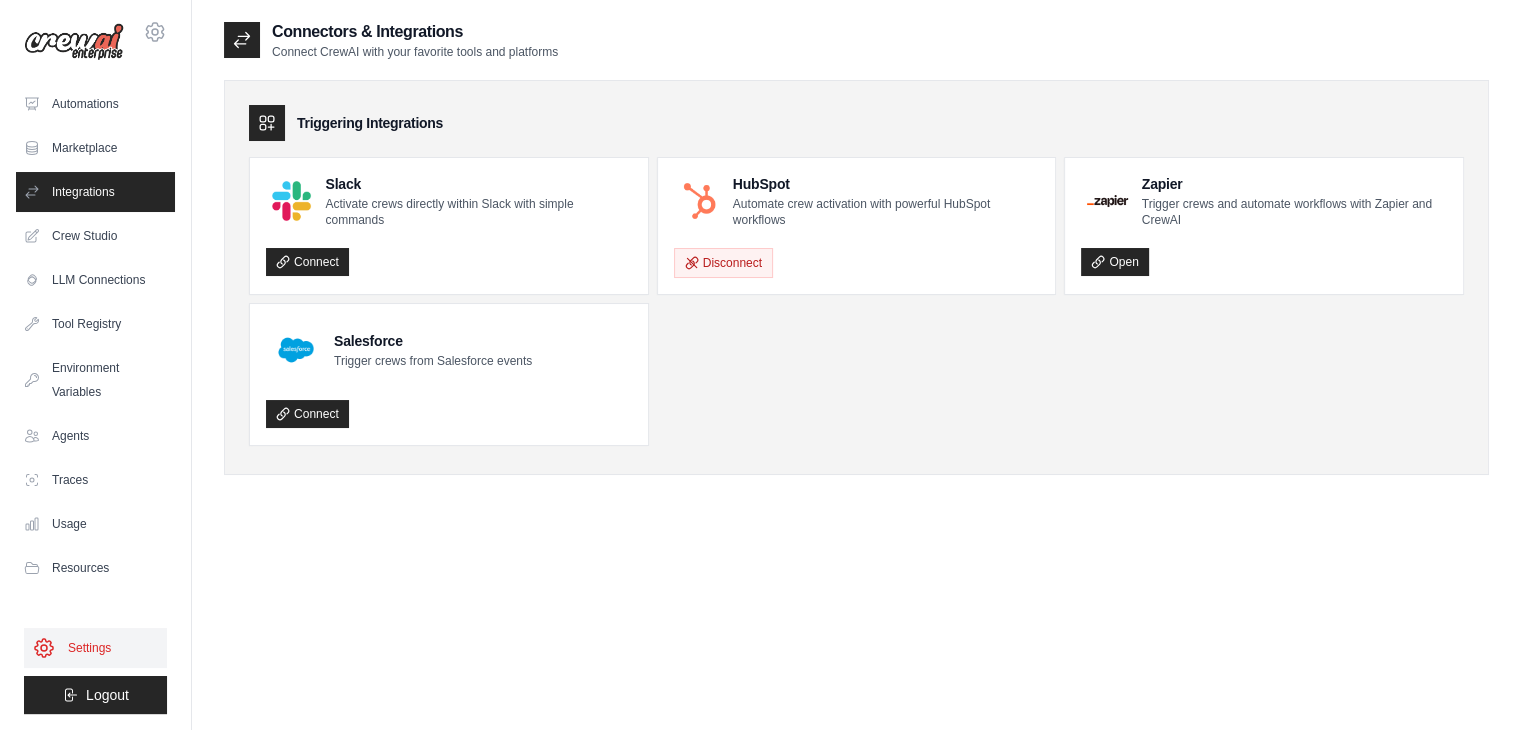 click on "Settings" at bounding box center [95, 648] 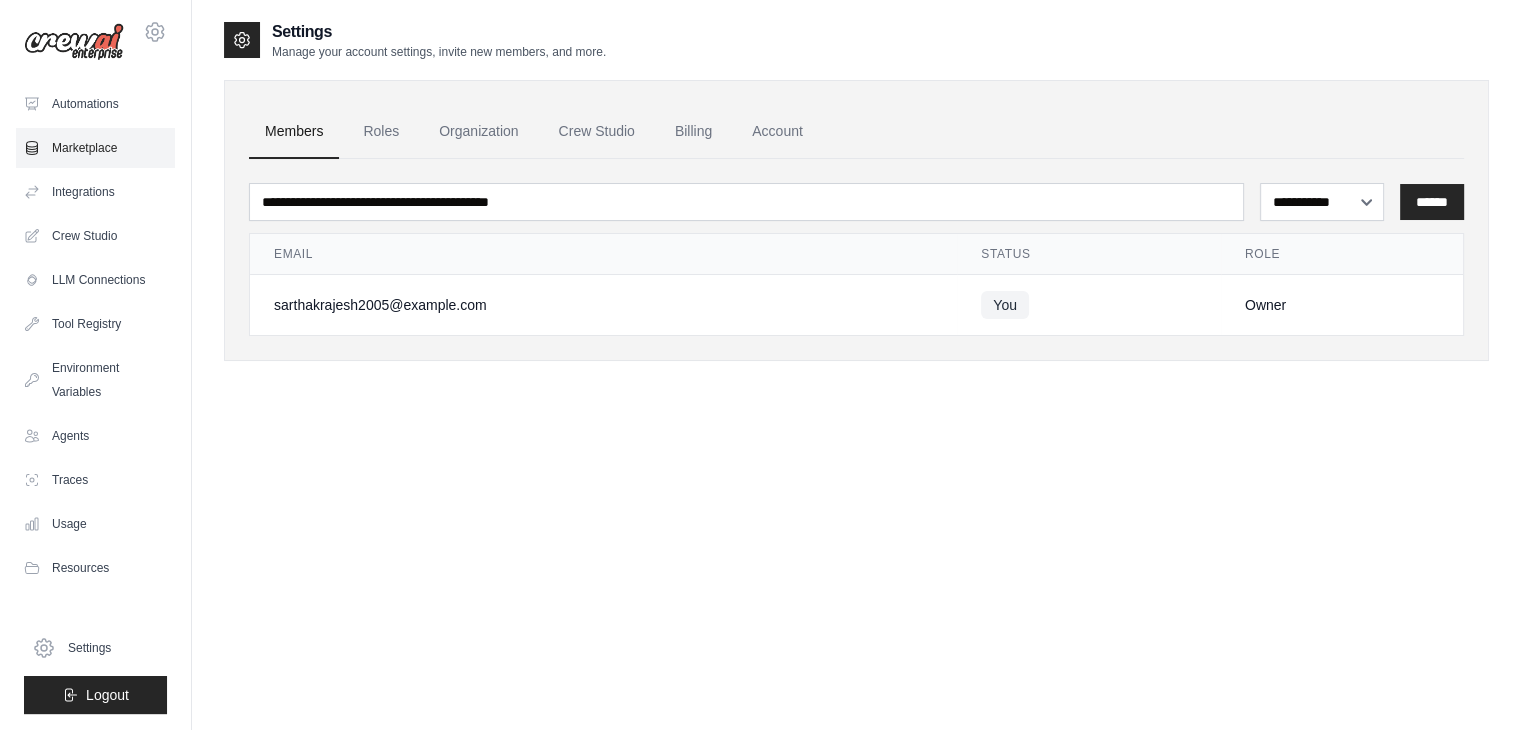 click on "Marketplace" at bounding box center [95, 148] 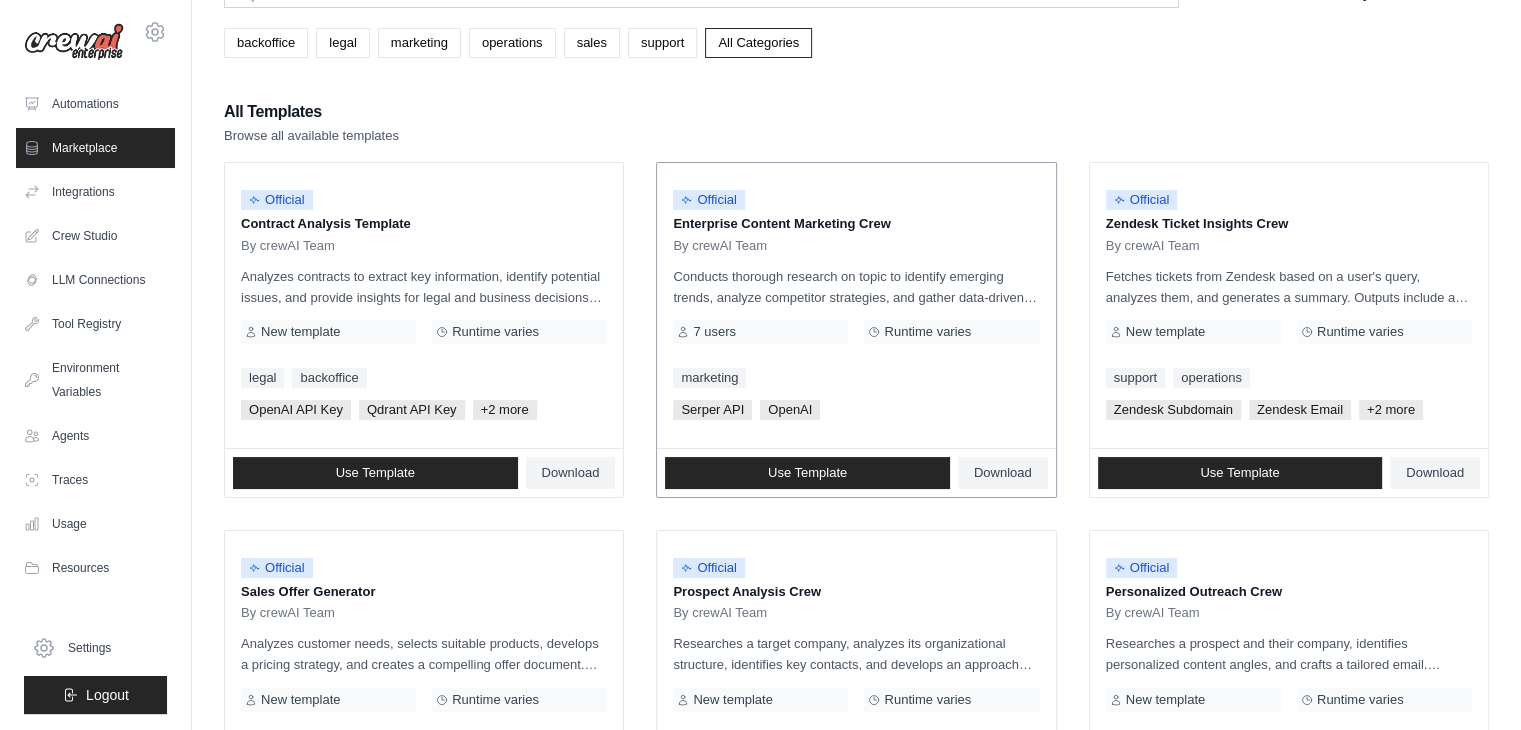 scroll, scrollTop: 0, scrollLeft: 0, axis: both 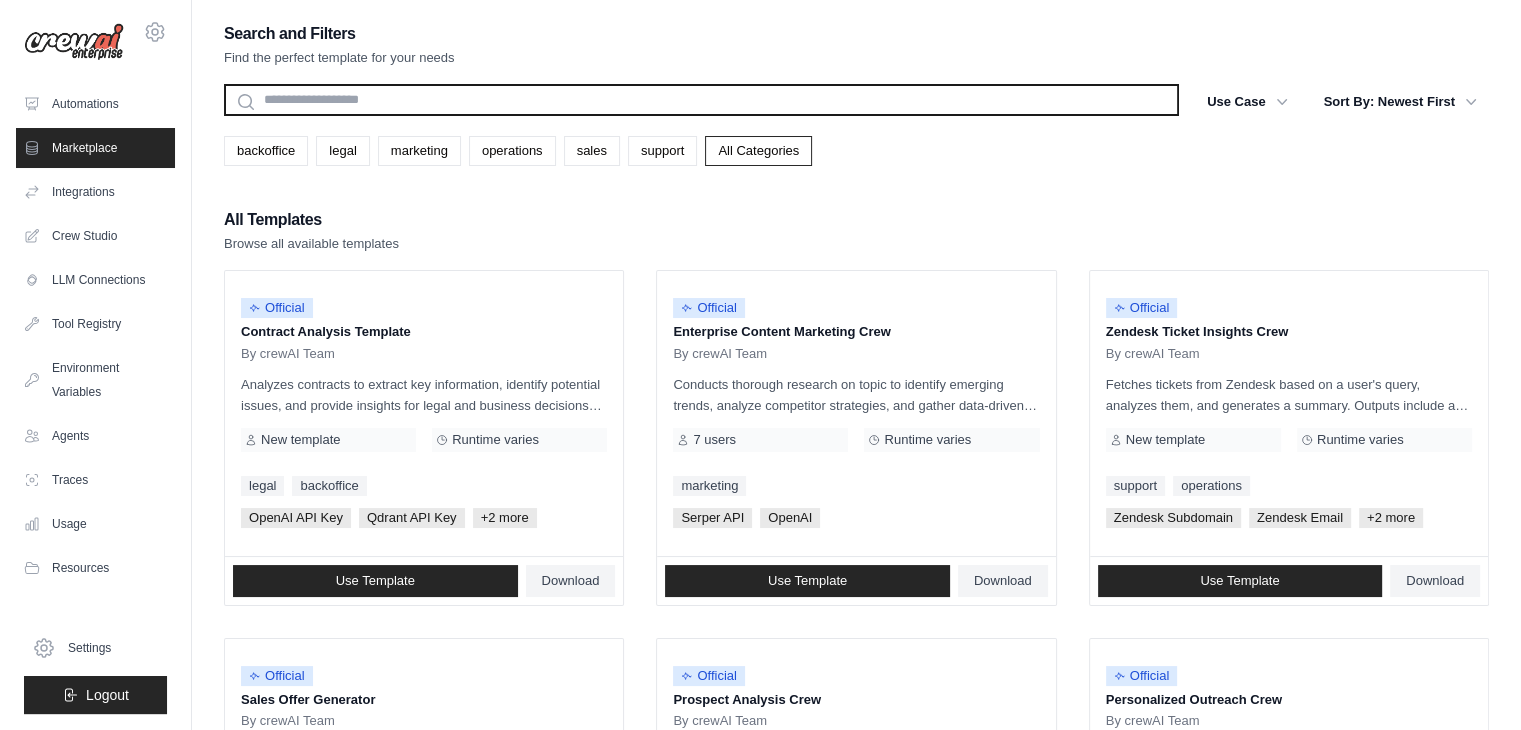 click at bounding box center [701, 100] 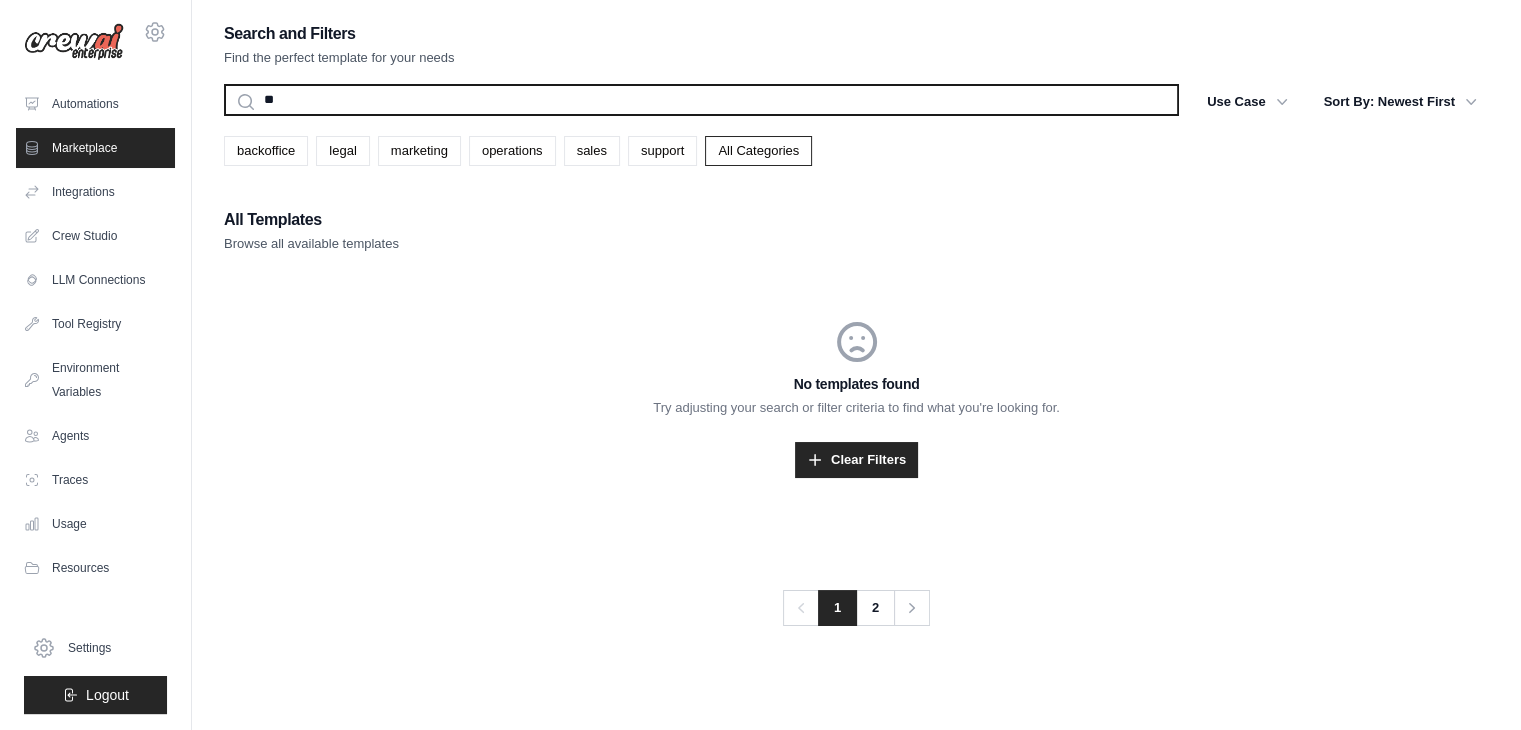 type on "*" 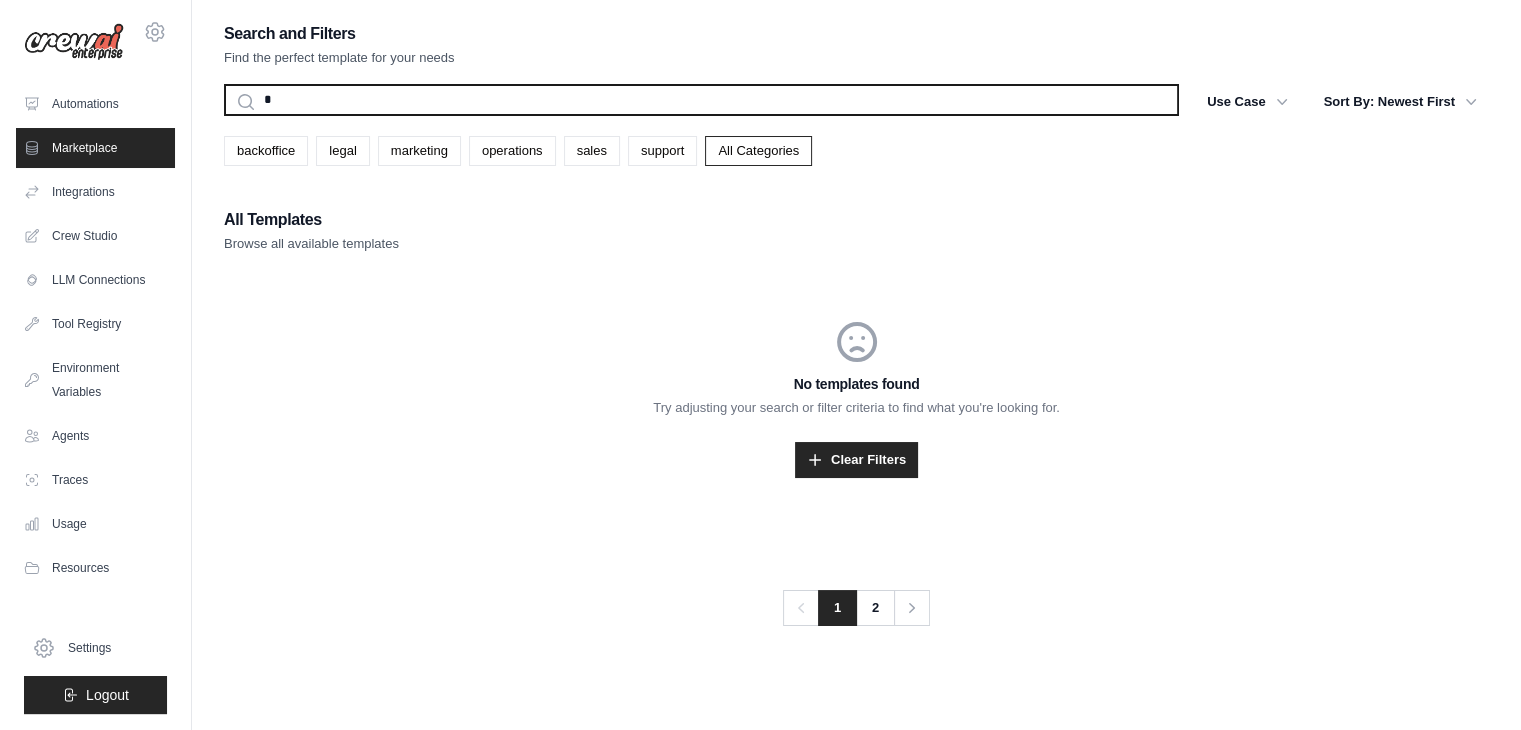 type 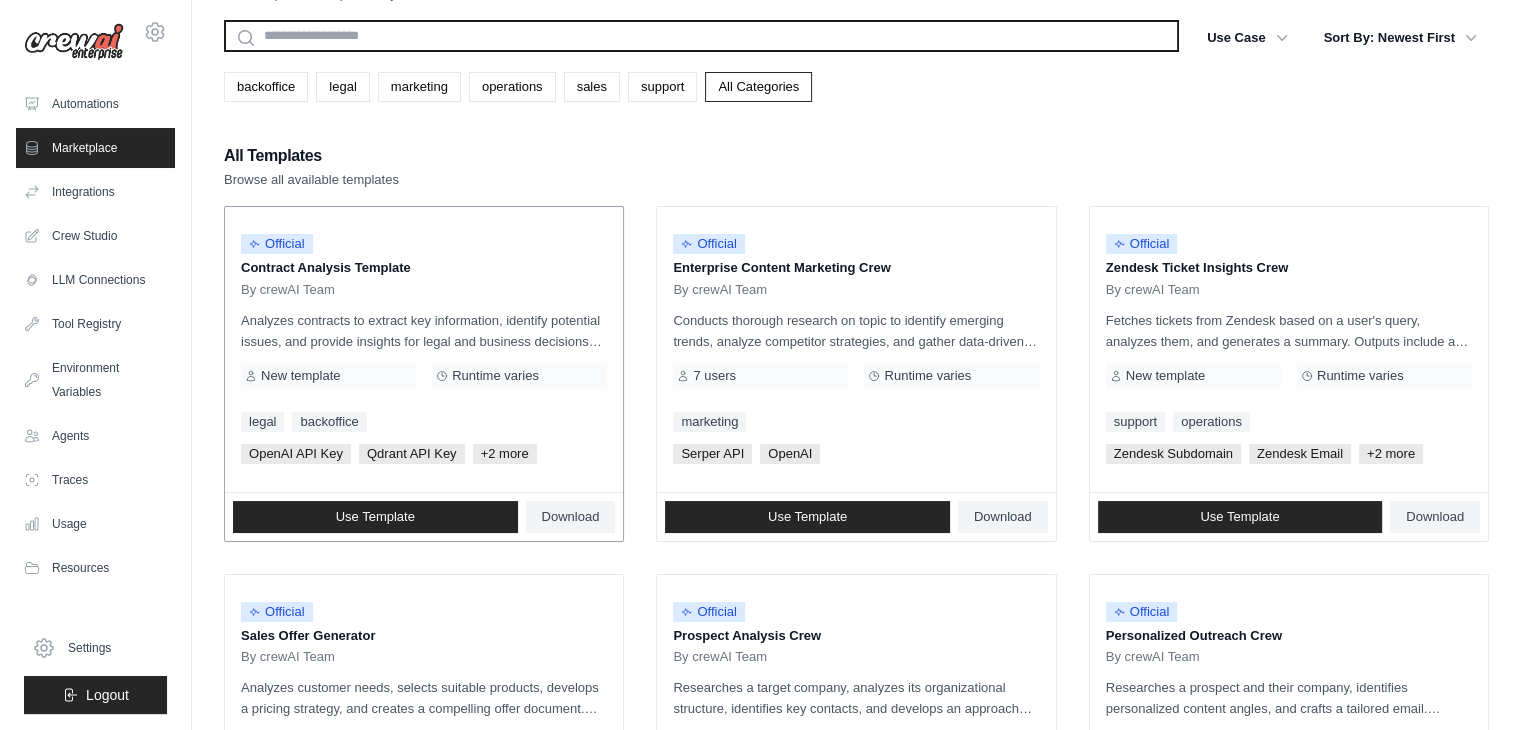 scroll, scrollTop: 0, scrollLeft: 0, axis: both 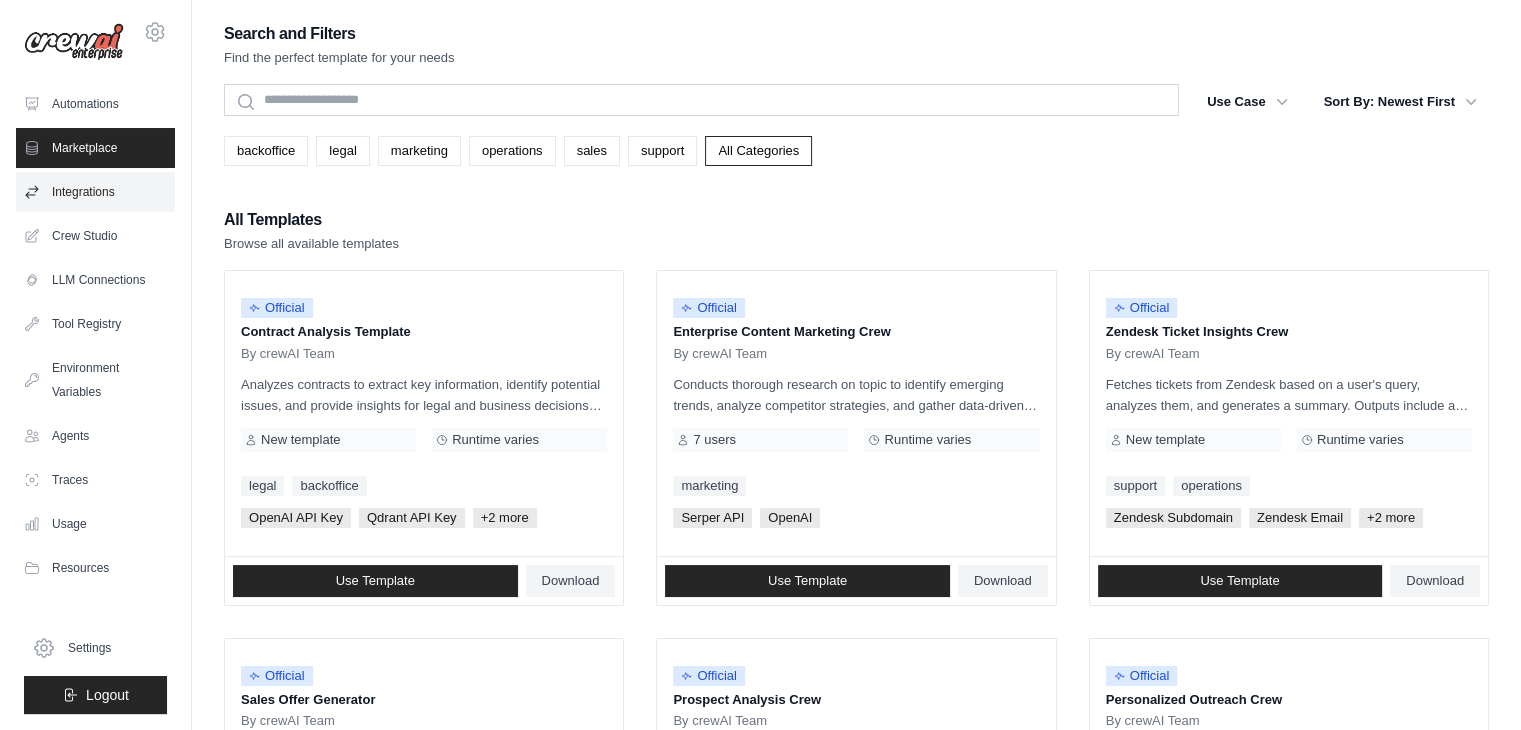 click on "Integrations" at bounding box center [95, 192] 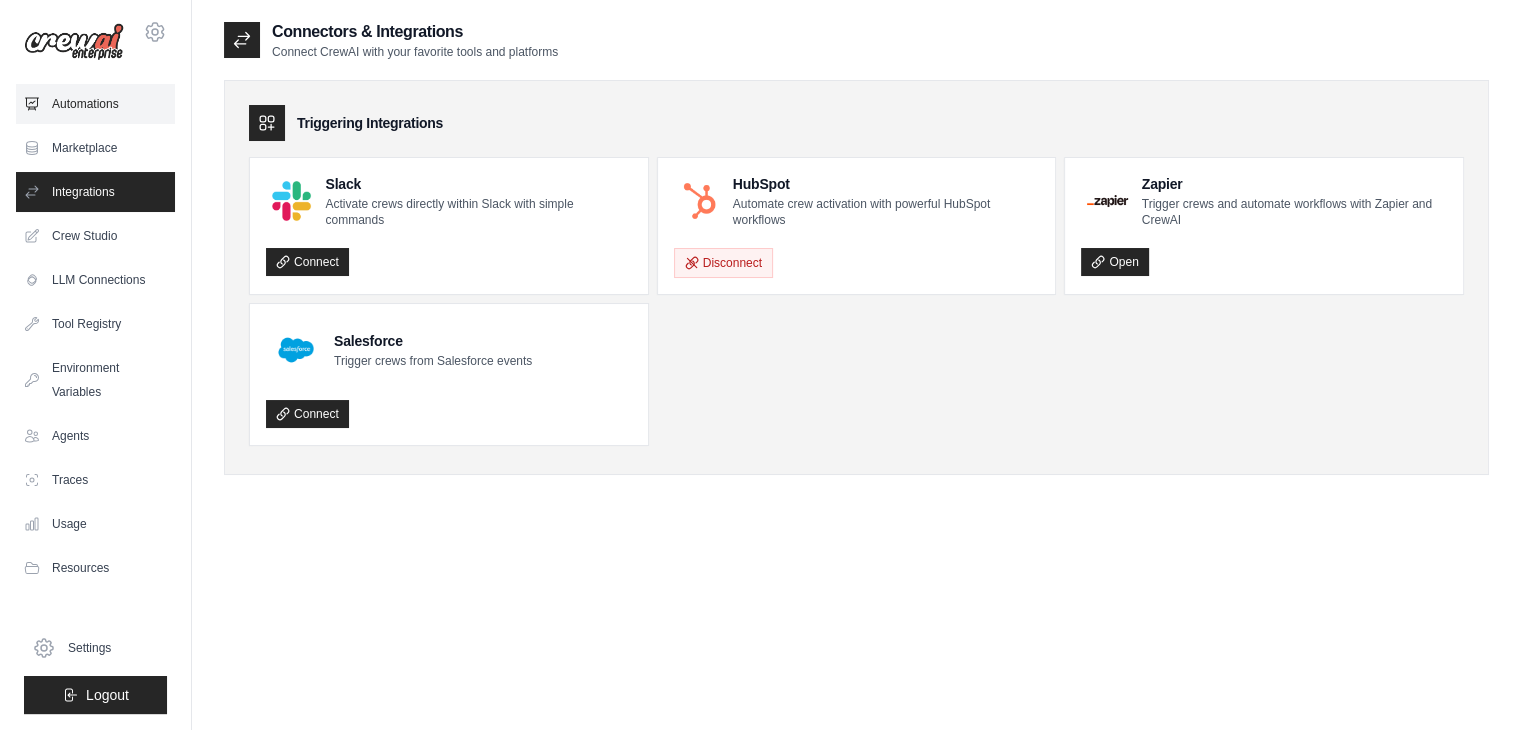click on "Automations" at bounding box center [95, 104] 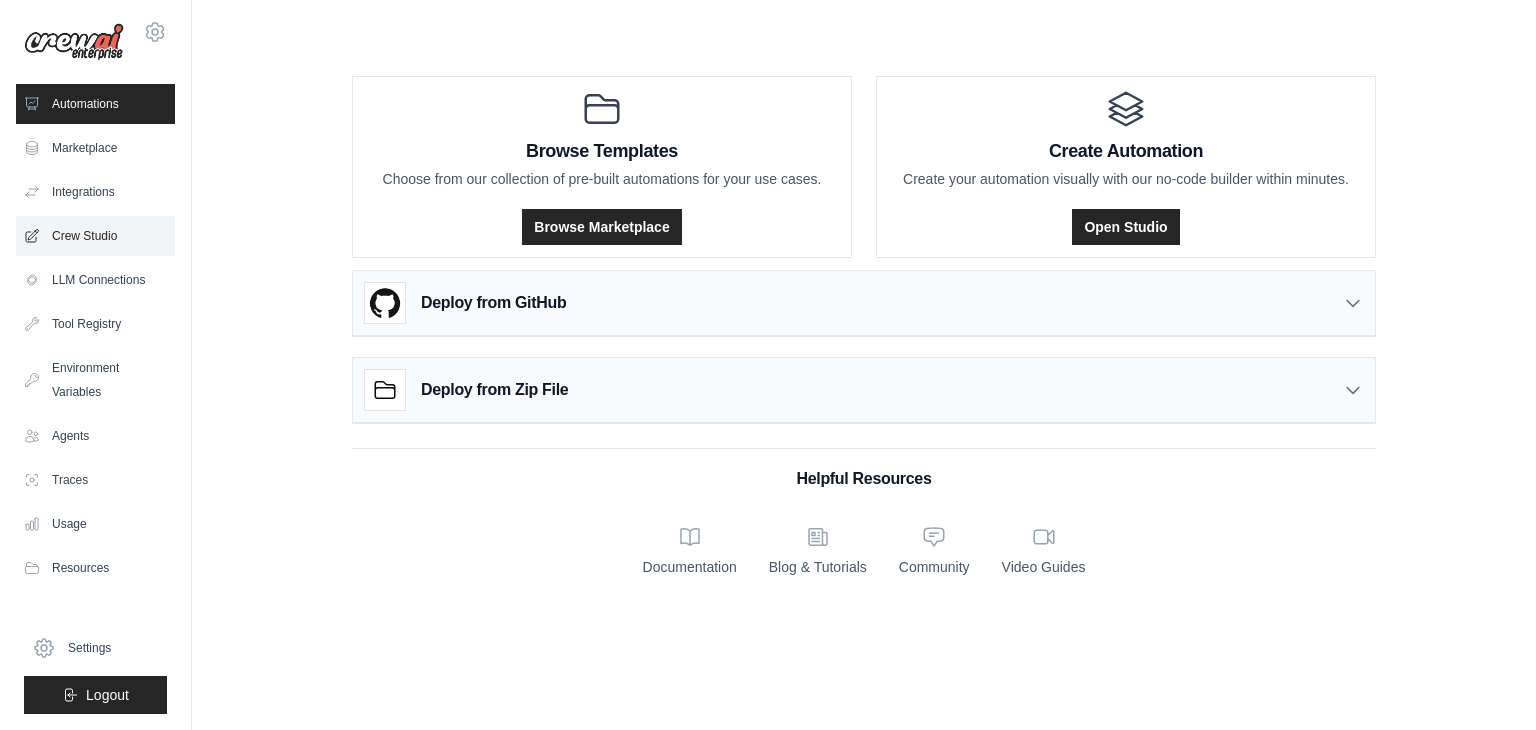 click on "Crew Studio" at bounding box center (95, 236) 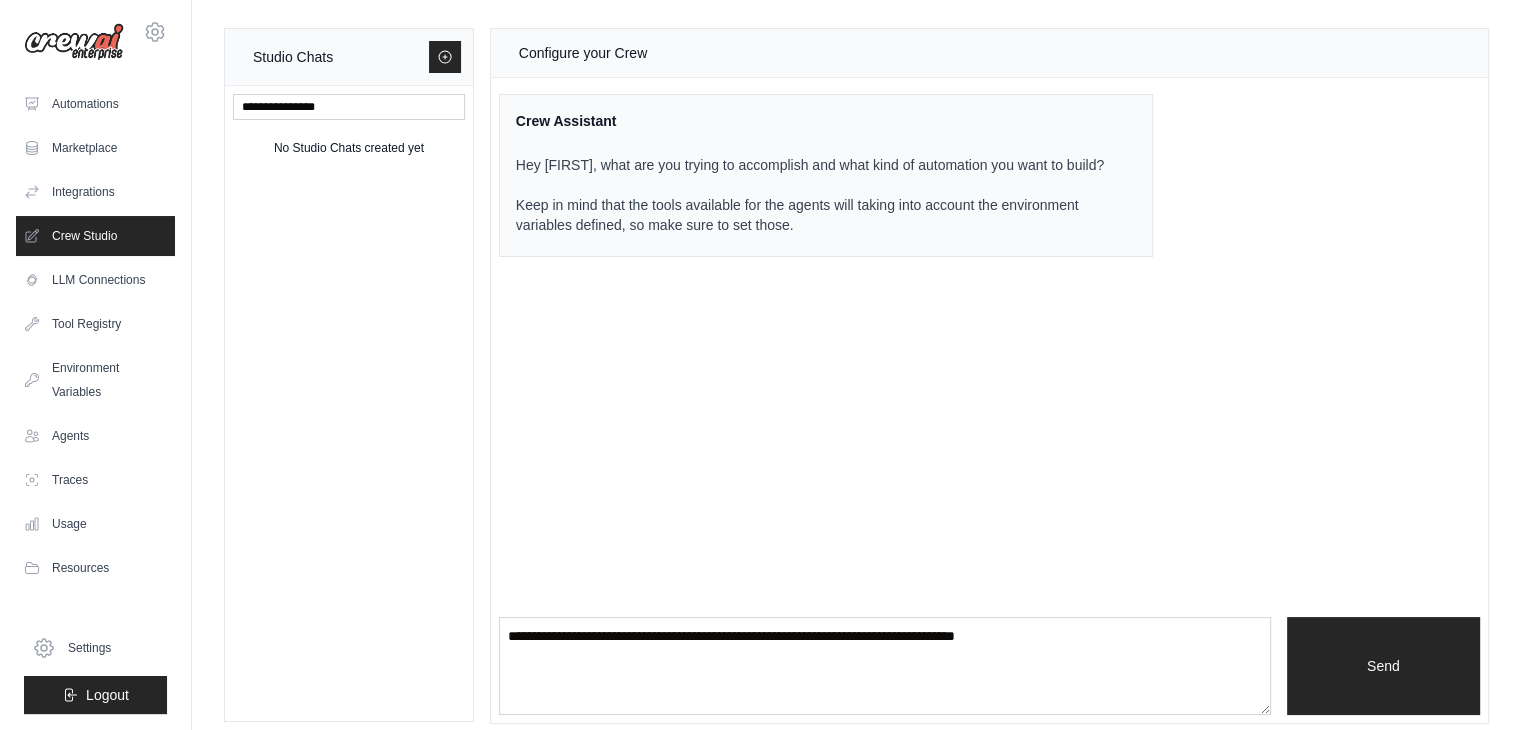click on "Automations" at bounding box center (95, 104) 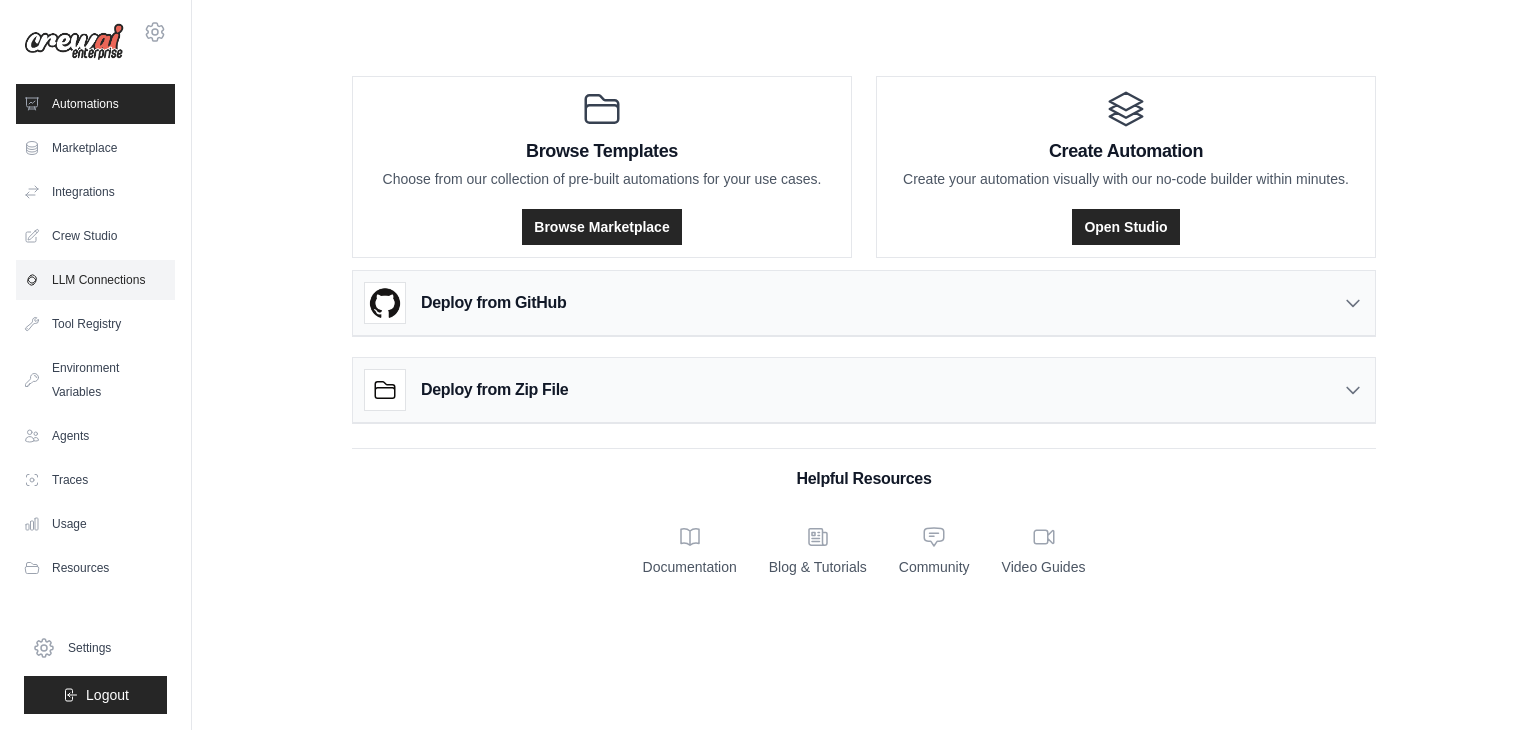 click on "LLM Connections" at bounding box center [95, 280] 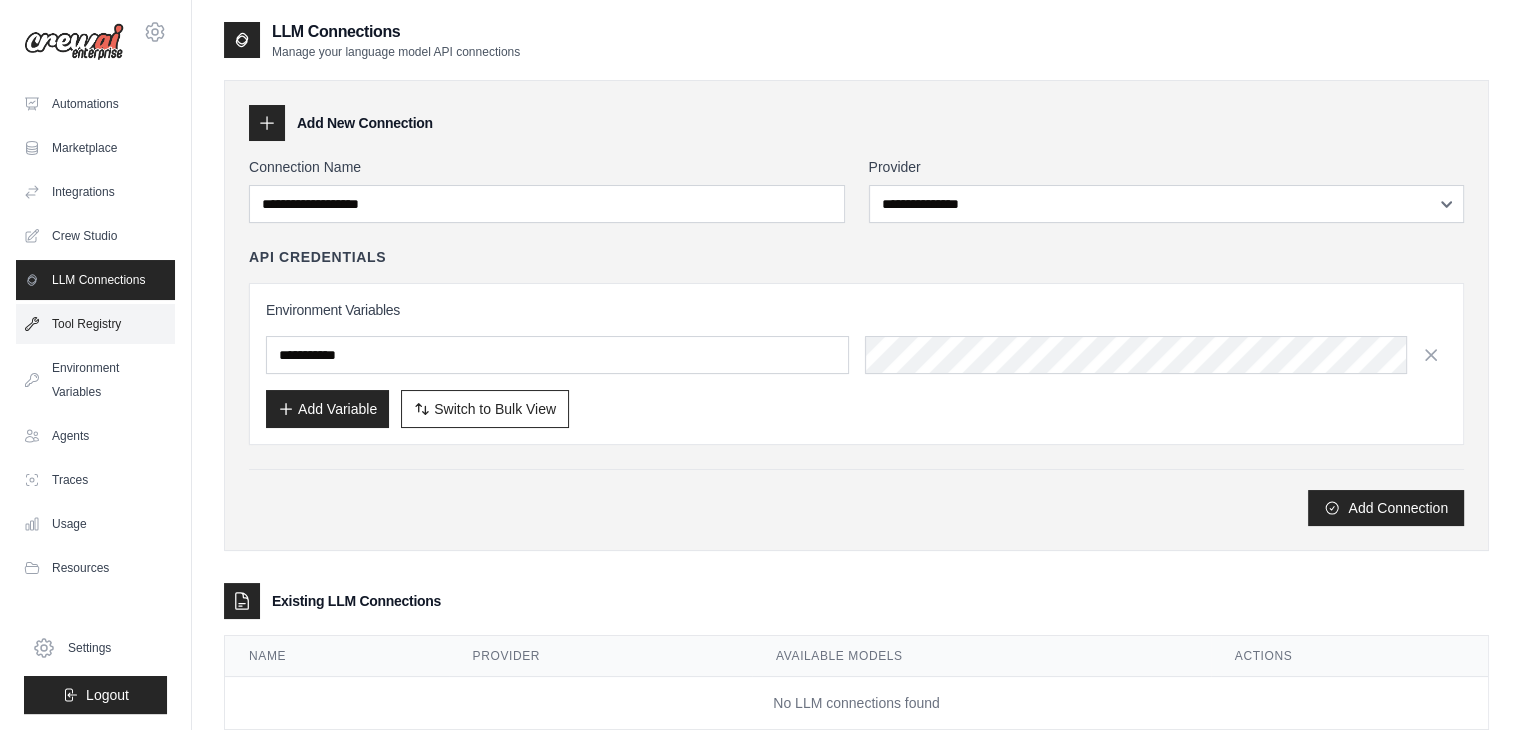 click on "Tool Registry" at bounding box center (95, 324) 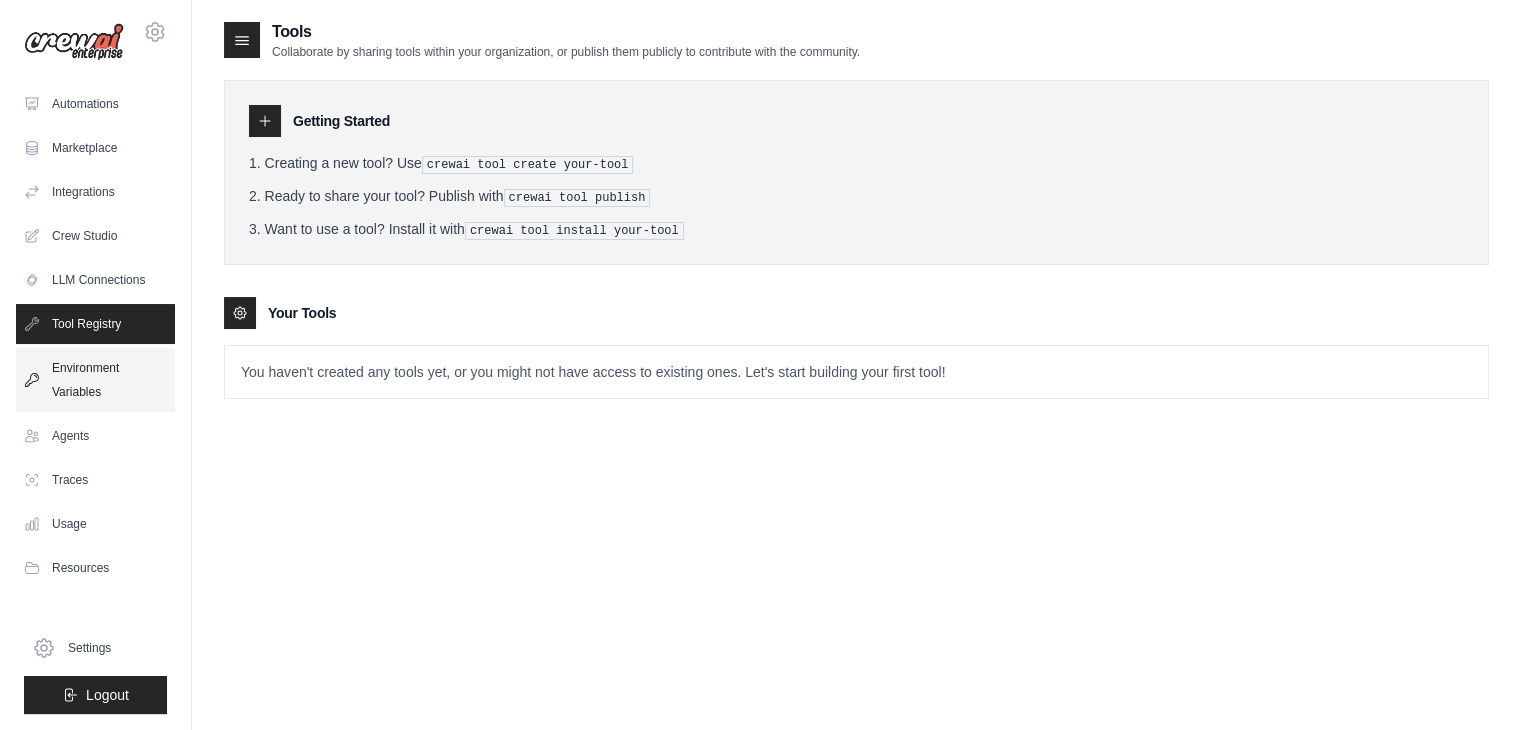 click on "Environment Variables" at bounding box center [95, 380] 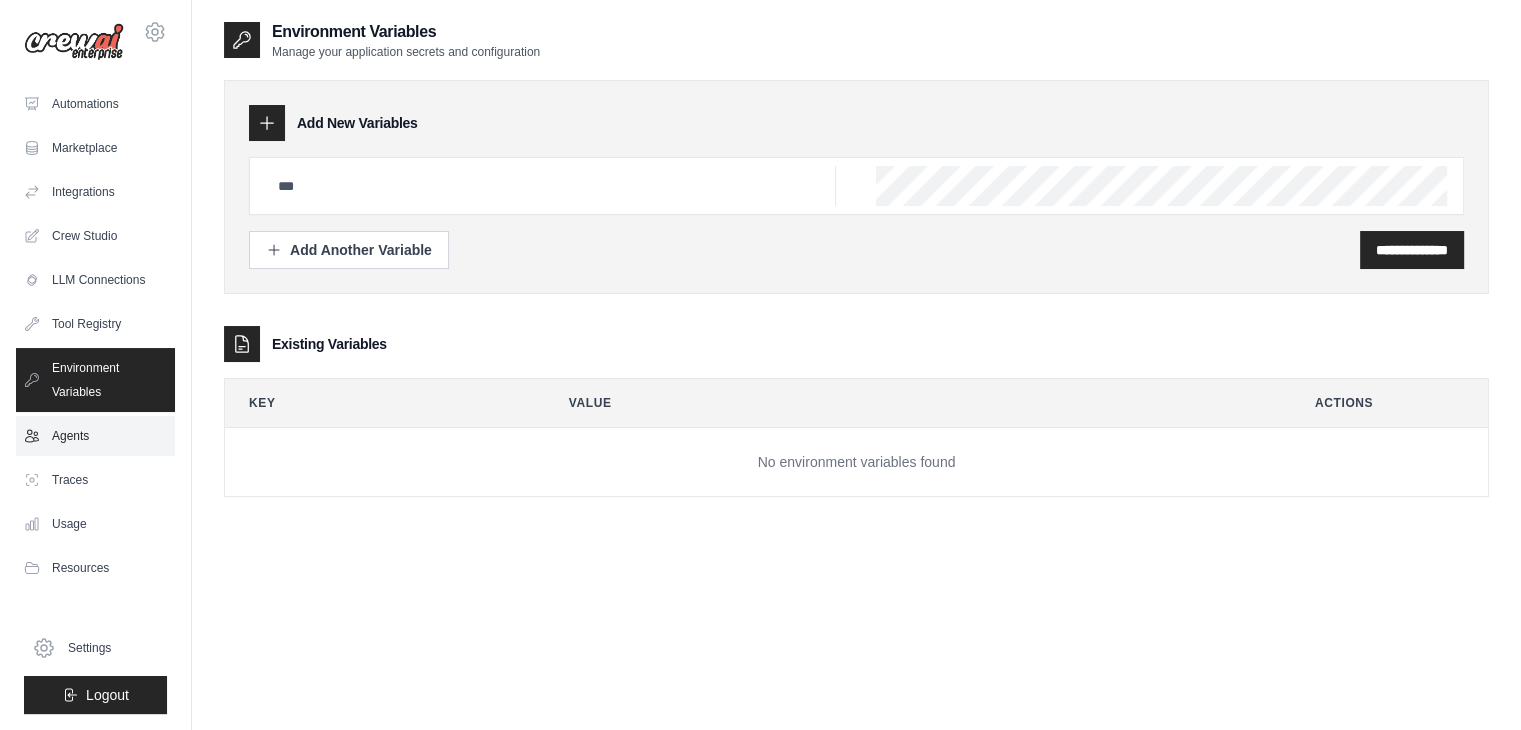 click on "Agents" at bounding box center [95, 436] 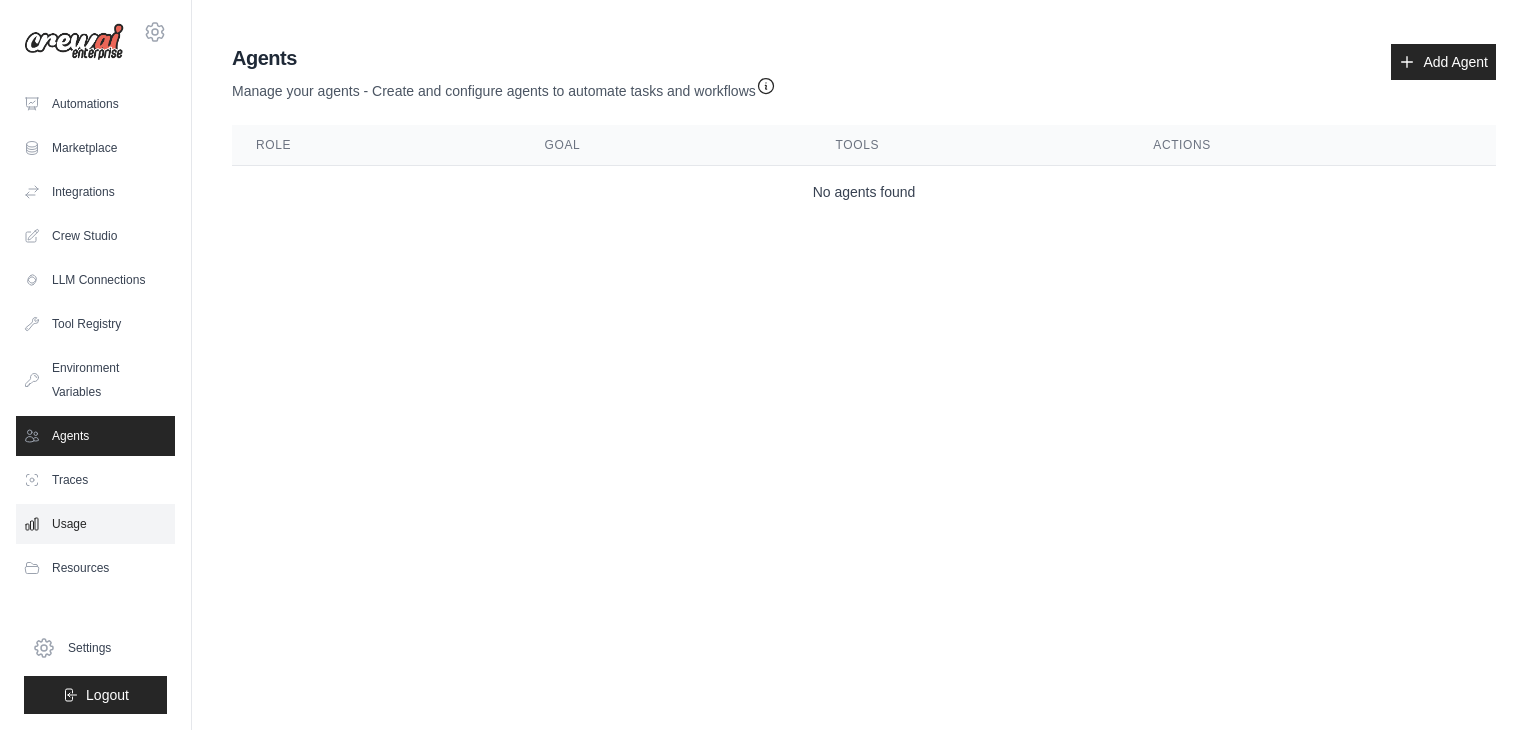 click on "Usage" at bounding box center [95, 524] 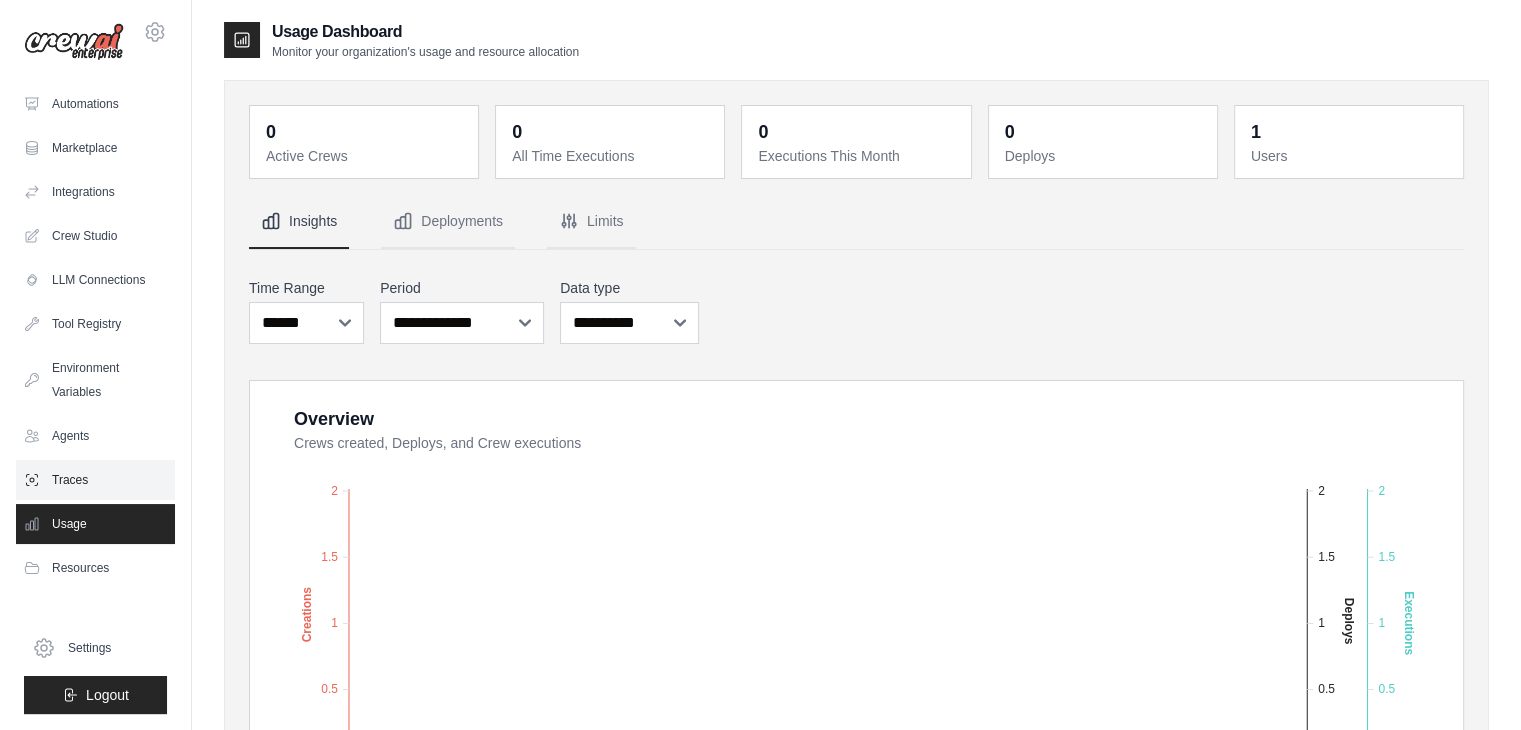 click on "Traces" at bounding box center [95, 480] 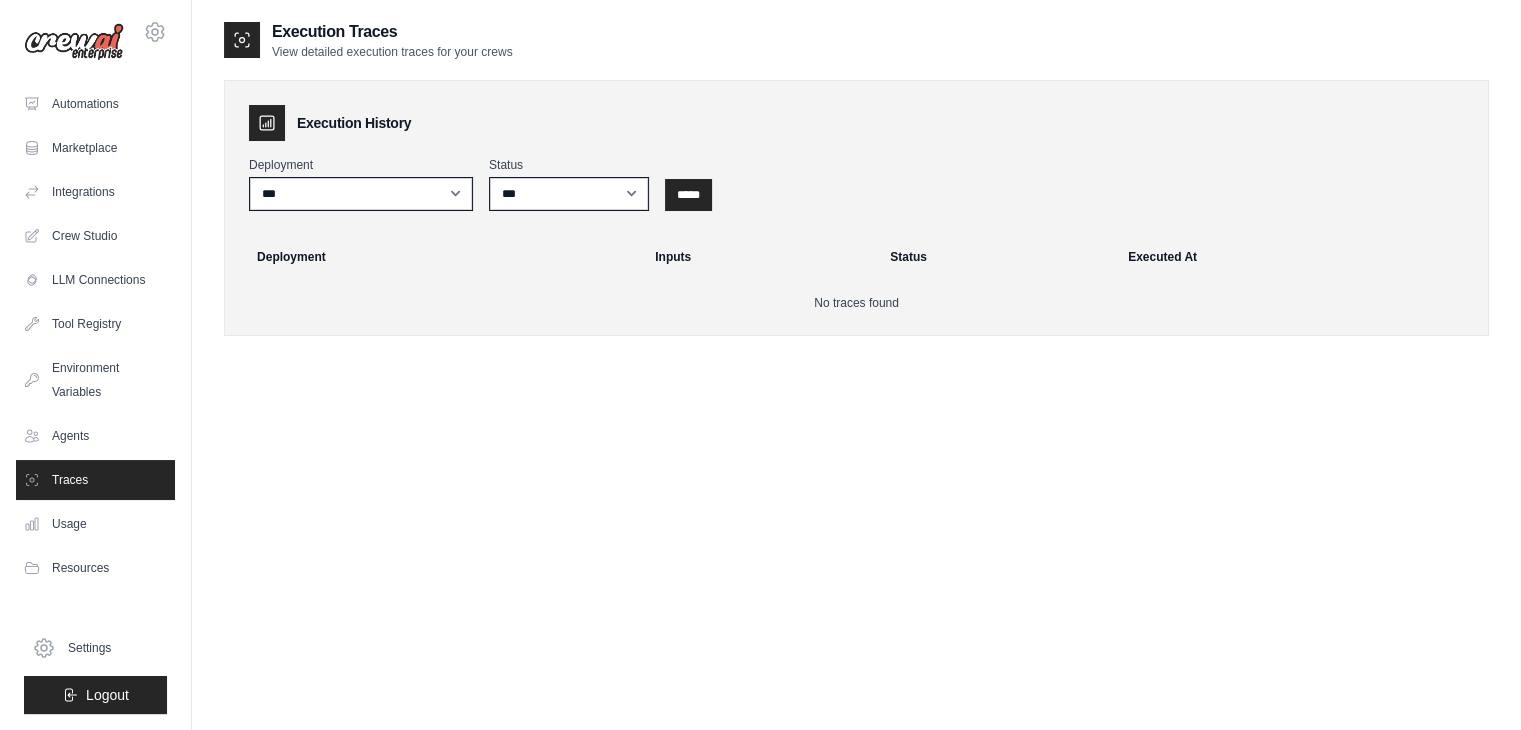 scroll, scrollTop: 40, scrollLeft: 0, axis: vertical 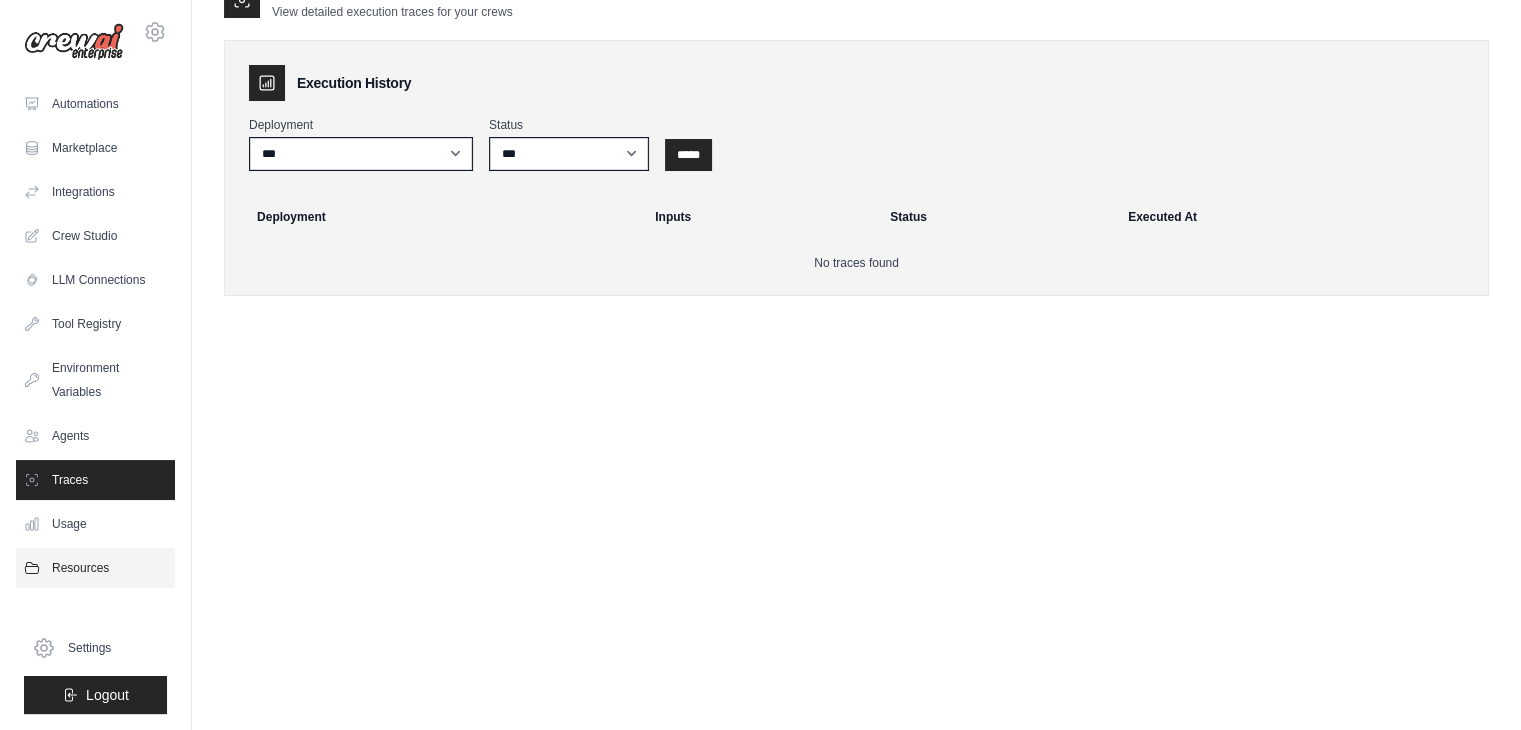 click on "Resources" at bounding box center (95, 568) 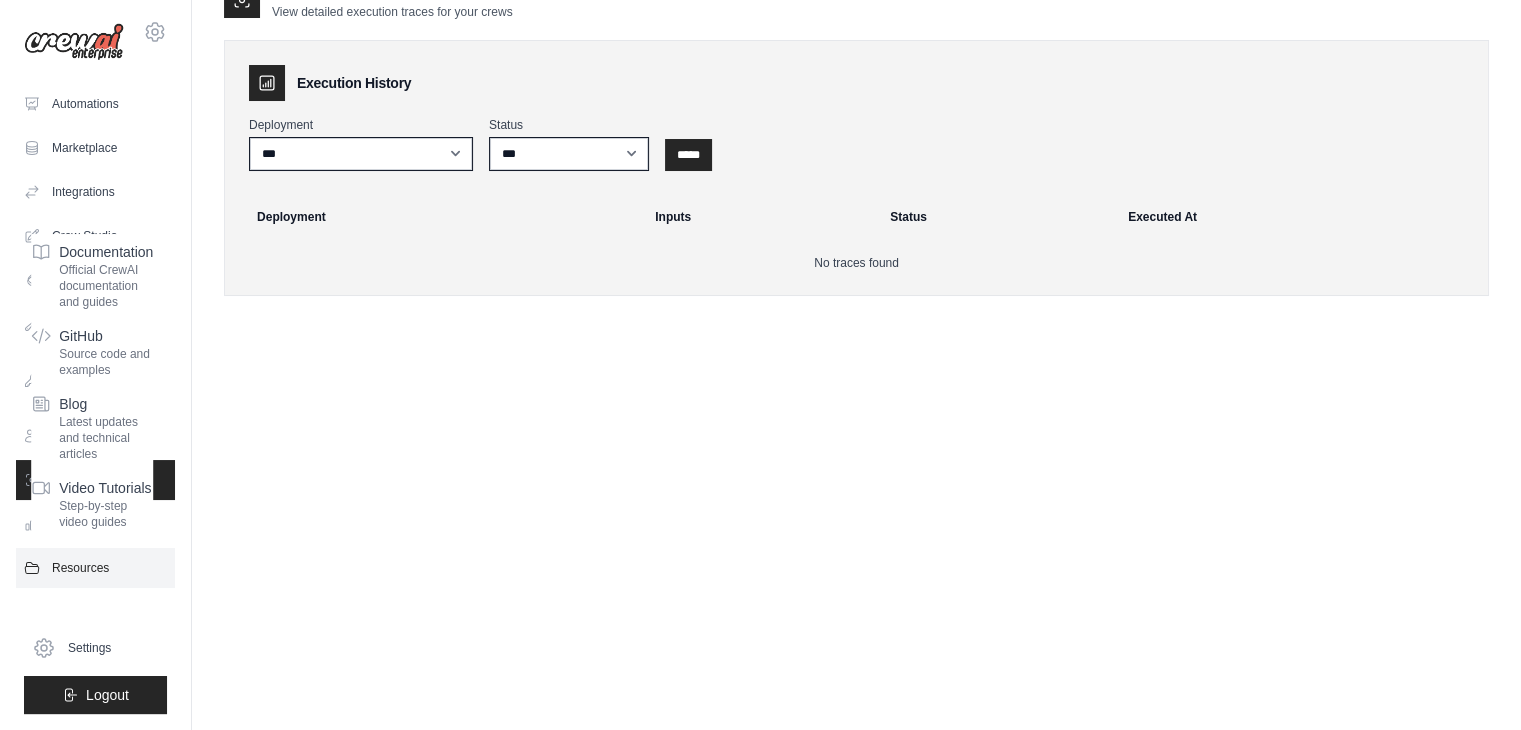 scroll, scrollTop: 0, scrollLeft: 0, axis: both 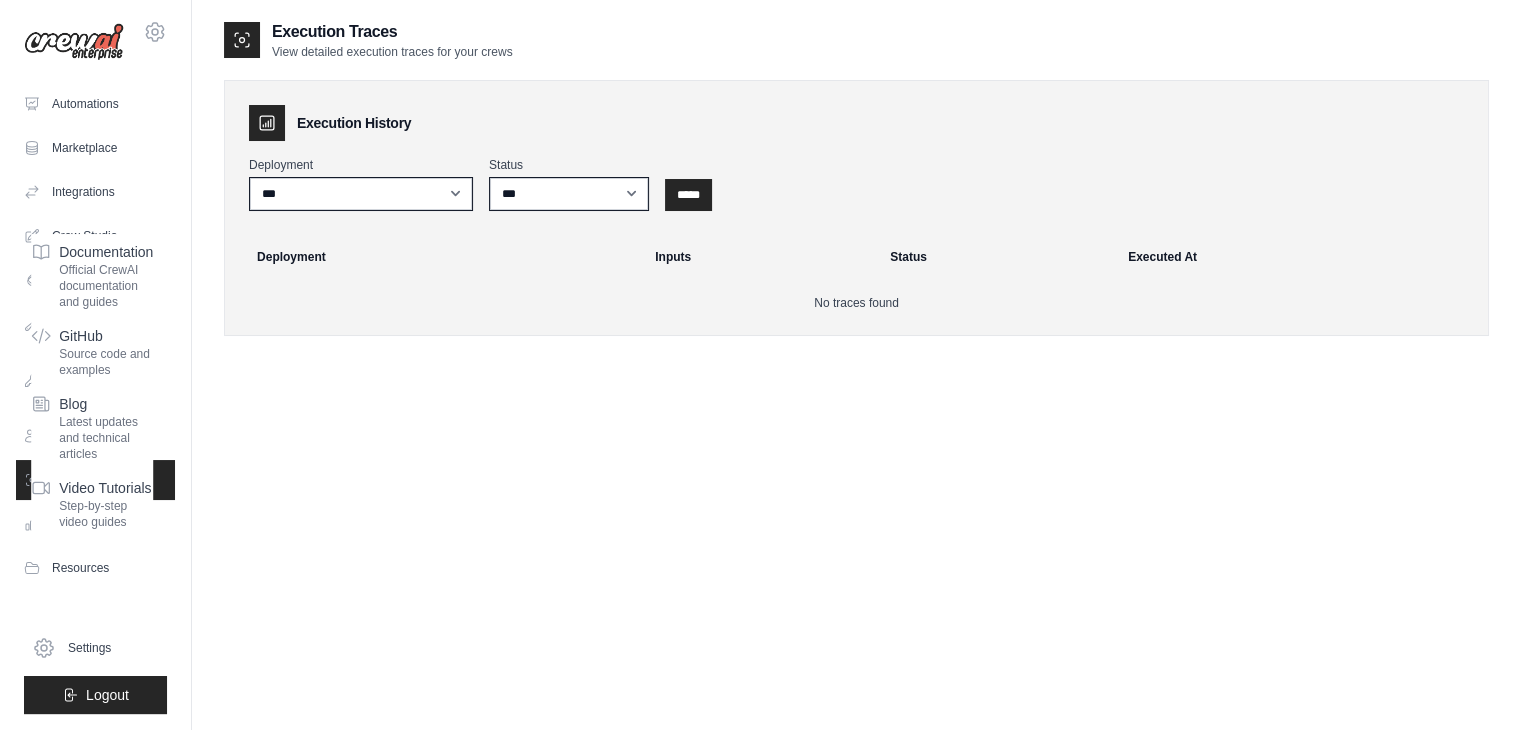 click on "Automations
Marketplace
Integrations
Crew Studio
LLM Connections" at bounding box center (95, 336) 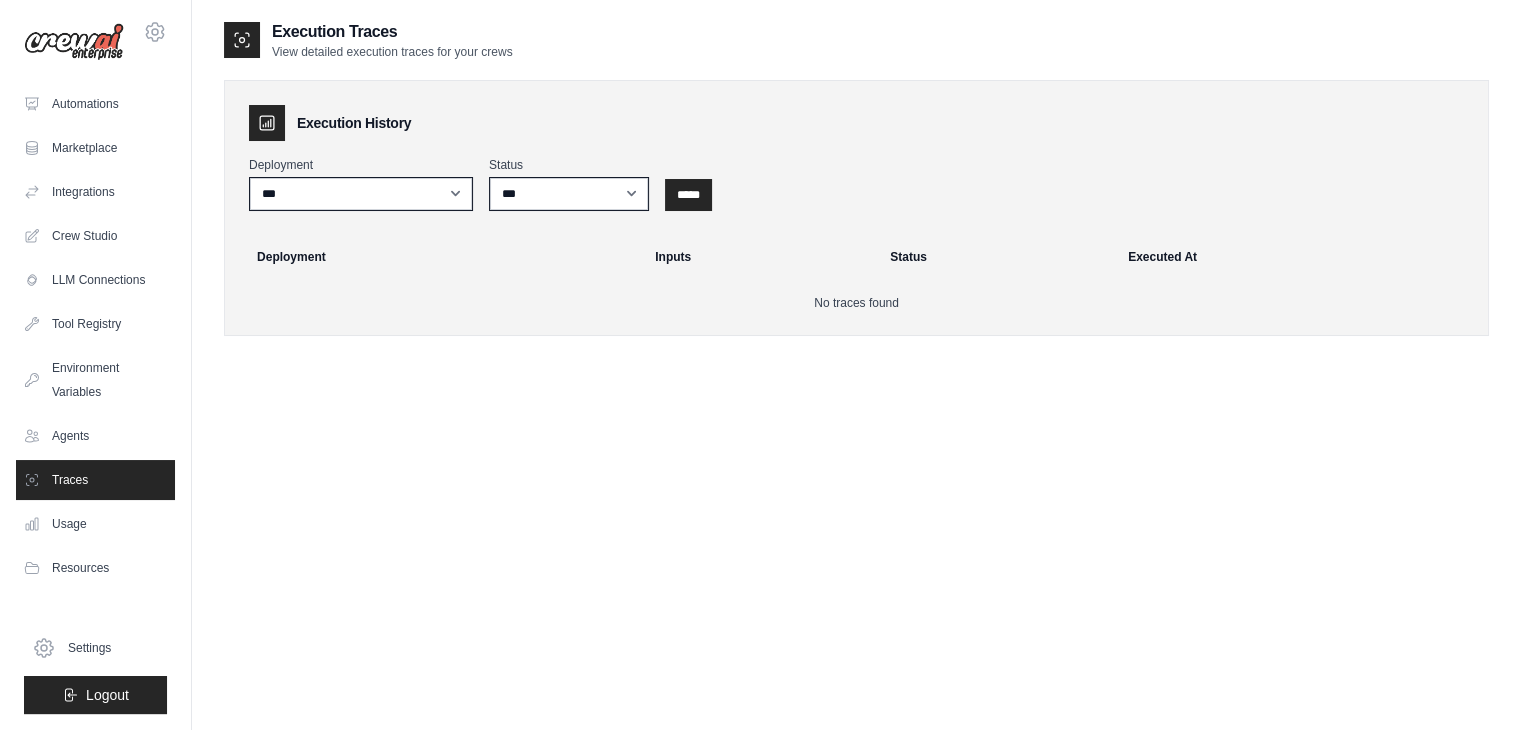 click on "Traces" at bounding box center [95, 480] 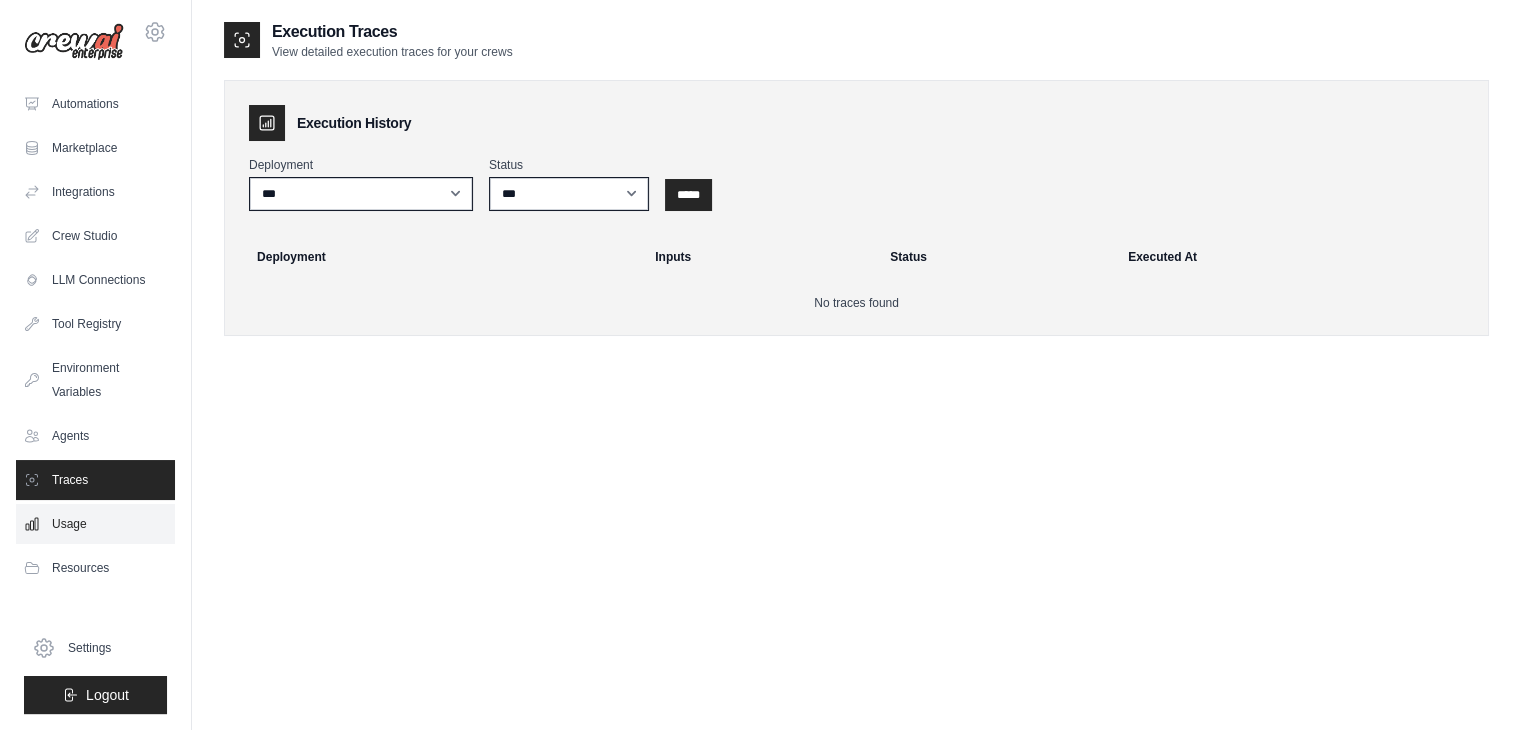 click on "Usage" at bounding box center (95, 524) 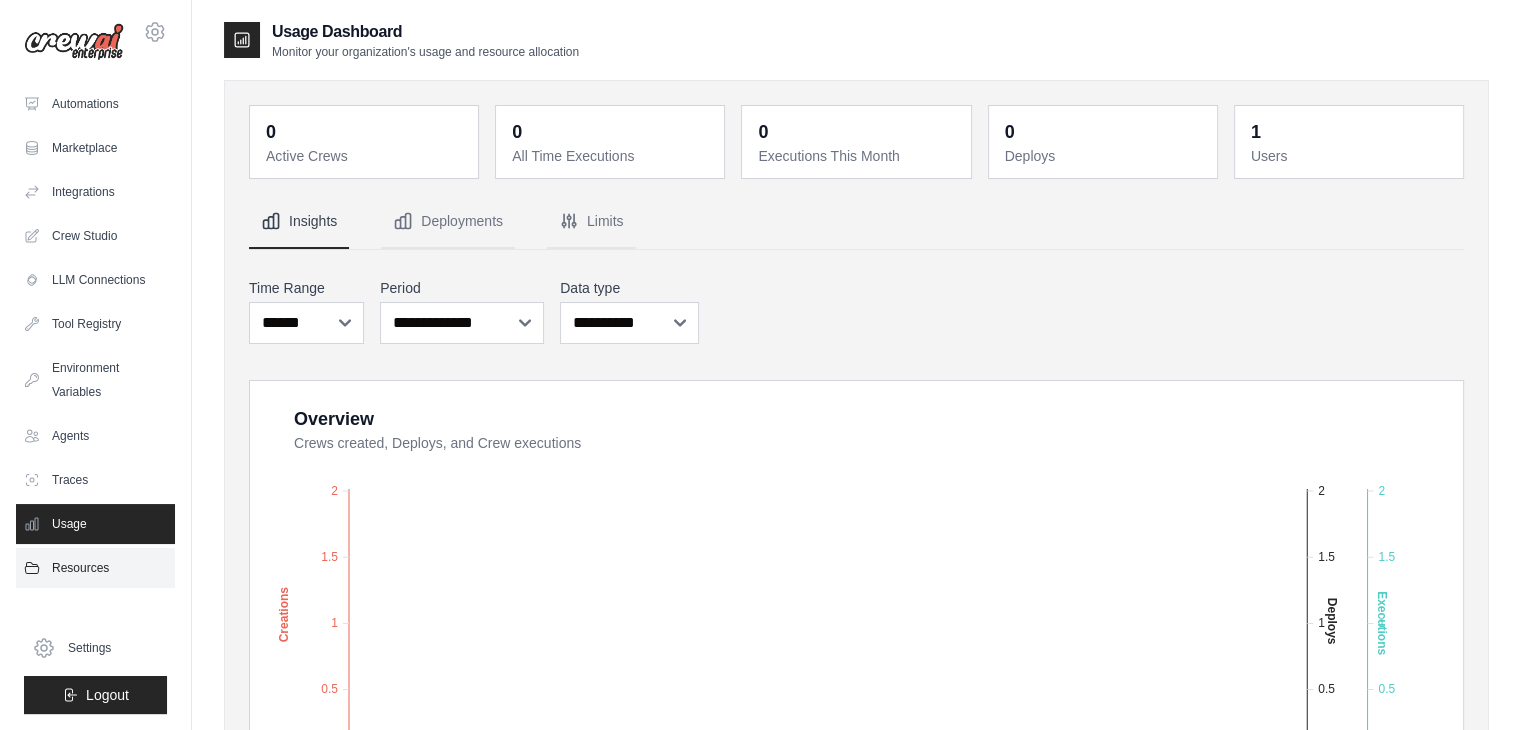 click on "Resources" at bounding box center (95, 568) 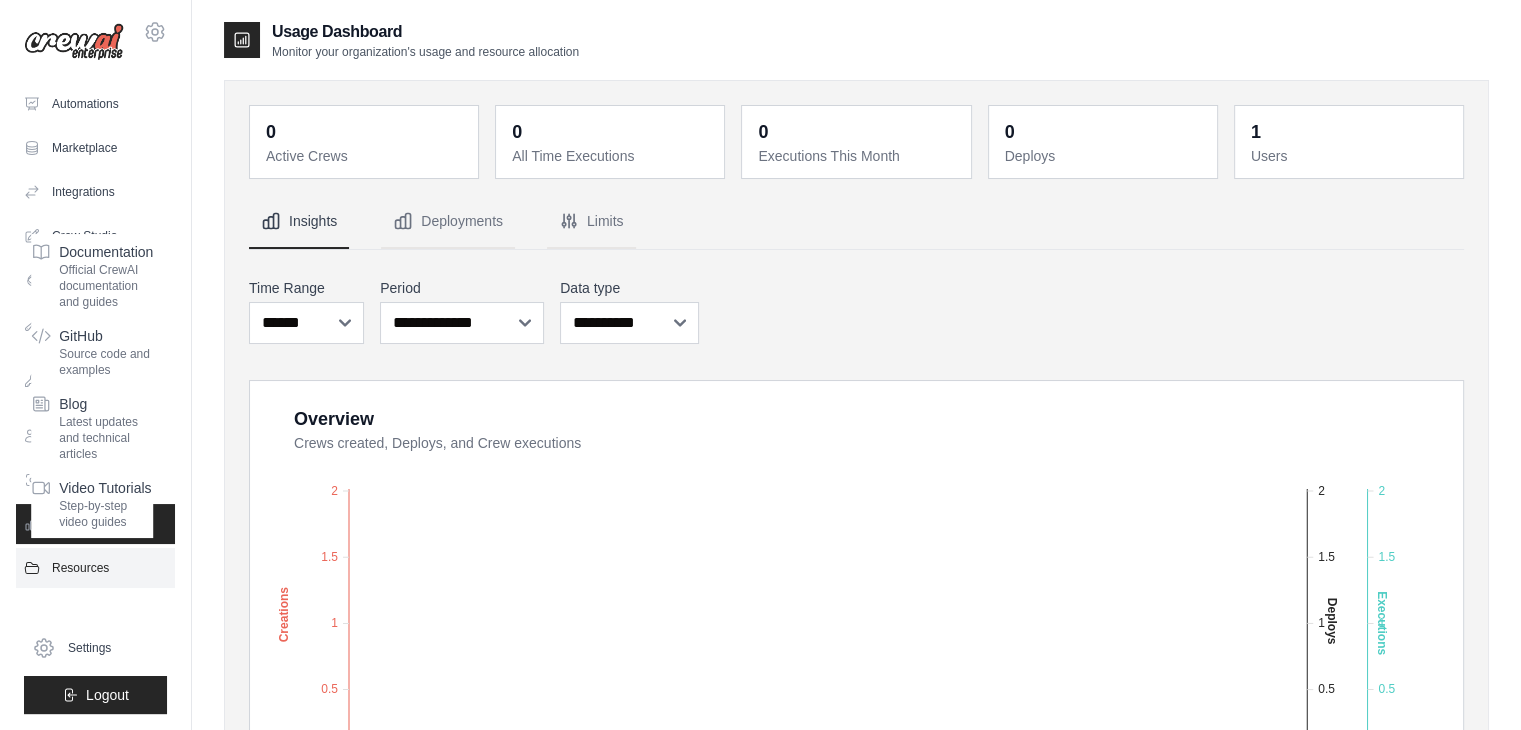 click on "Resources" at bounding box center (95, 568) 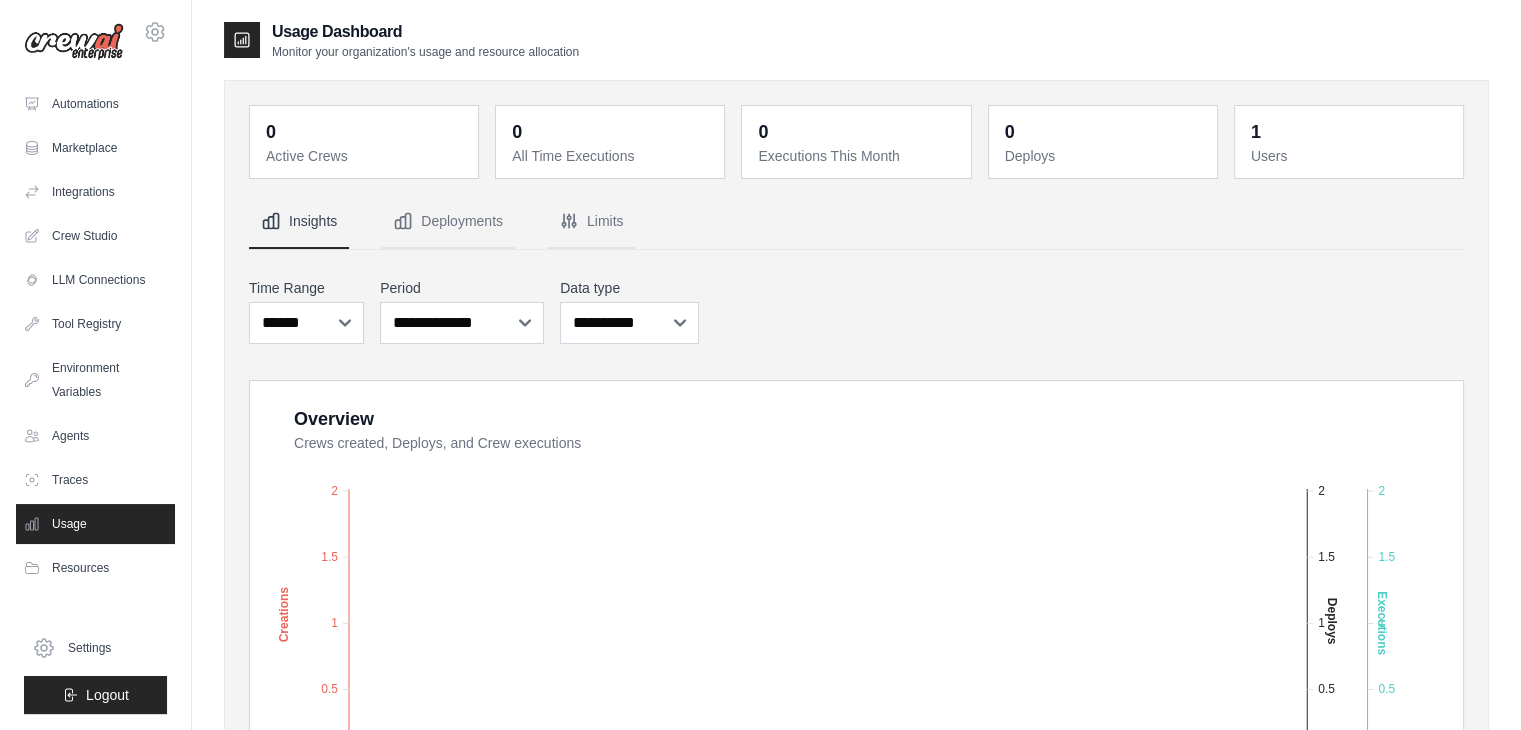 click on "Automations
Marketplace
Integrations
Crew Studio
LLM Connections" at bounding box center (95, 336) 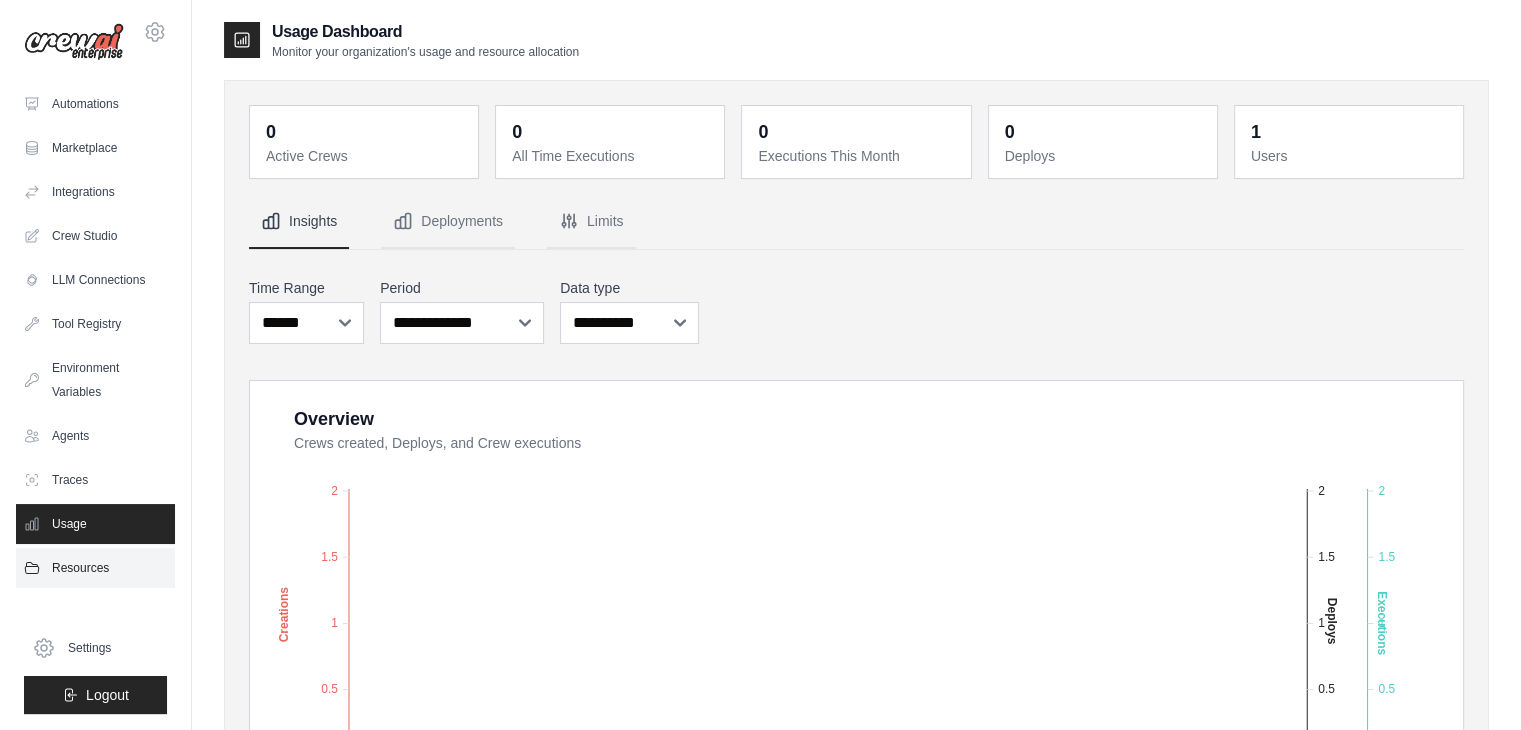 click on "Resources" at bounding box center (95, 568) 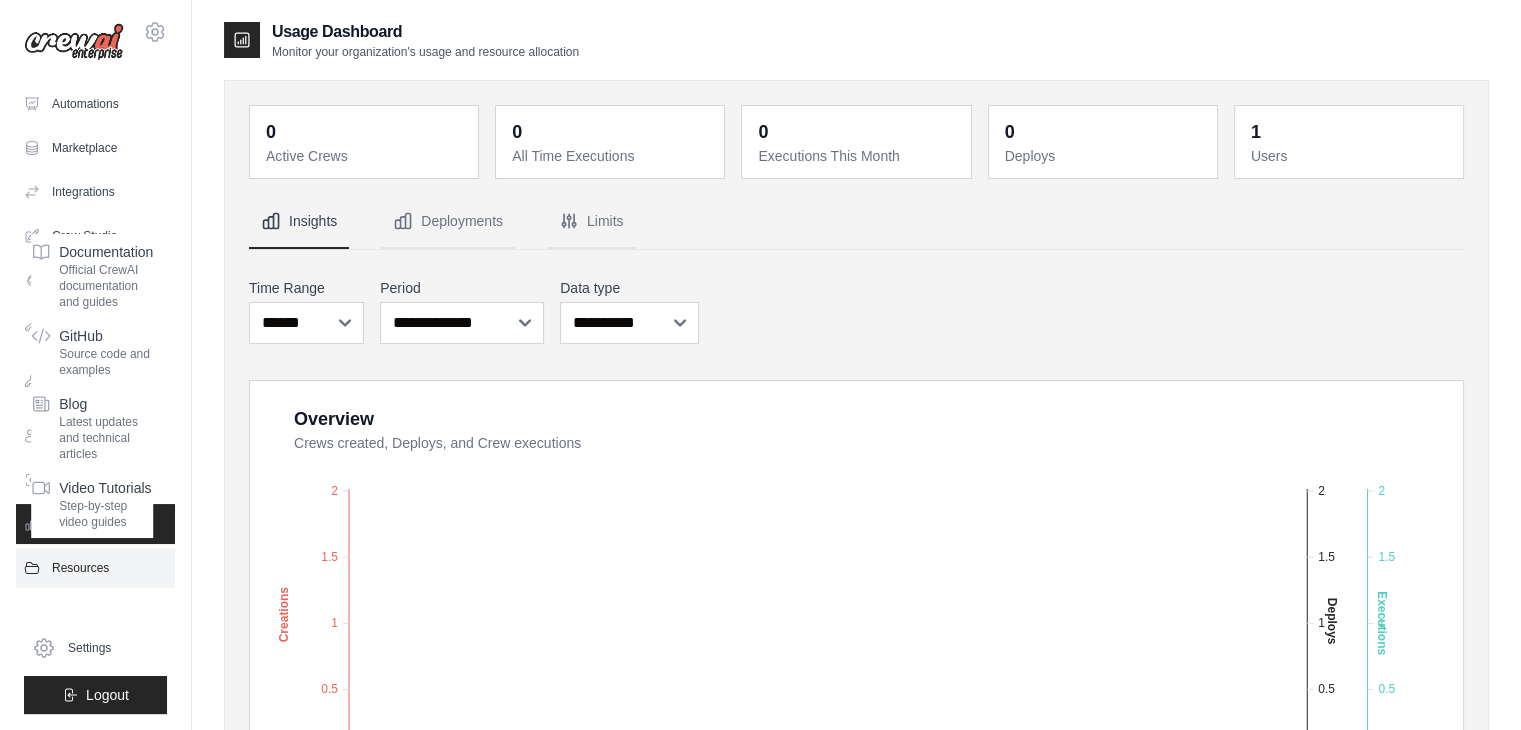 click on "Resources" at bounding box center (95, 568) 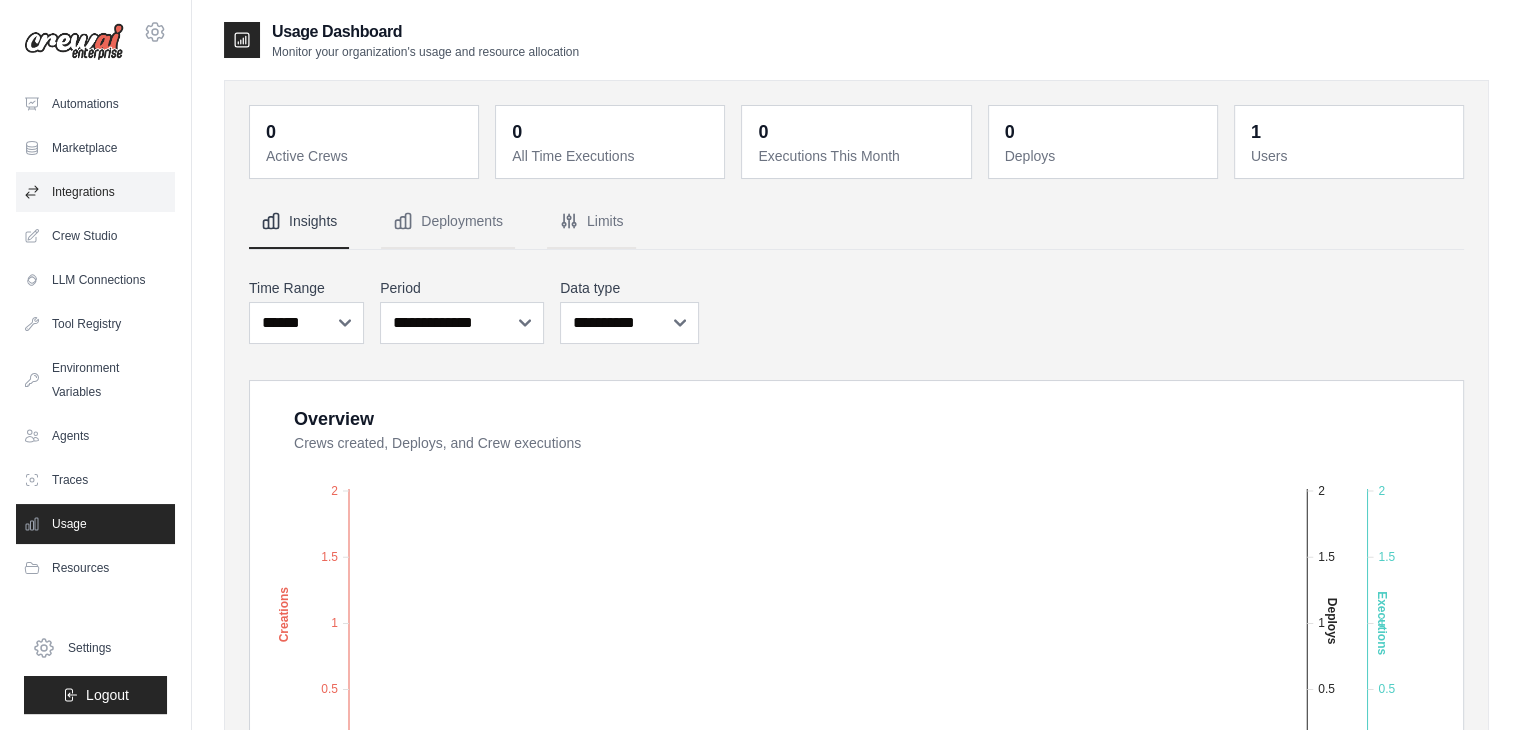 click on "Integrations" at bounding box center (95, 192) 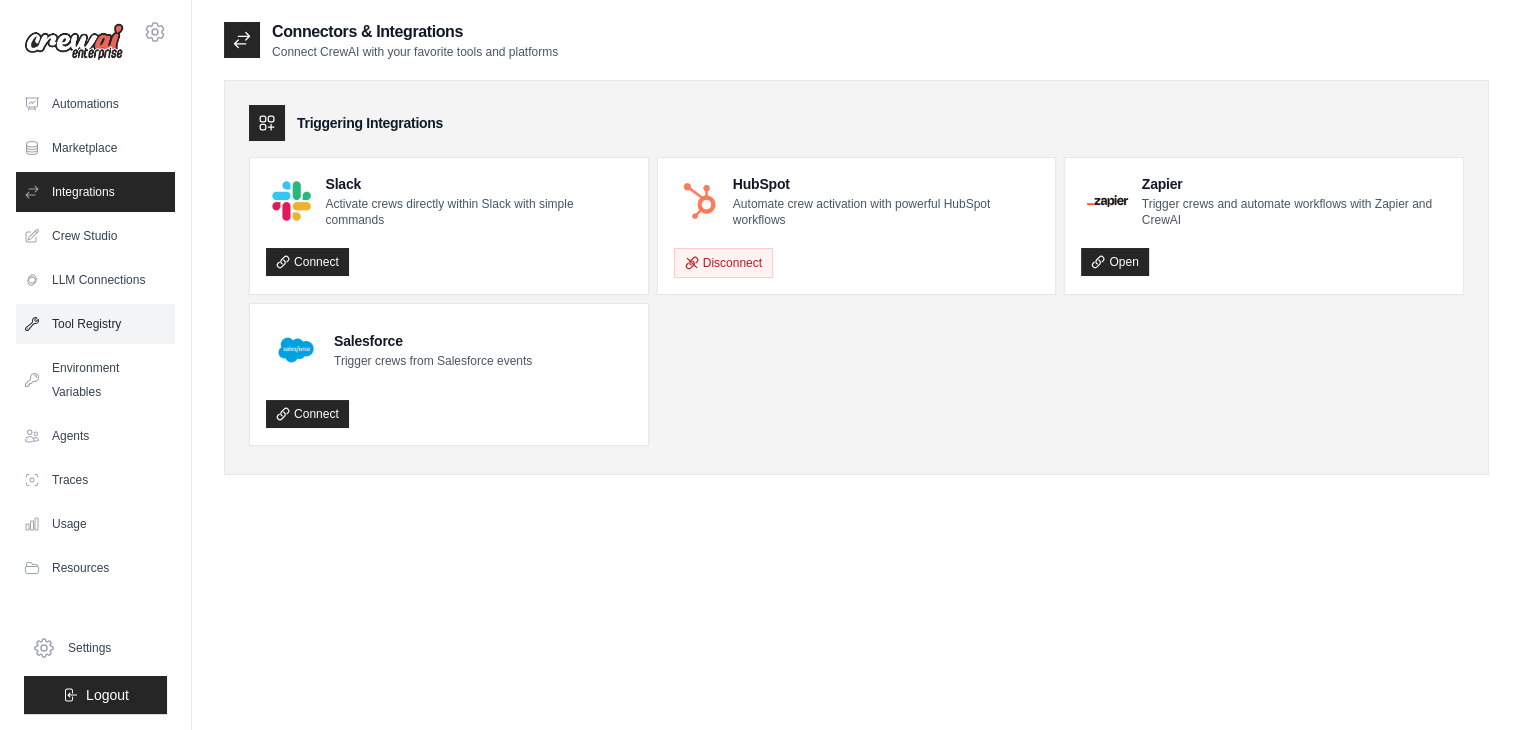 click on "Tool Registry" at bounding box center [95, 324] 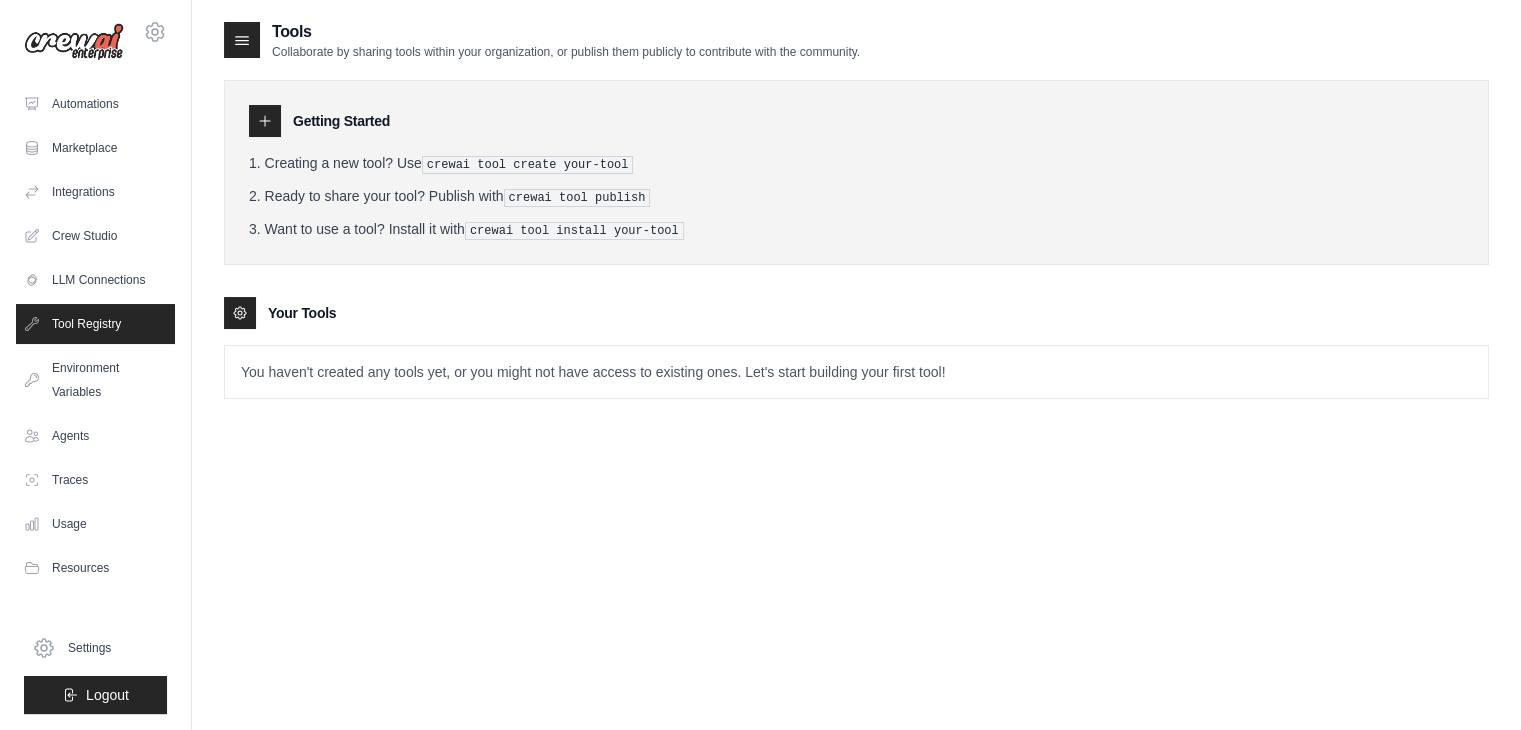 click on "You haven't created any tools yet, or you might not have access to
existing ones. Let's start building your first tool!" at bounding box center (856, 372) 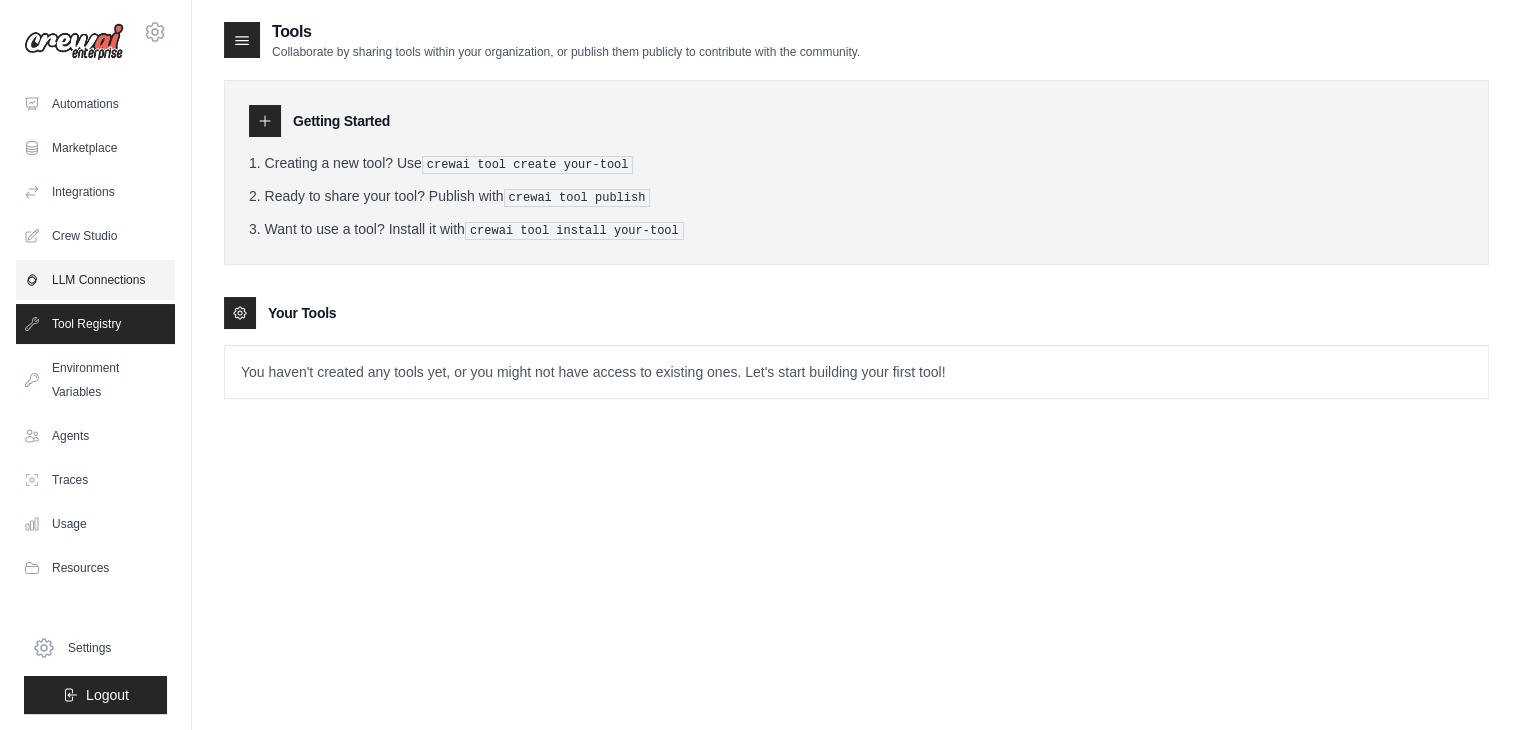 click on "LLM Connections" at bounding box center [95, 280] 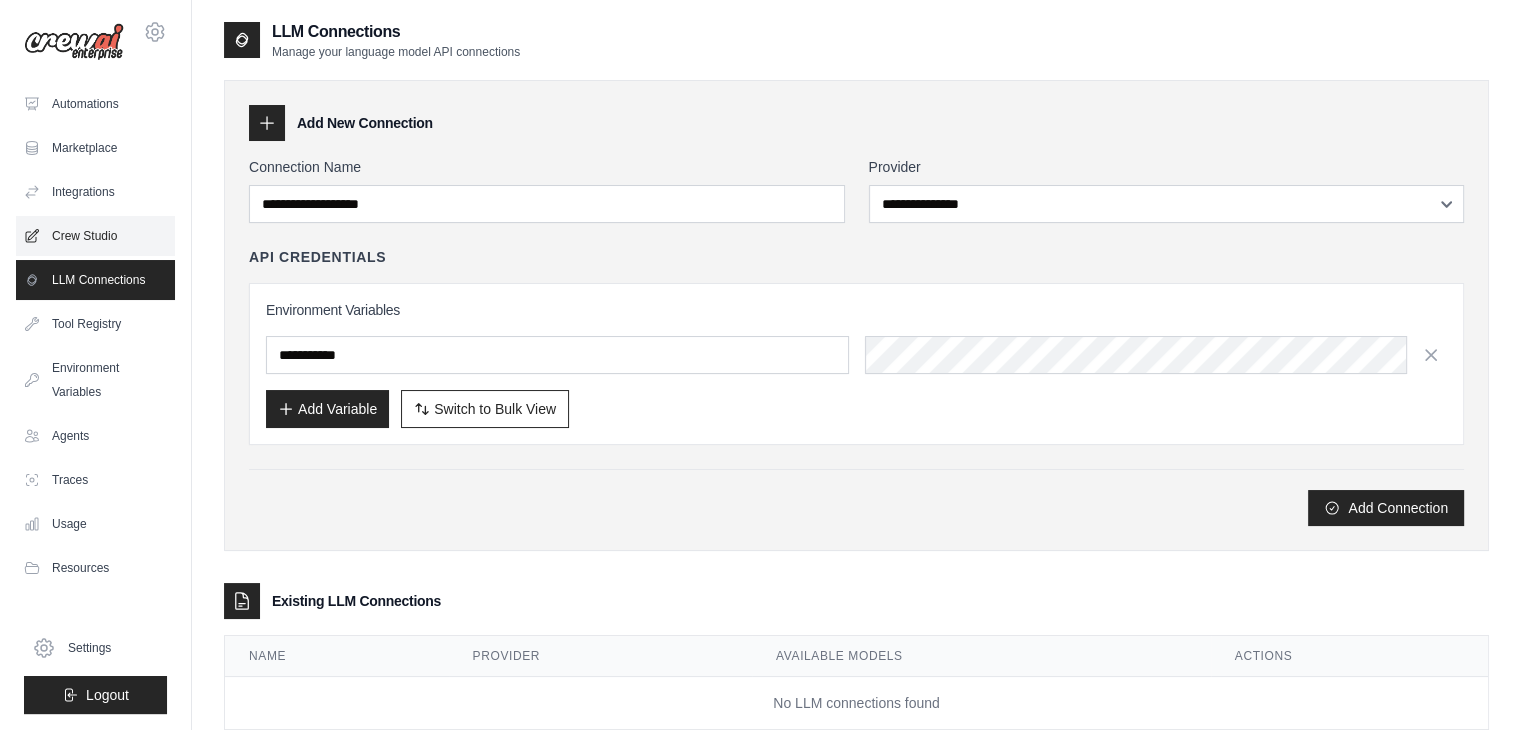 click on "Crew Studio" at bounding box center [95, 236] 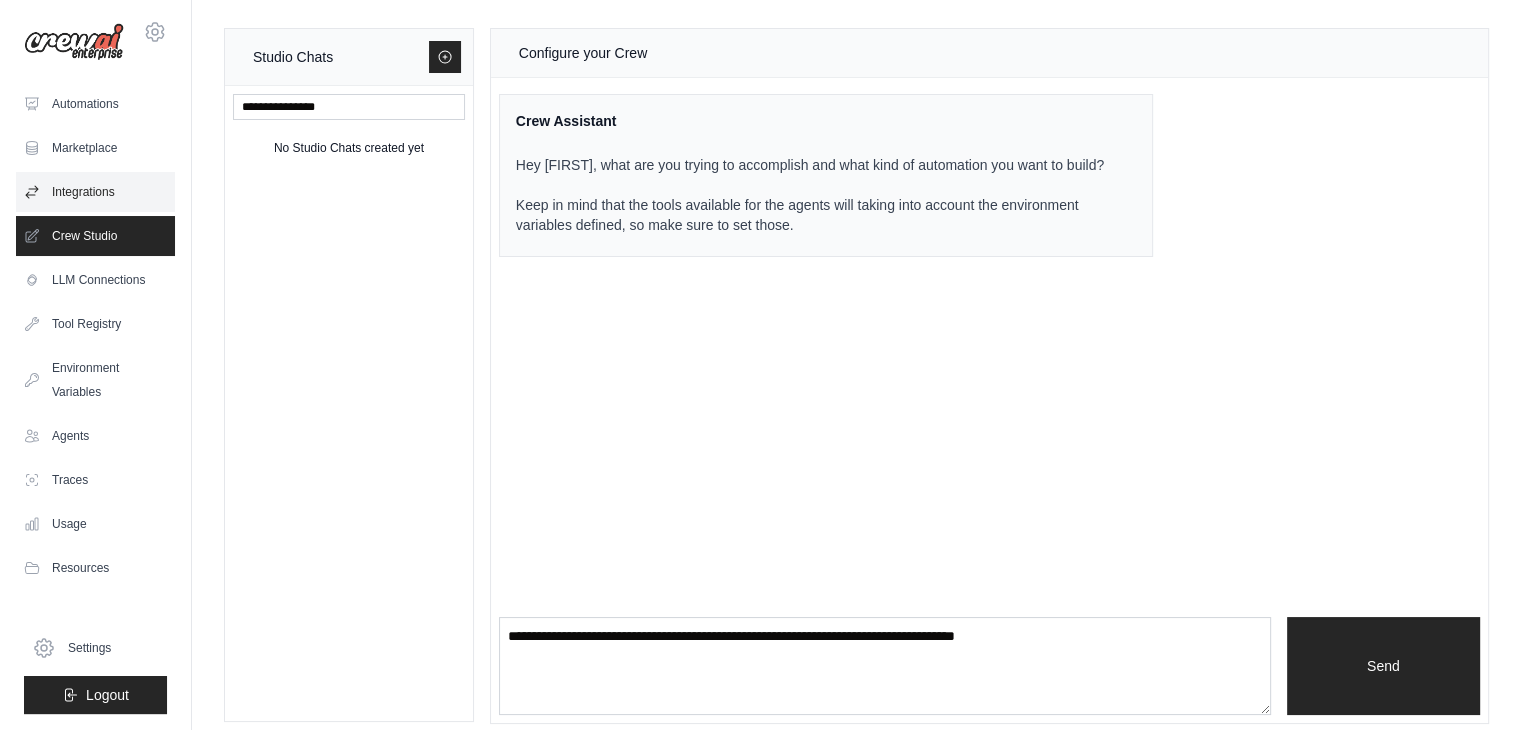 click on "Integrations" at bounding box center (95, 192) 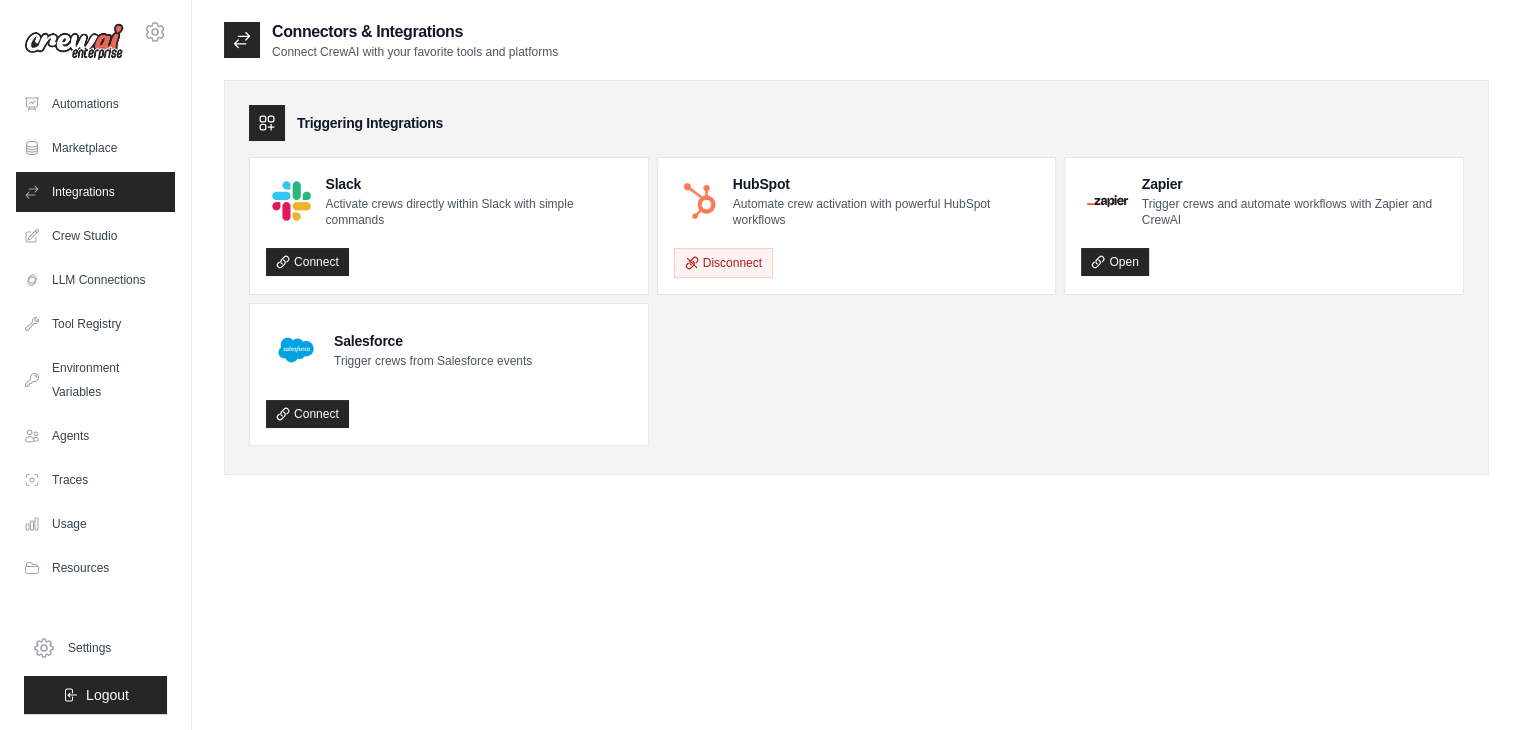 click on "Automate crew activation with powerful HubSpot workflows" at bounding box center [886, 212] 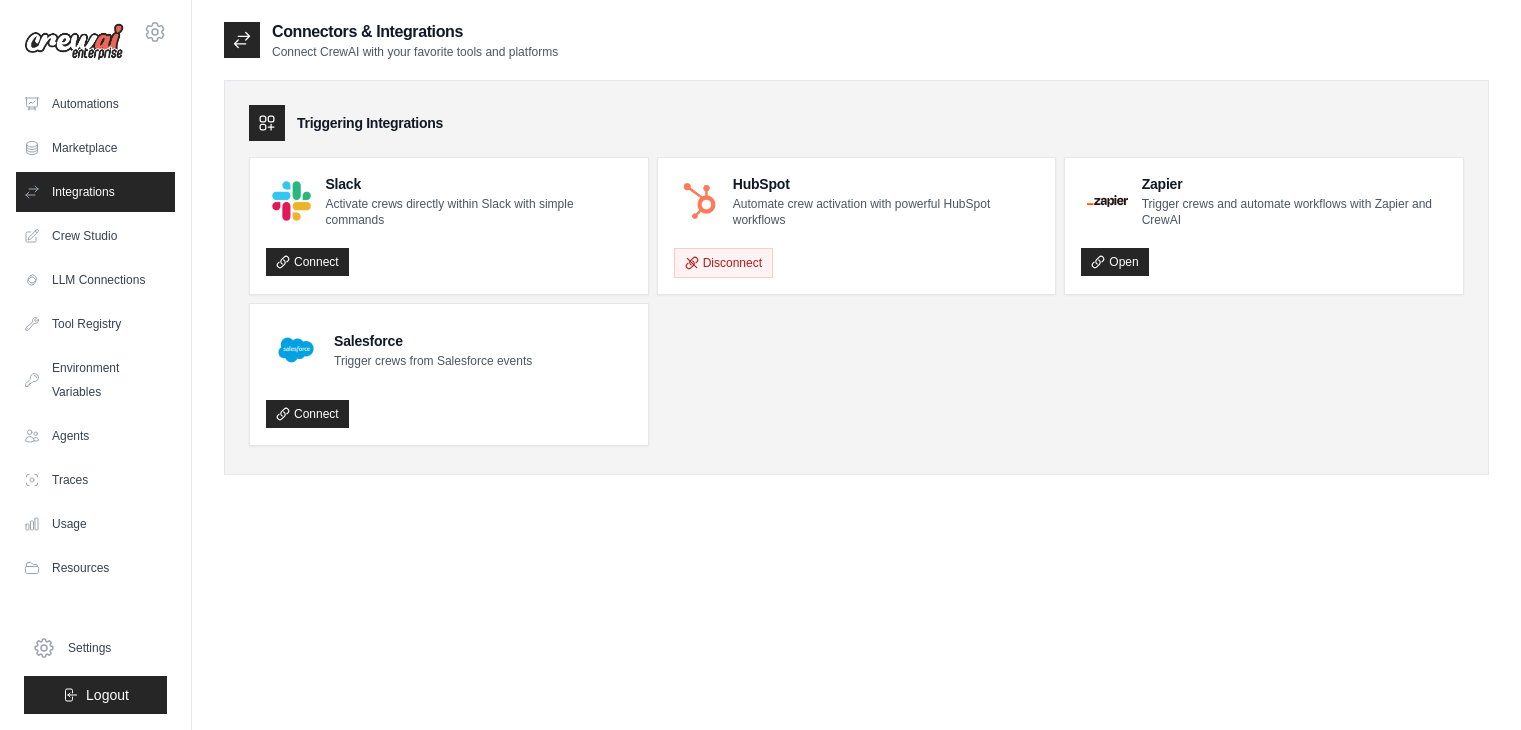 scroll, scrollTop: 0, scrollLeft: 0, axis: both 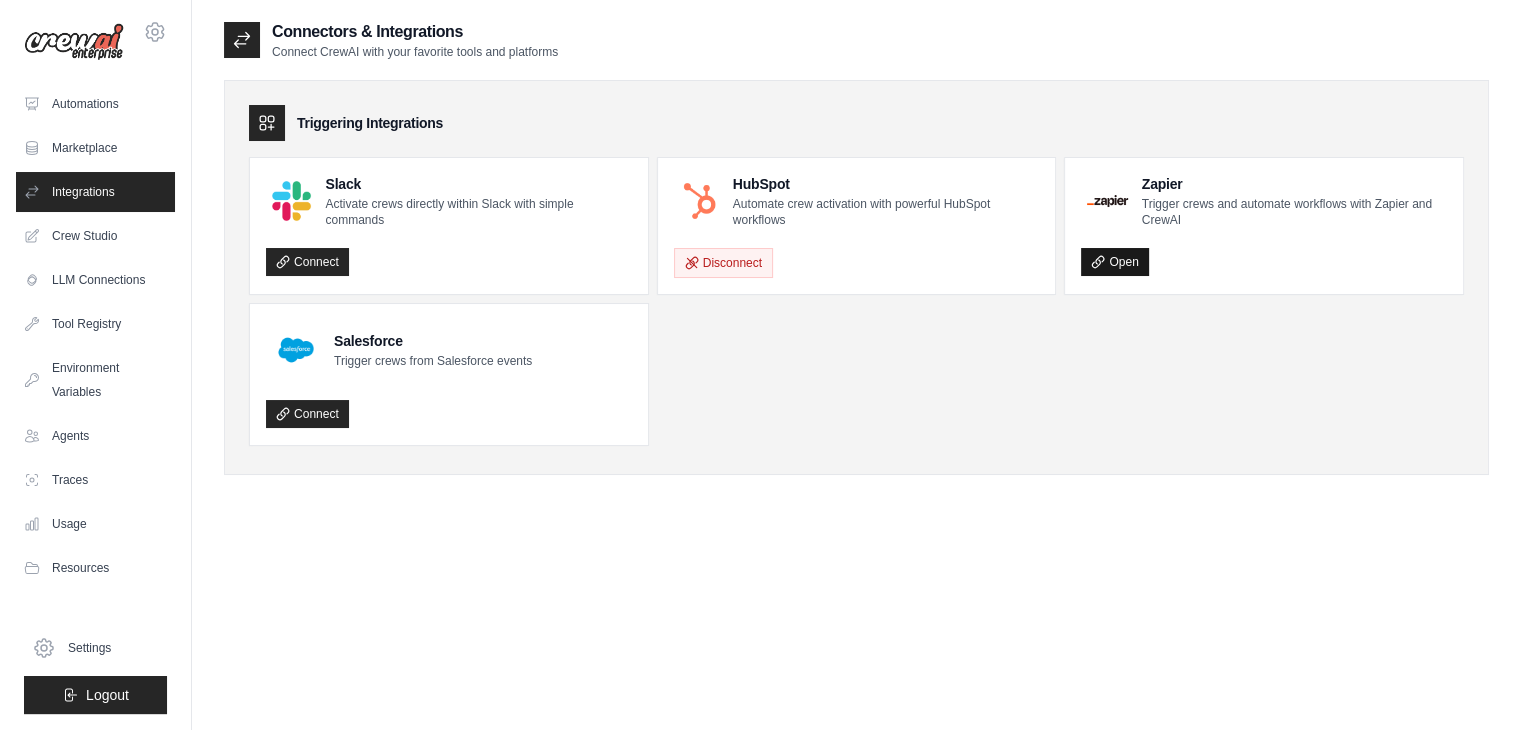 click on "Open" at bounding box center [1114, 262] 